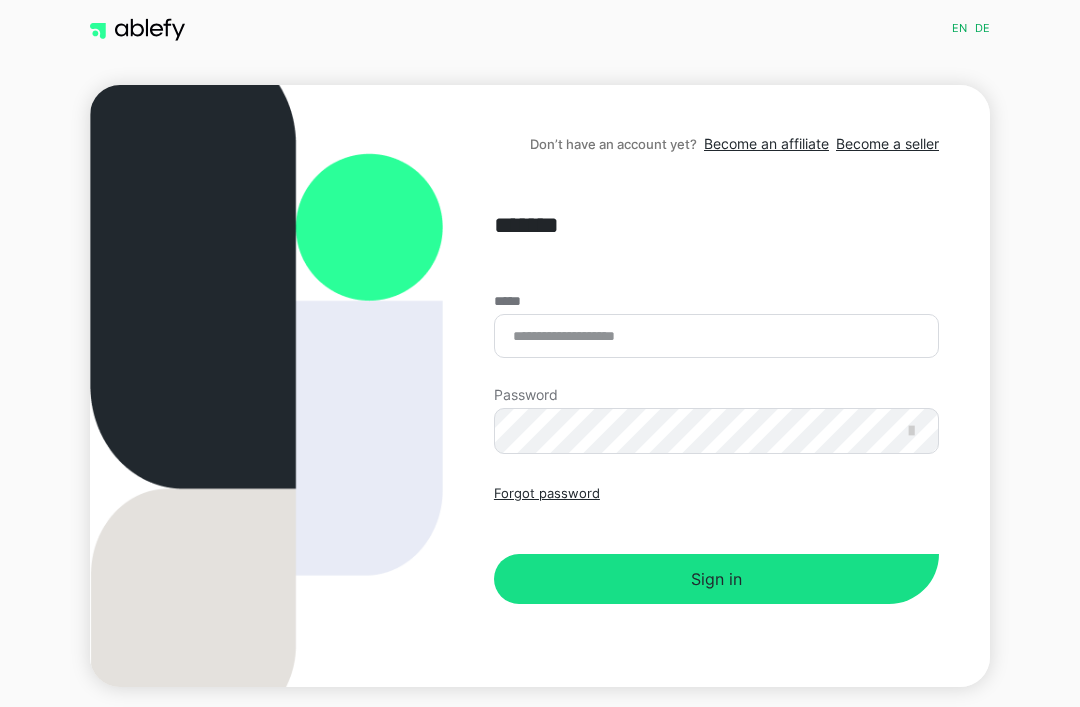 scroll, scrollTop: 0, scrollLeft: 0, axis: both 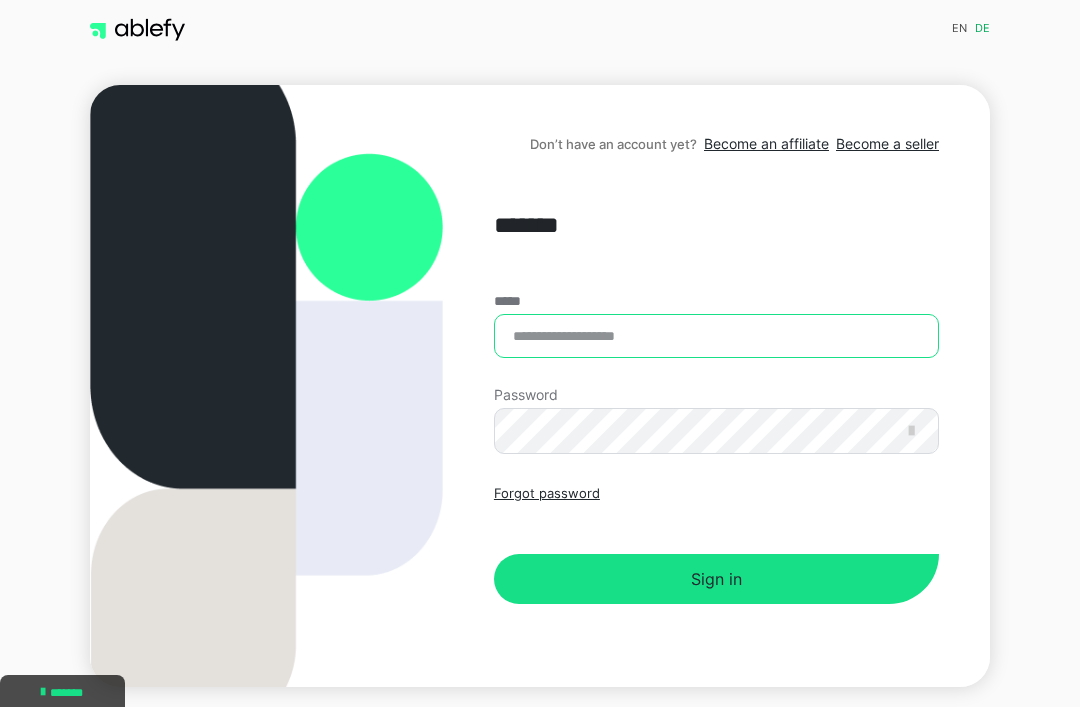 click on "*****" at bounding box center [716, 336] 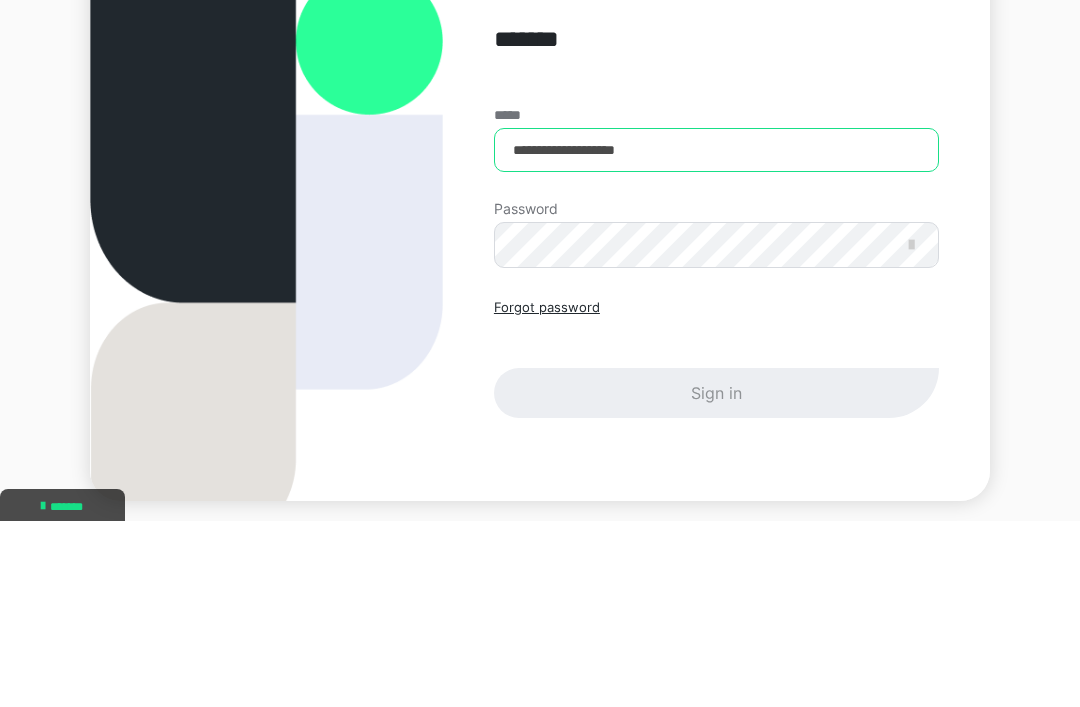 type on "**********" 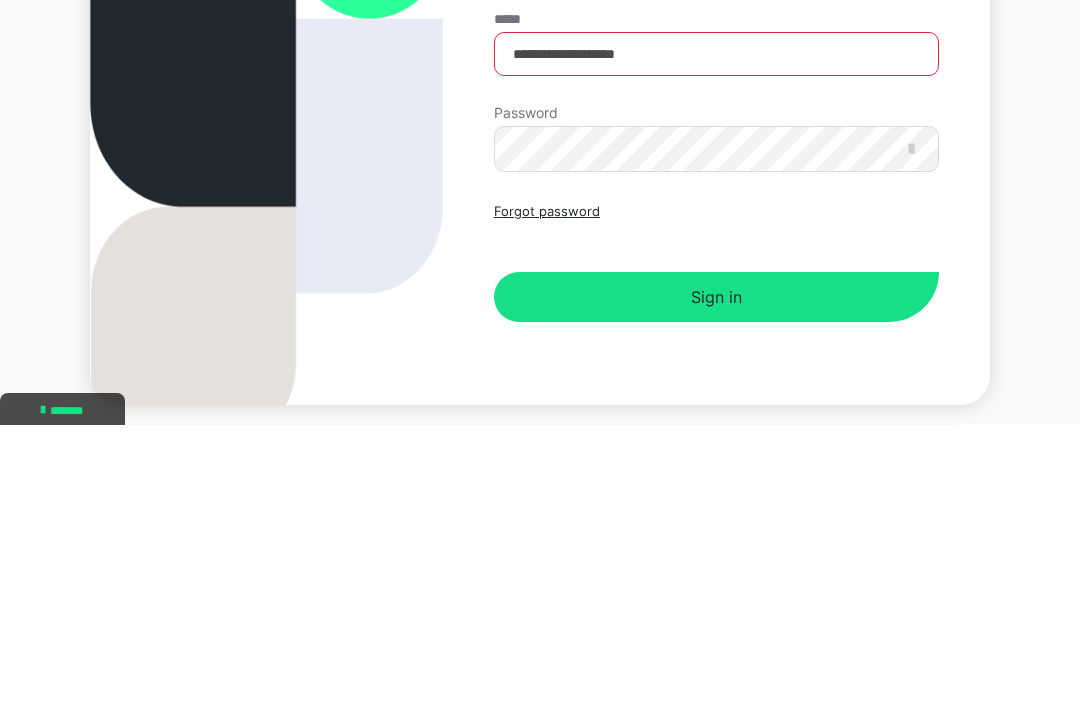 click on "Sign in" at bounding box center [716, 579] 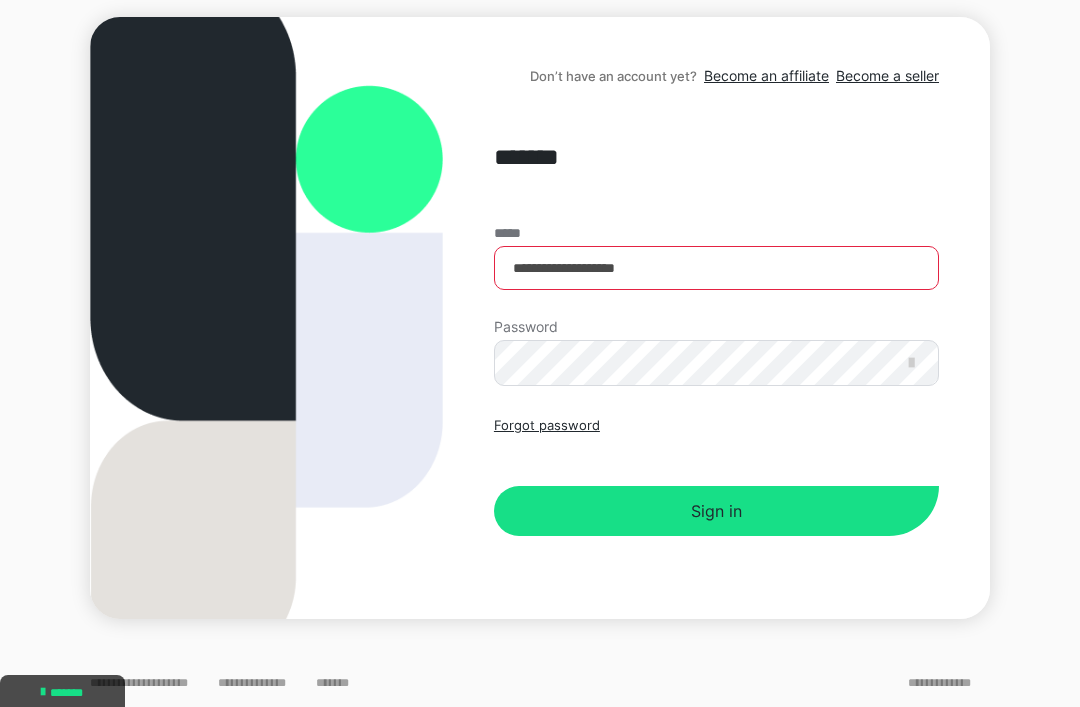scroll, scrollTop: 0, scrollLeft: 0, axis: both 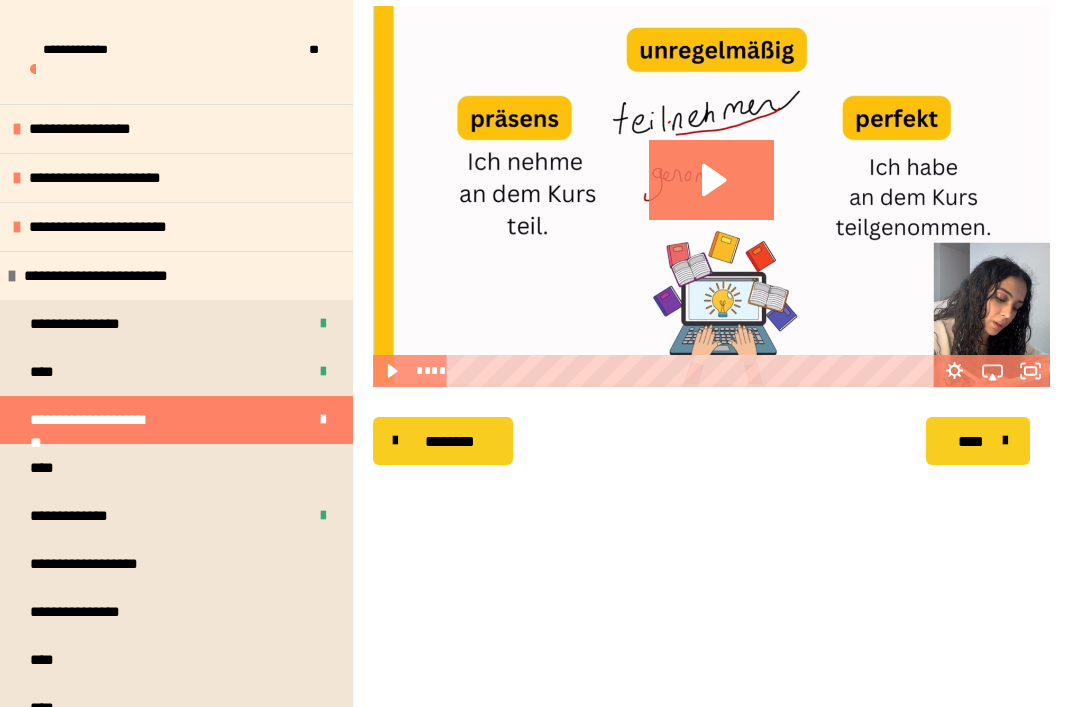 click on "**********" at bounding box center (176, 564) 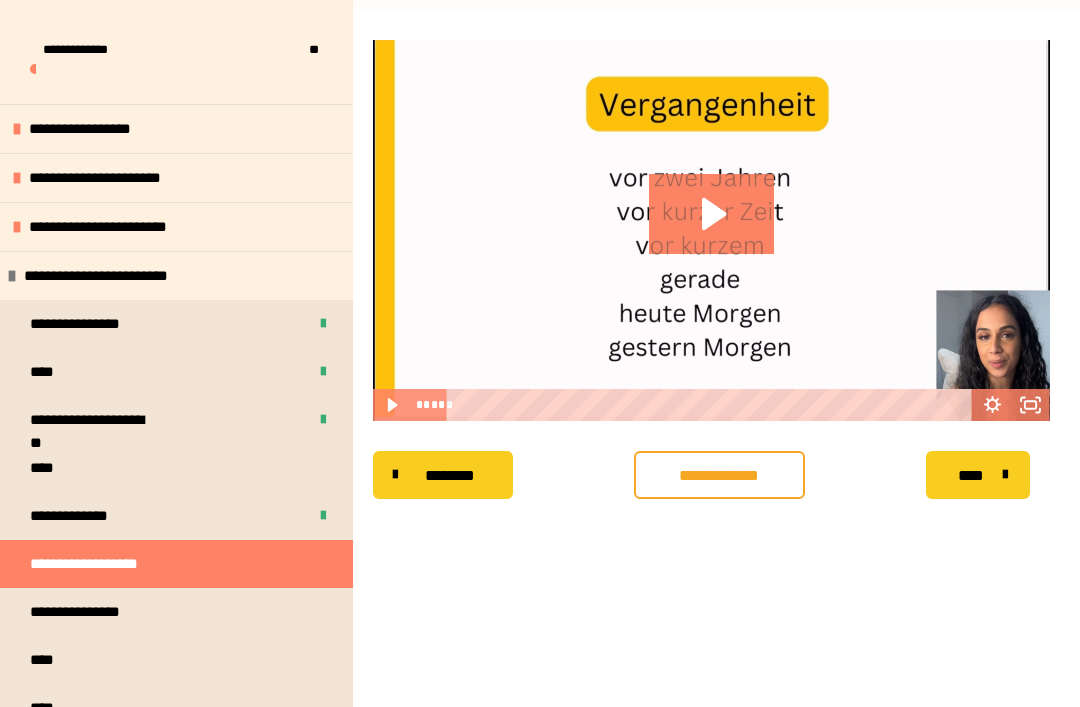 click 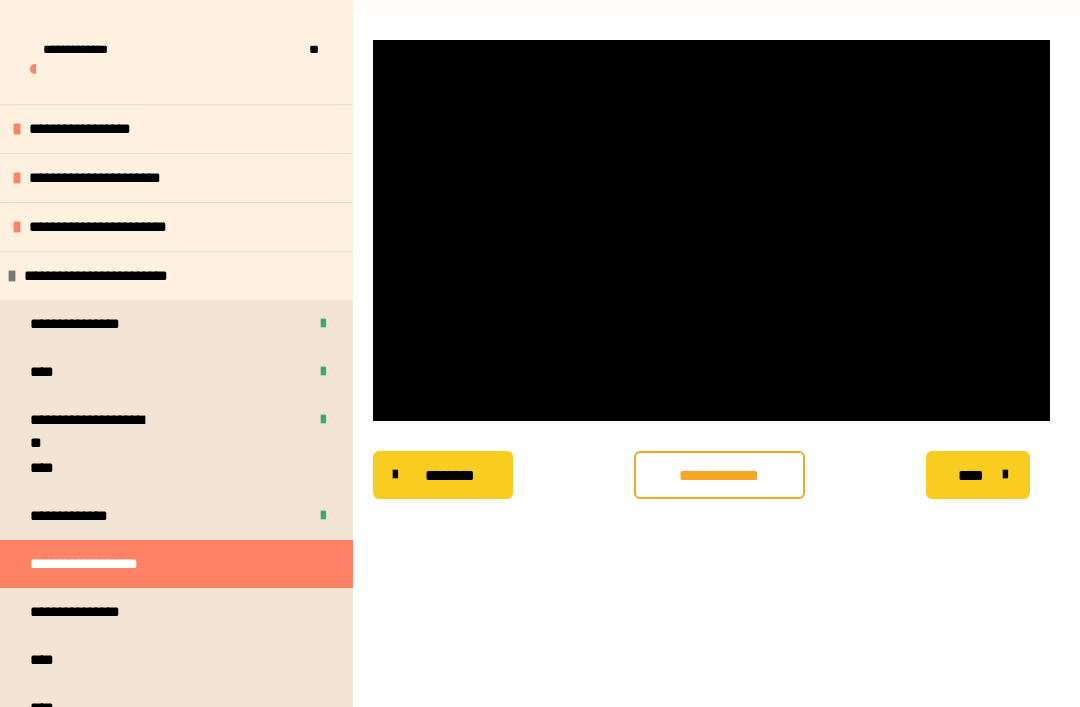 click at bounding box center [711, 230] 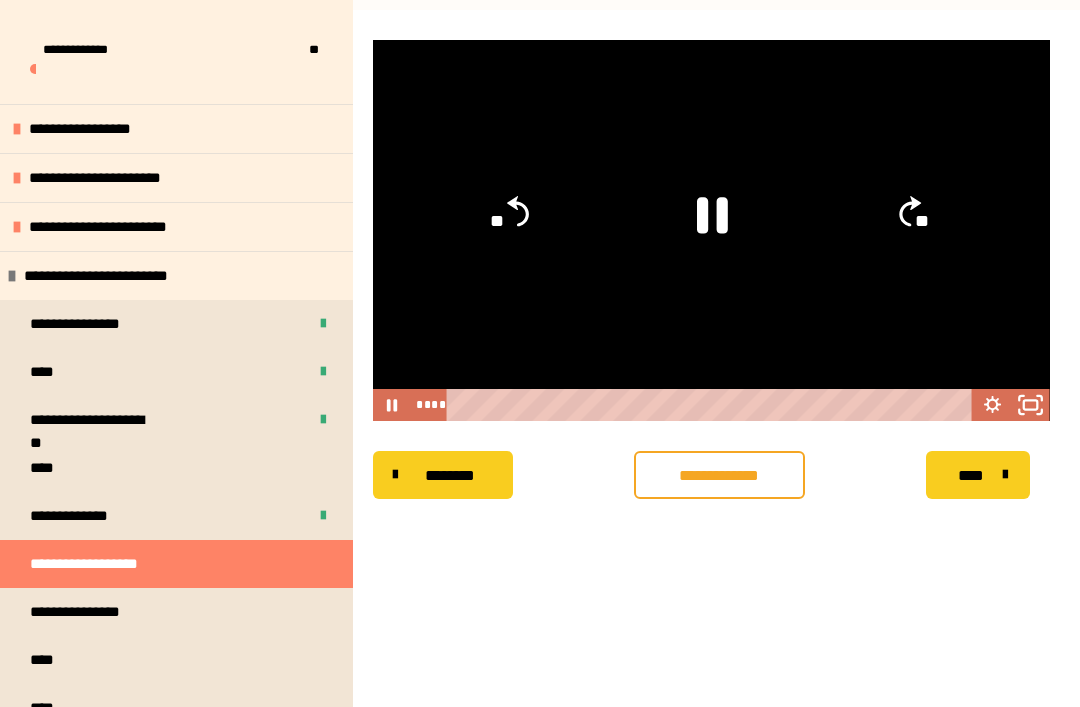 click 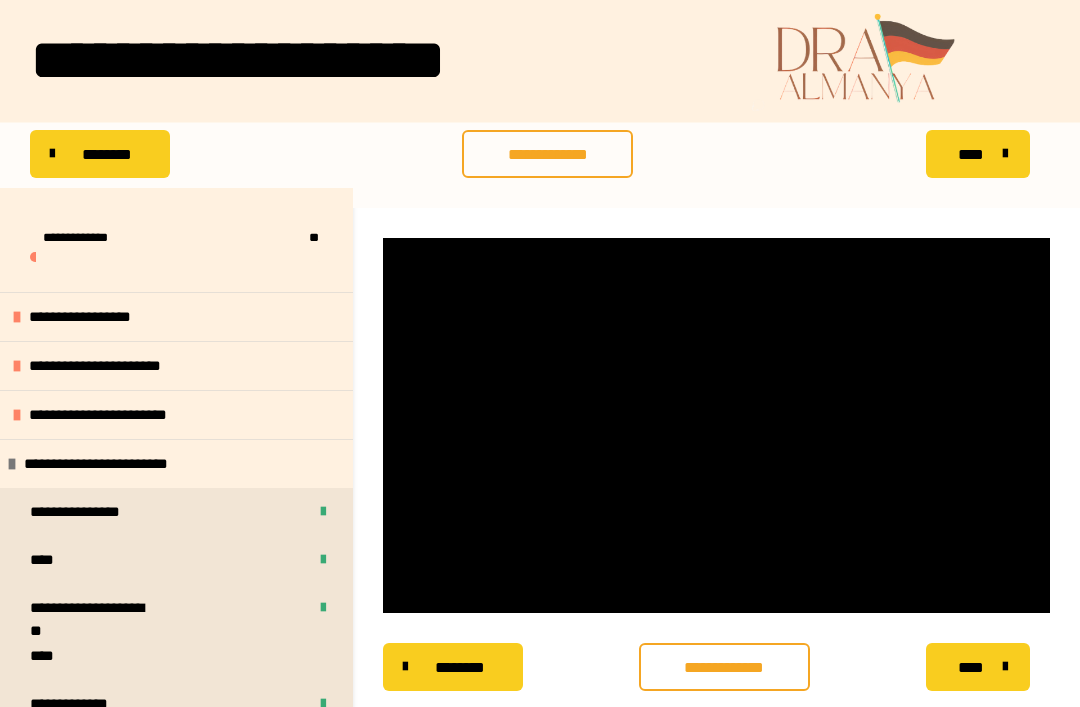 scroll, scrollTop: 120, scrollLeft: 0, axis: vertical 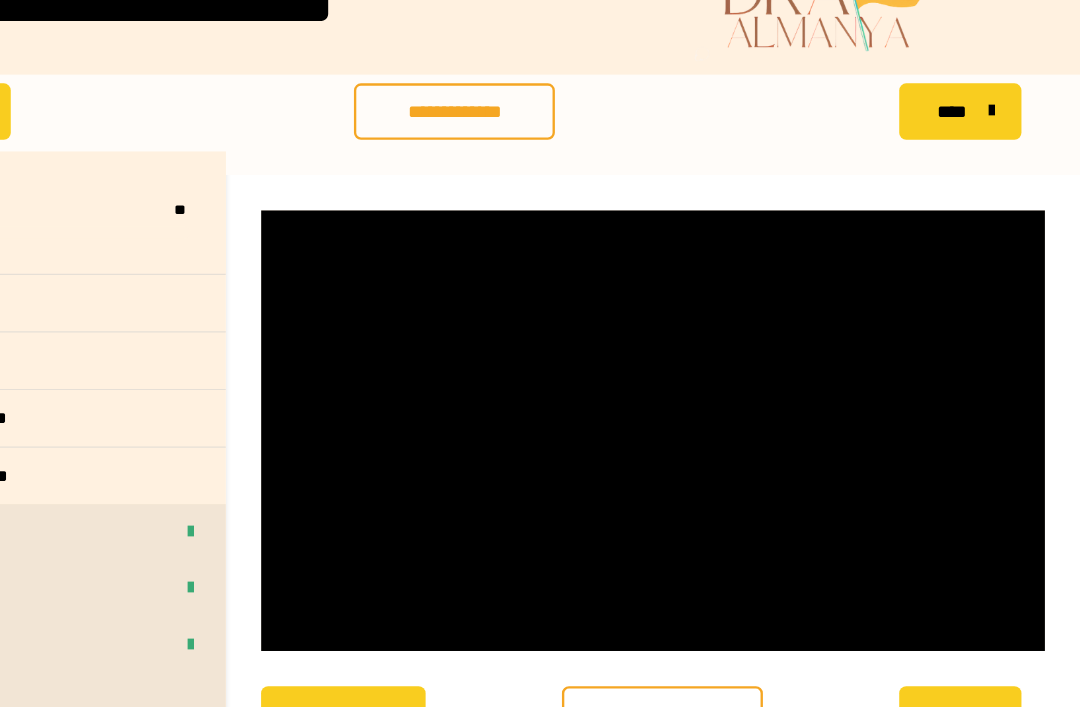 click at bounding box center [716, 394] 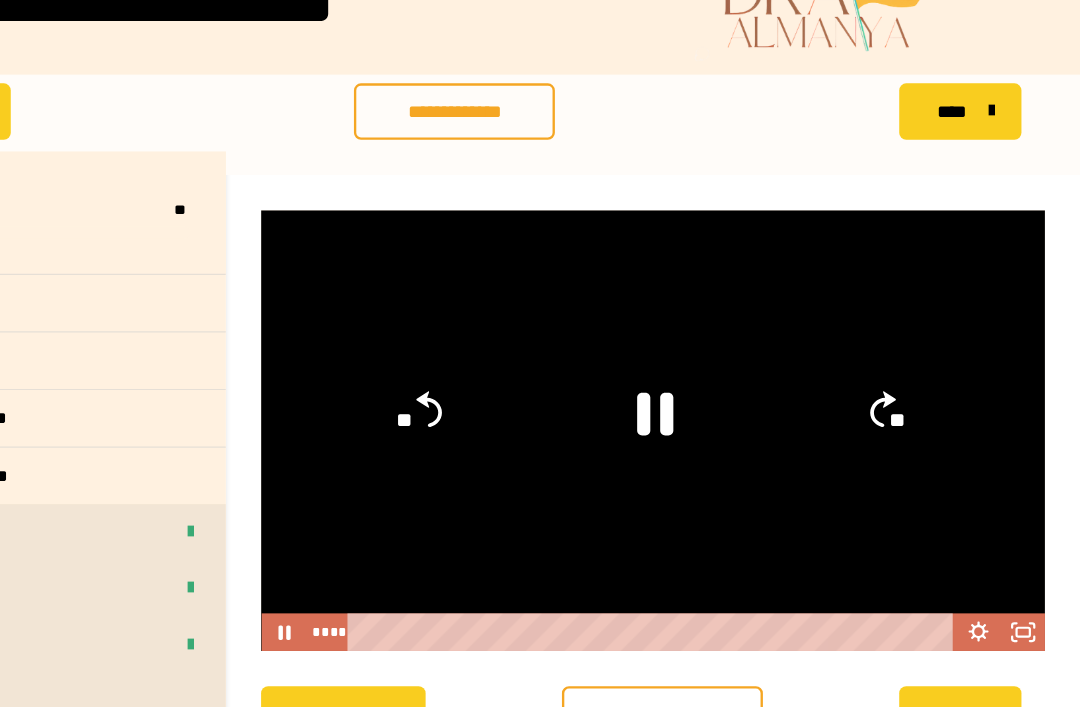 click 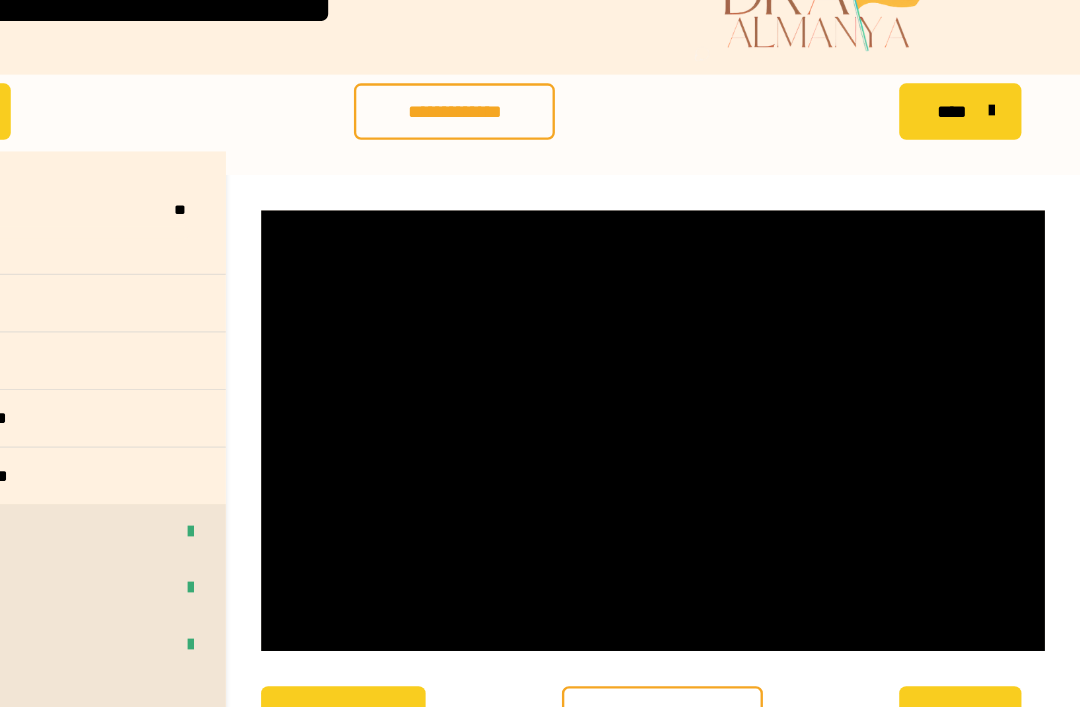 click at bounding box center (716, 394) 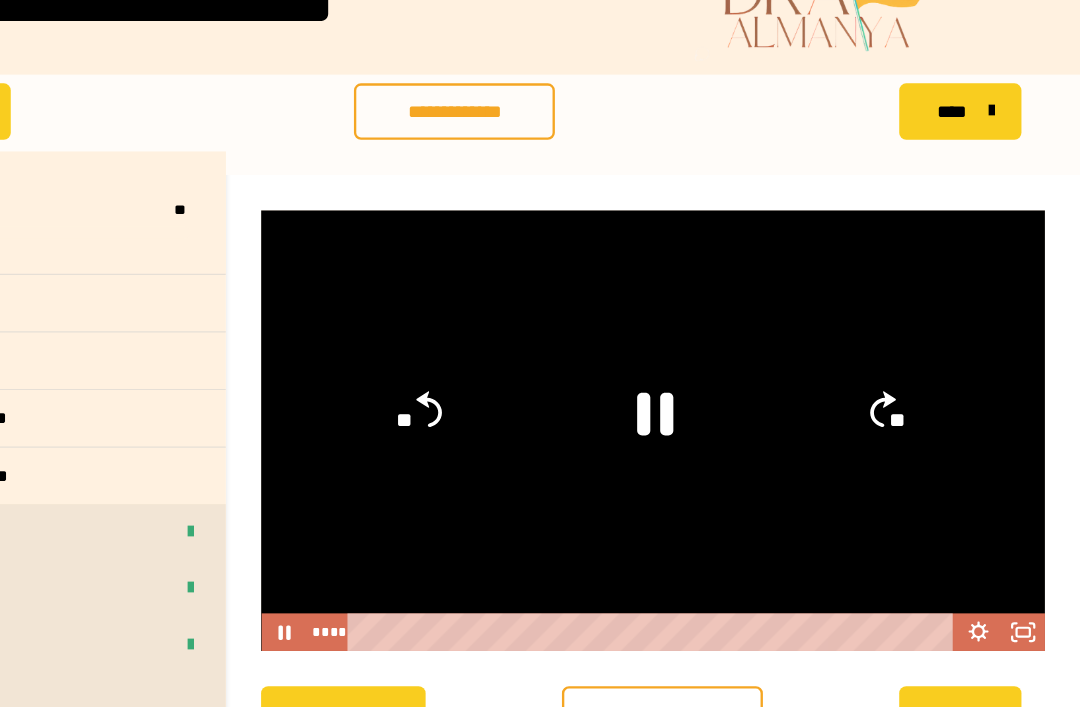 click 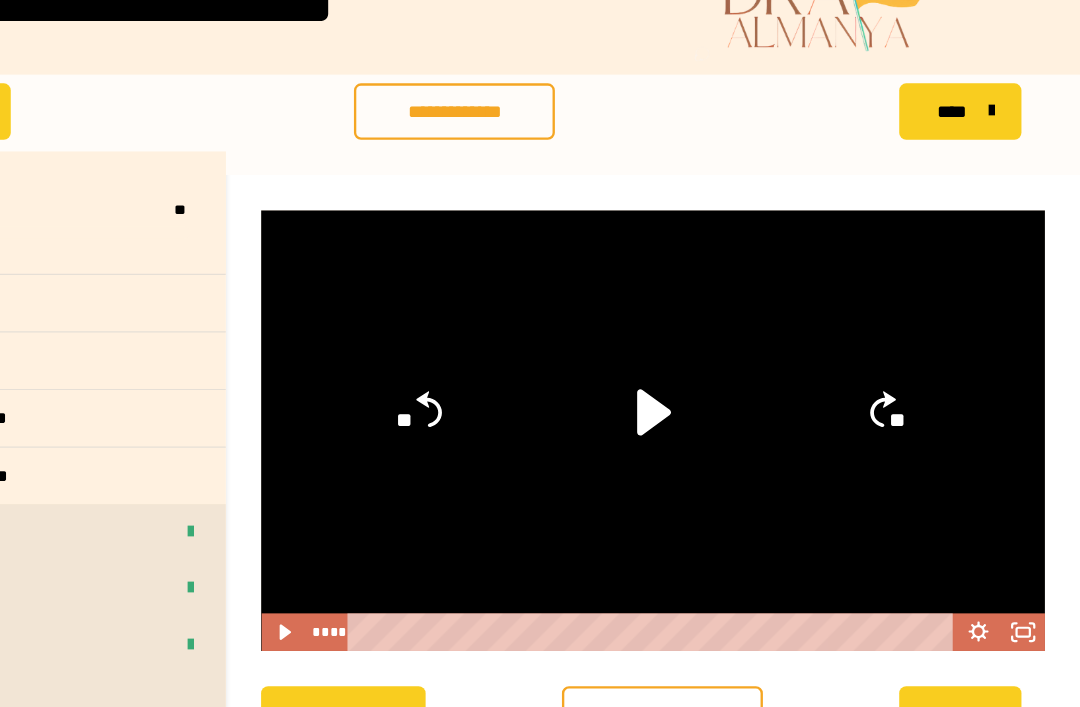 click 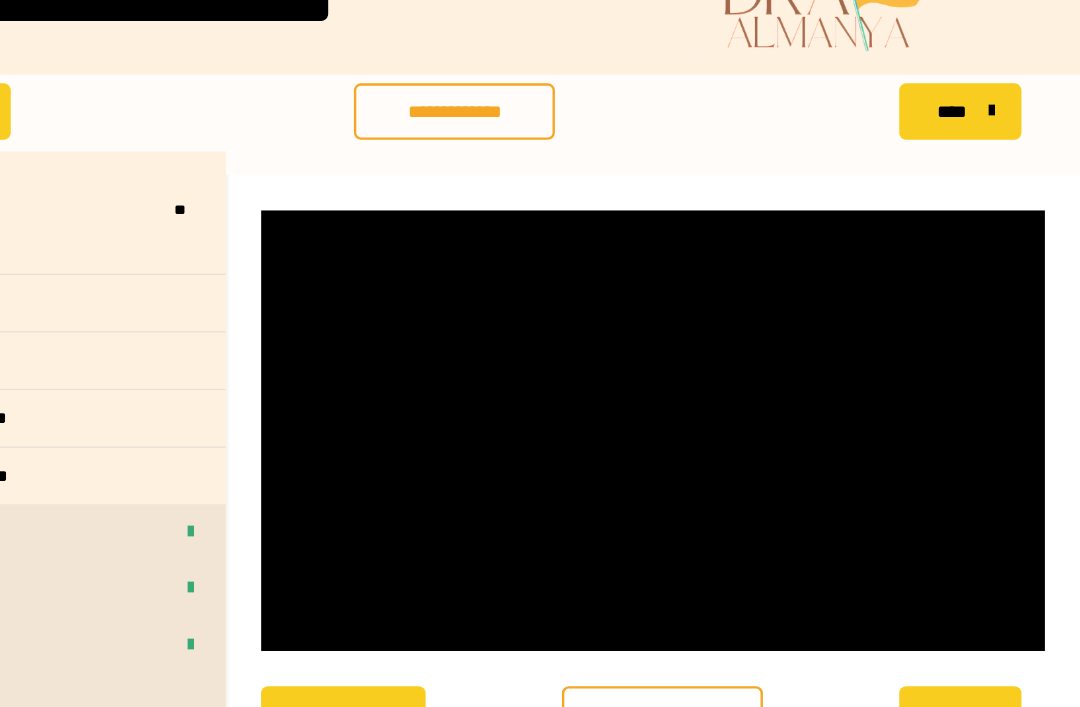 click at bounding box center (716, 394) 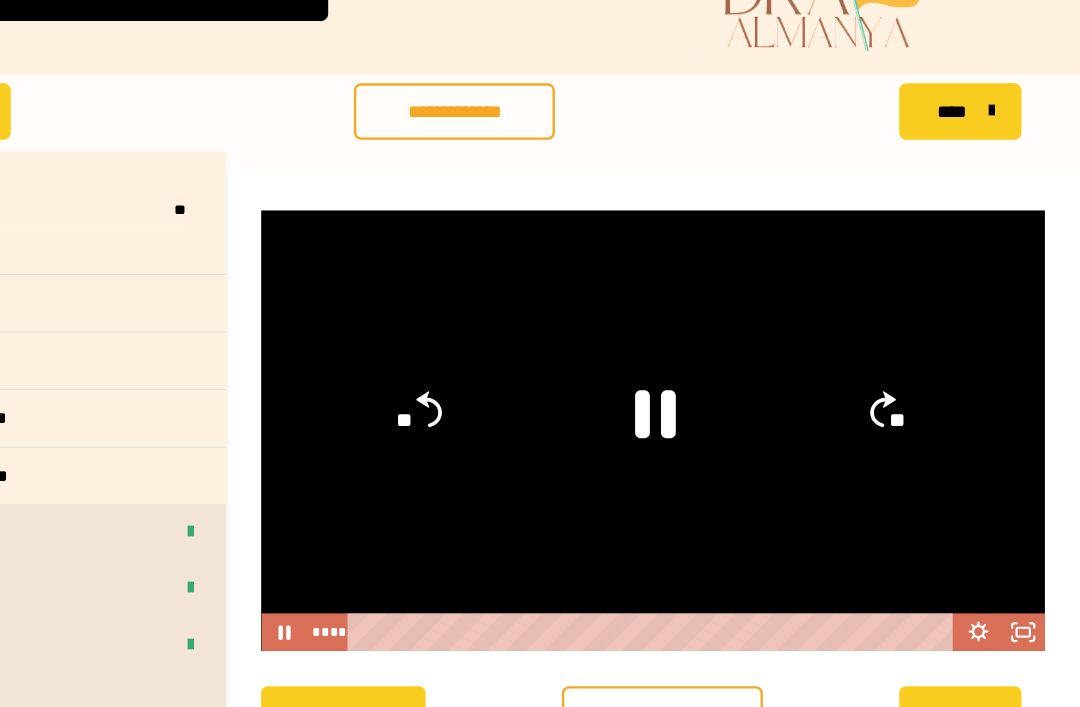 click 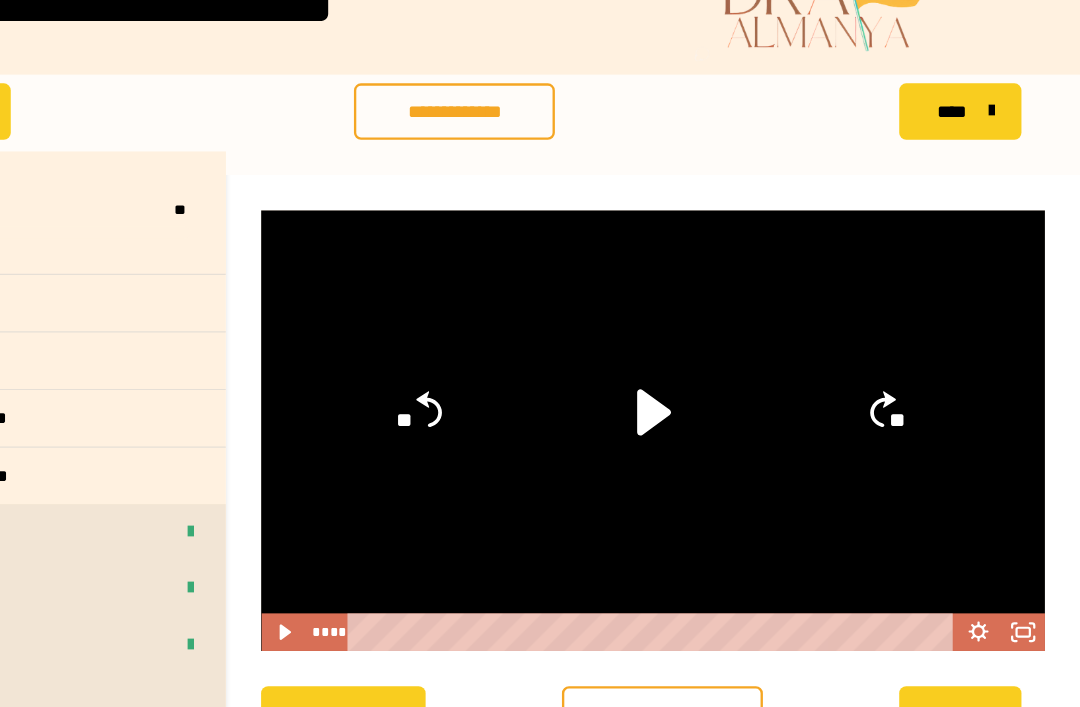 click 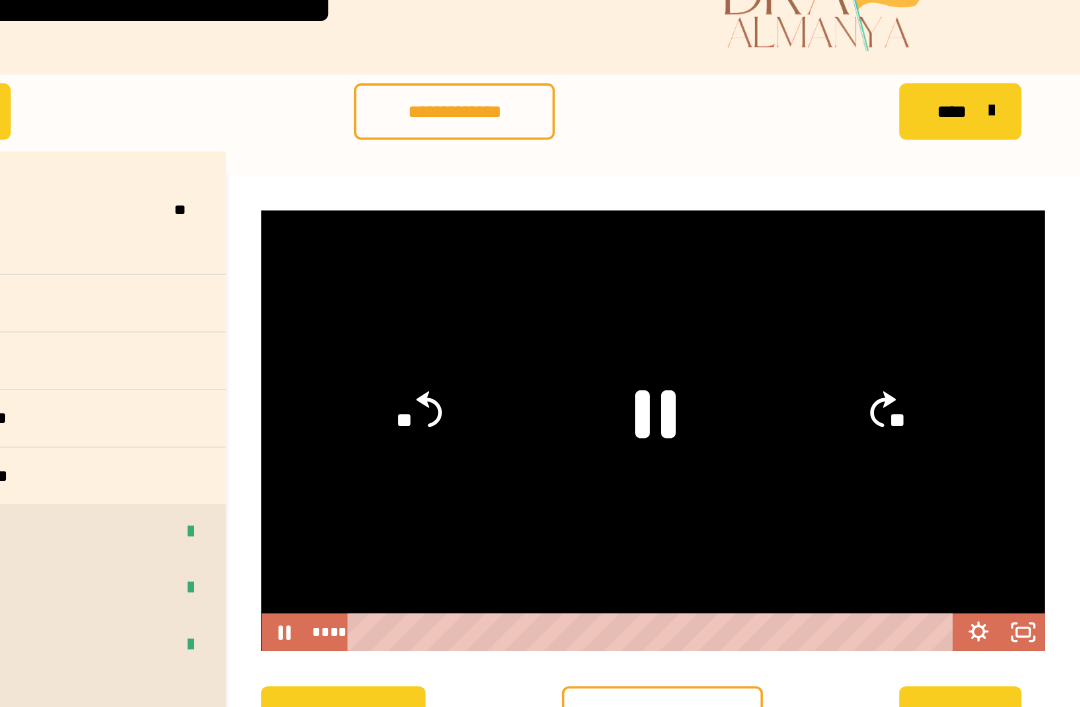 click 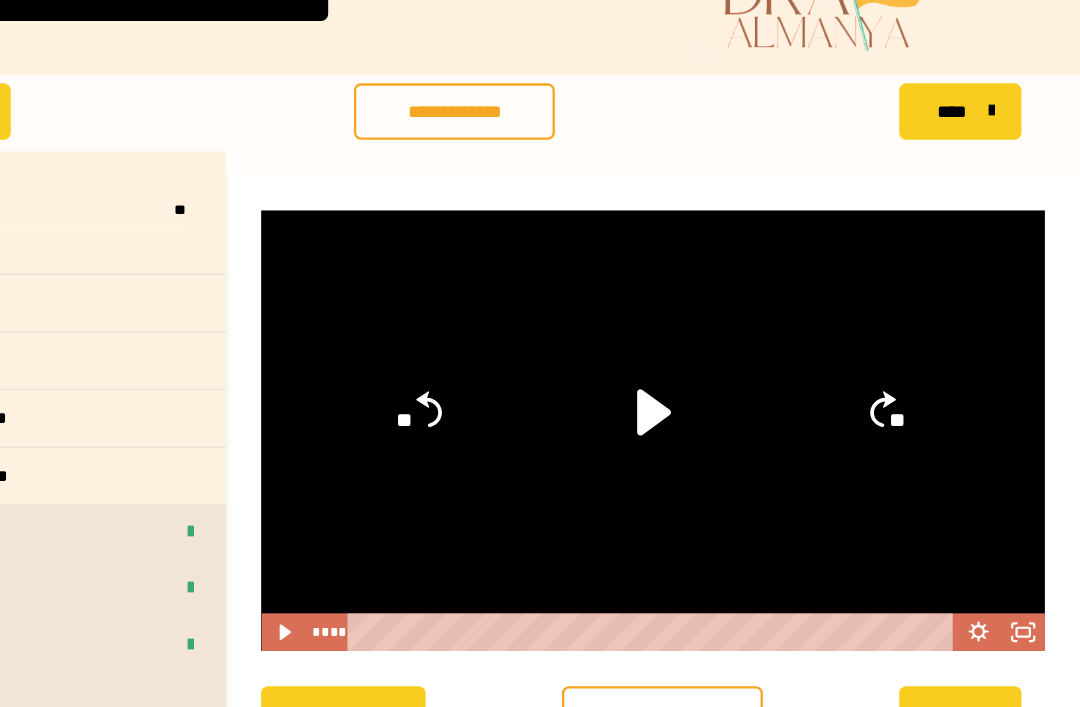click 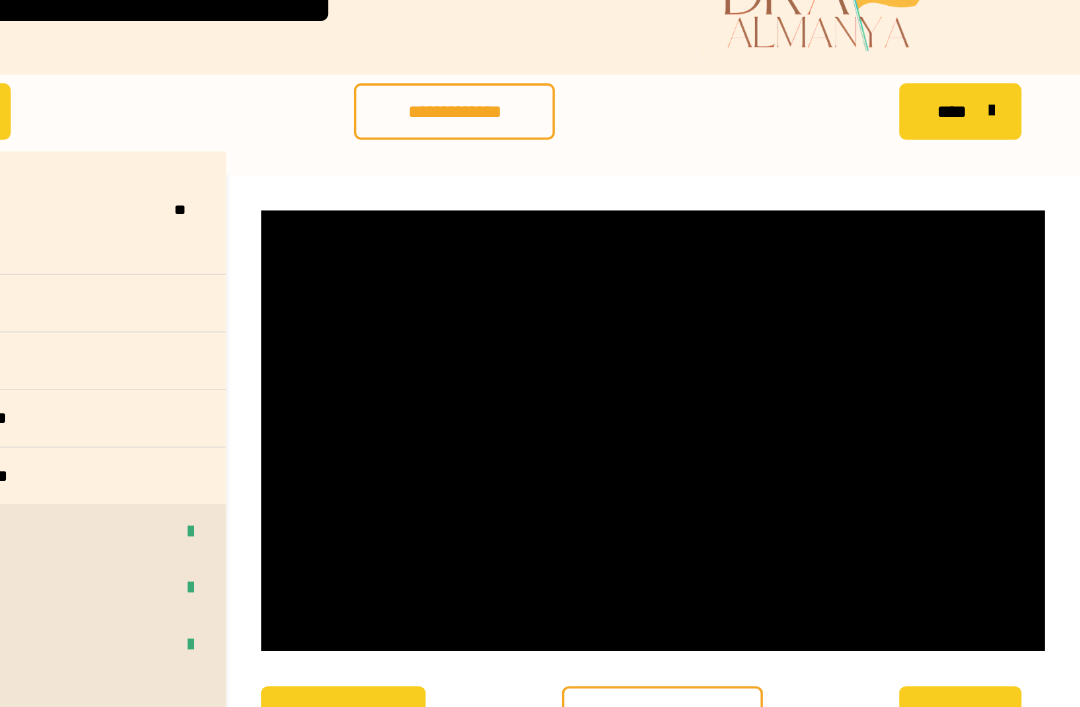 click at bounding box center (716, 394) 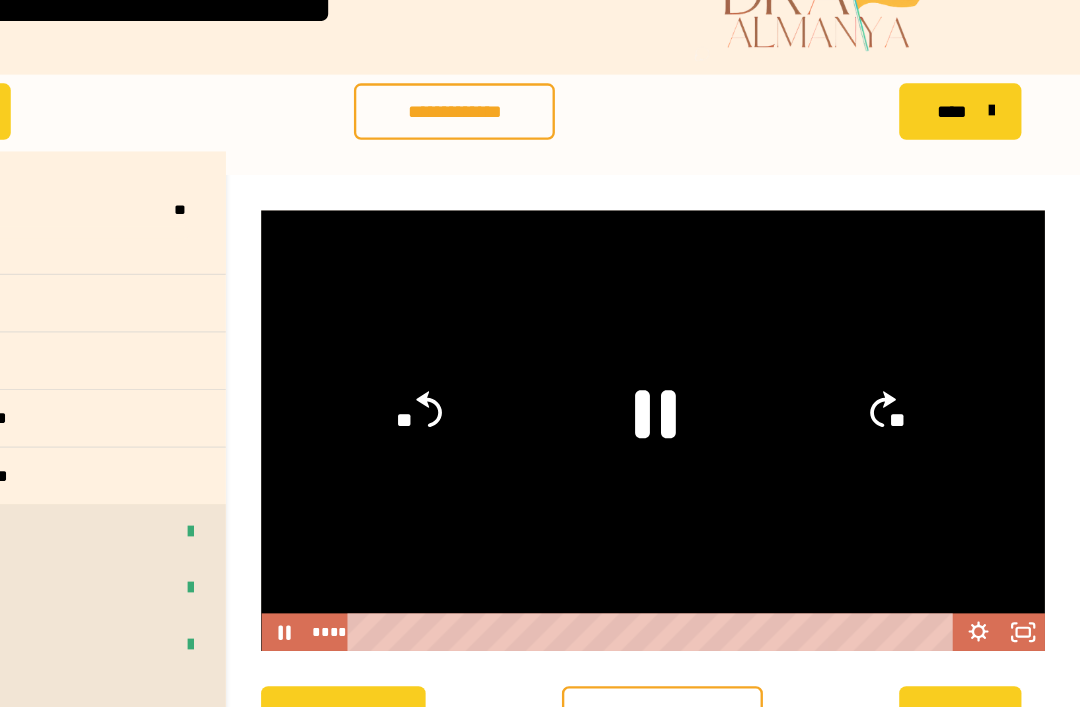 click 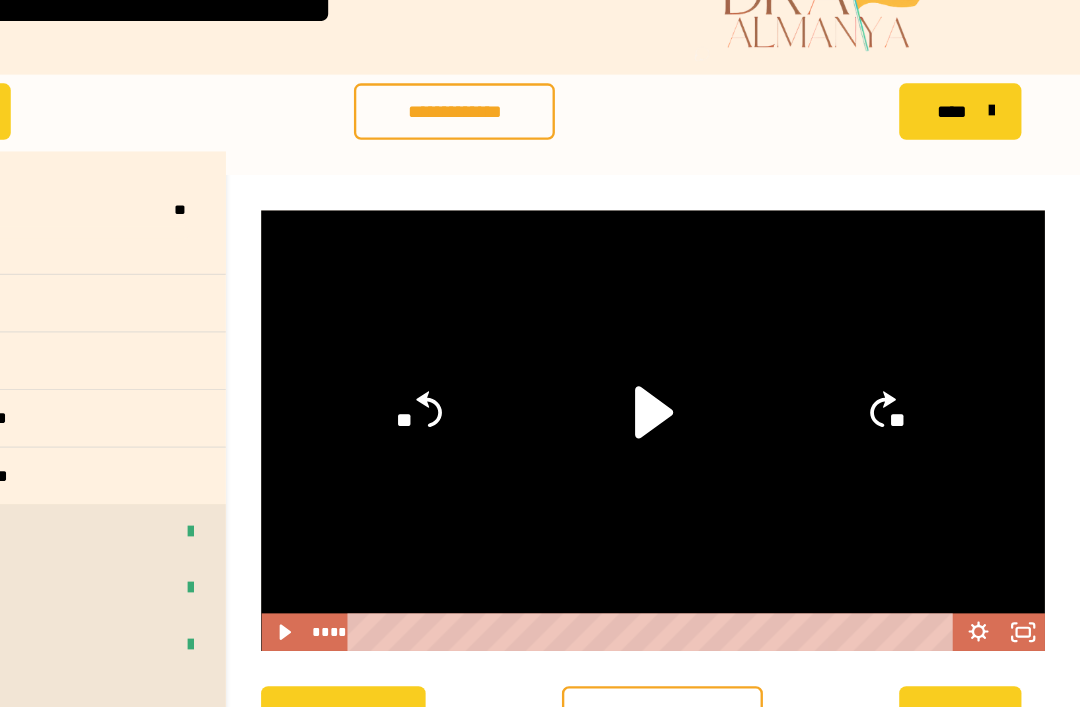 click 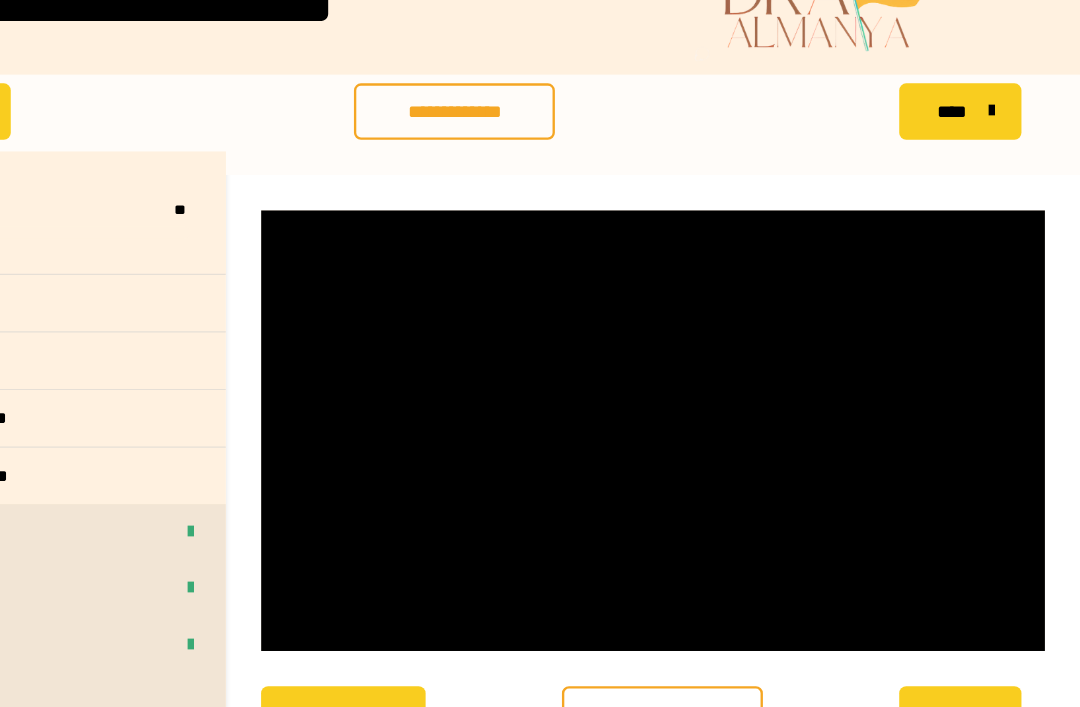 click at bounding box center (716, 394) 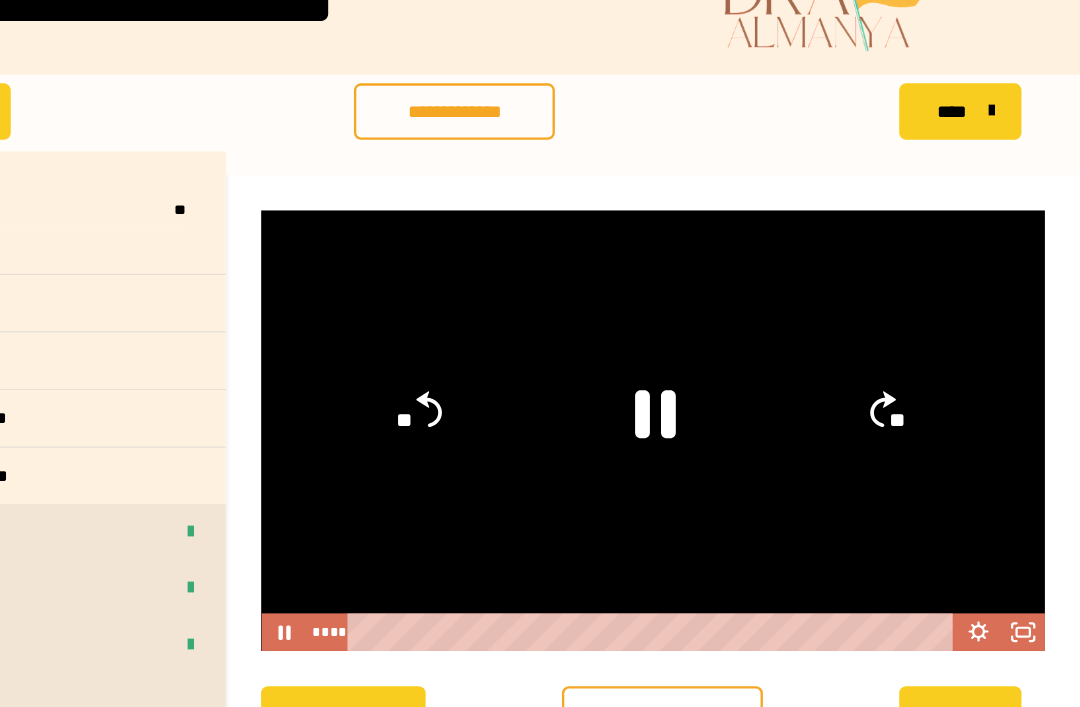 click 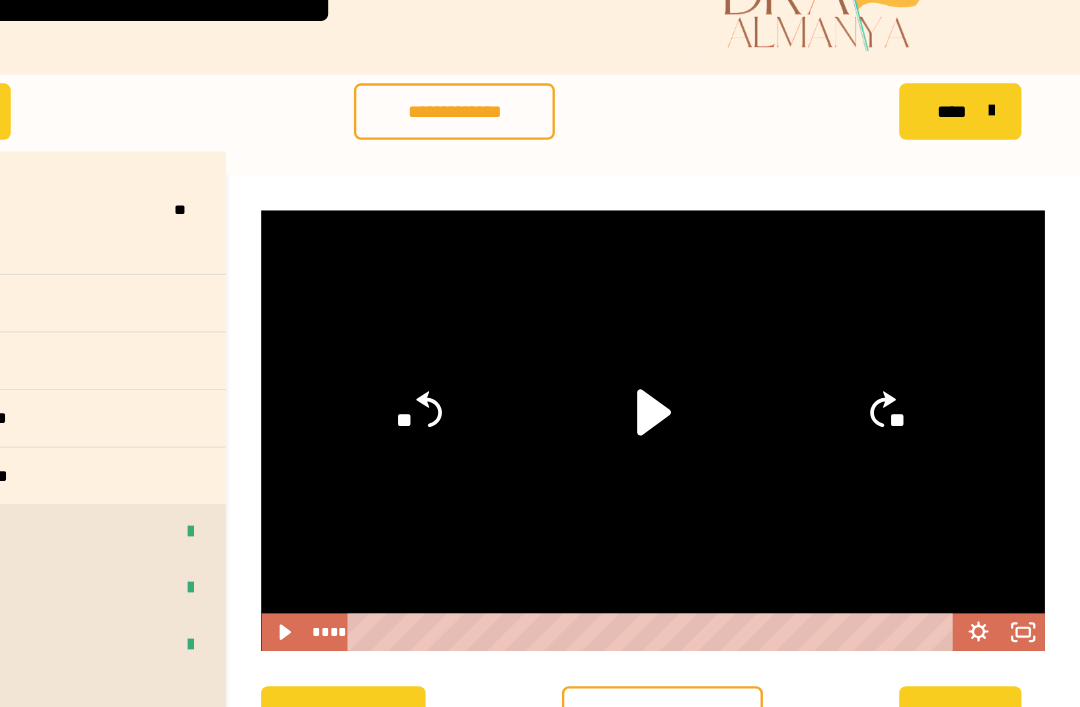 click 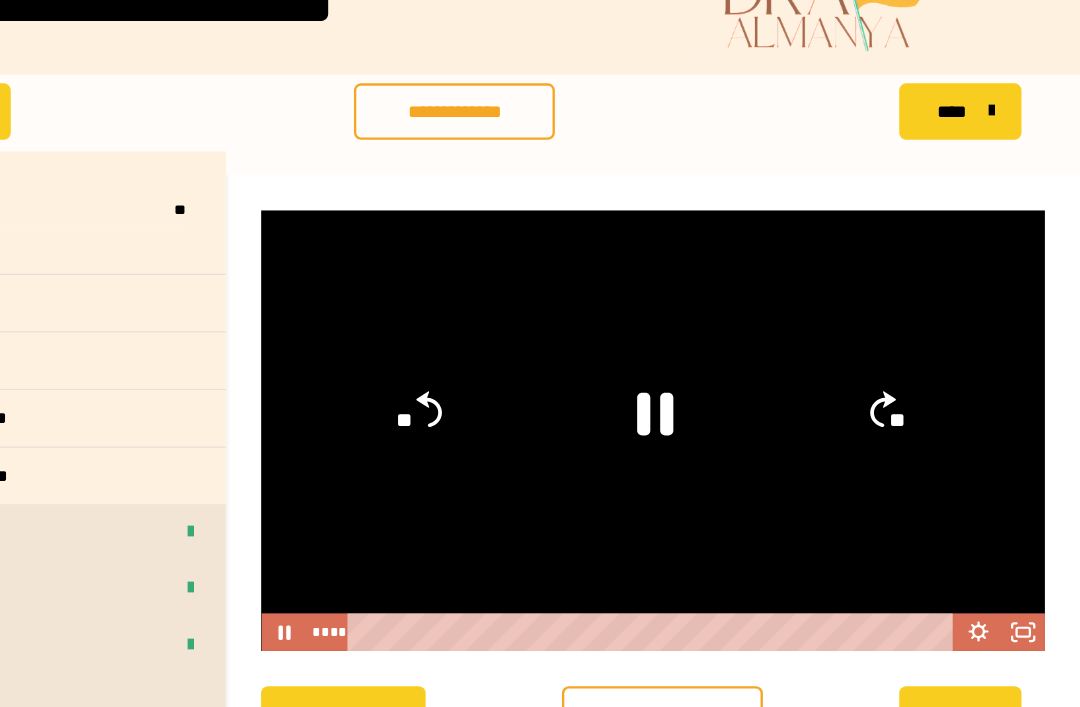 click 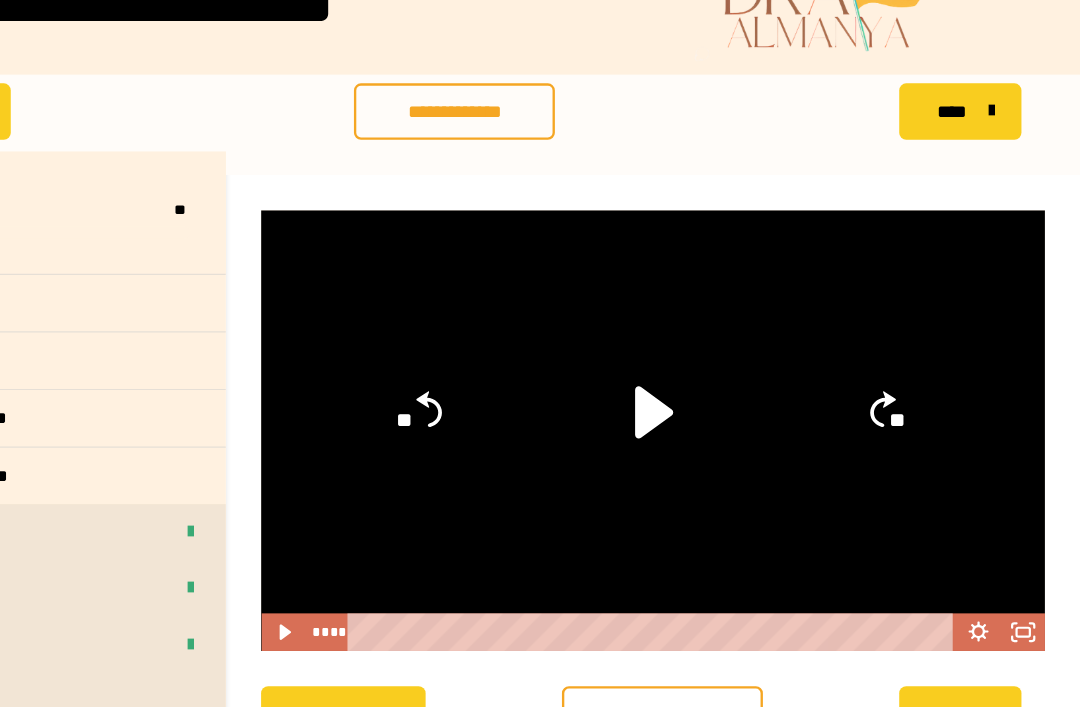 click 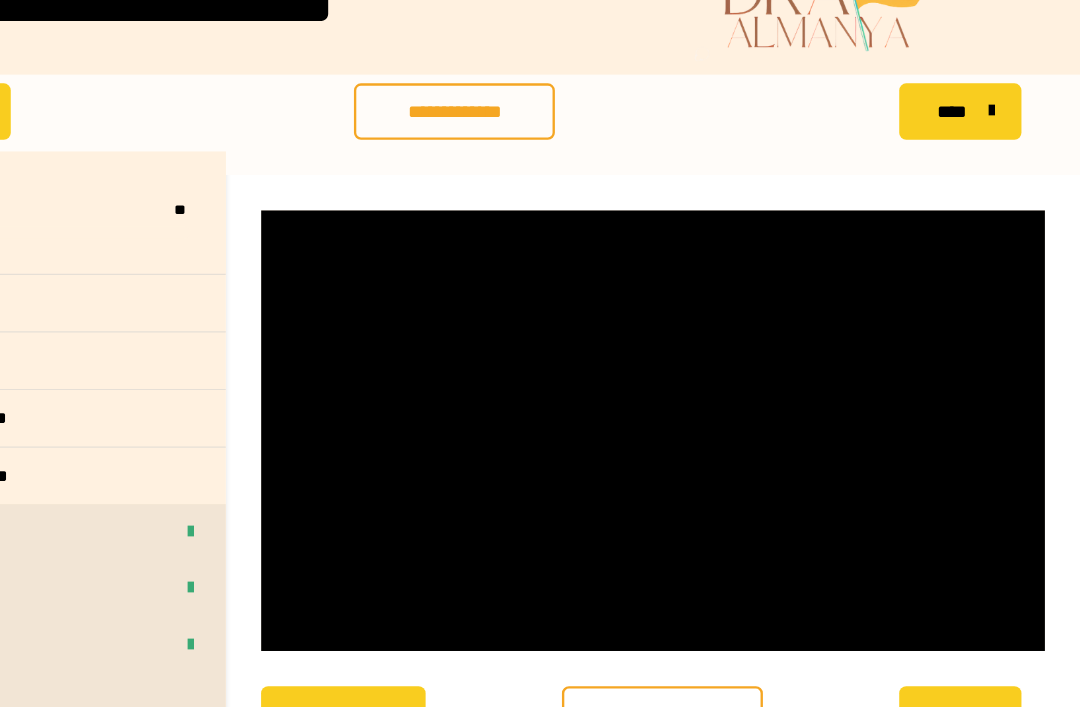 click at bounding box center [716, 394] 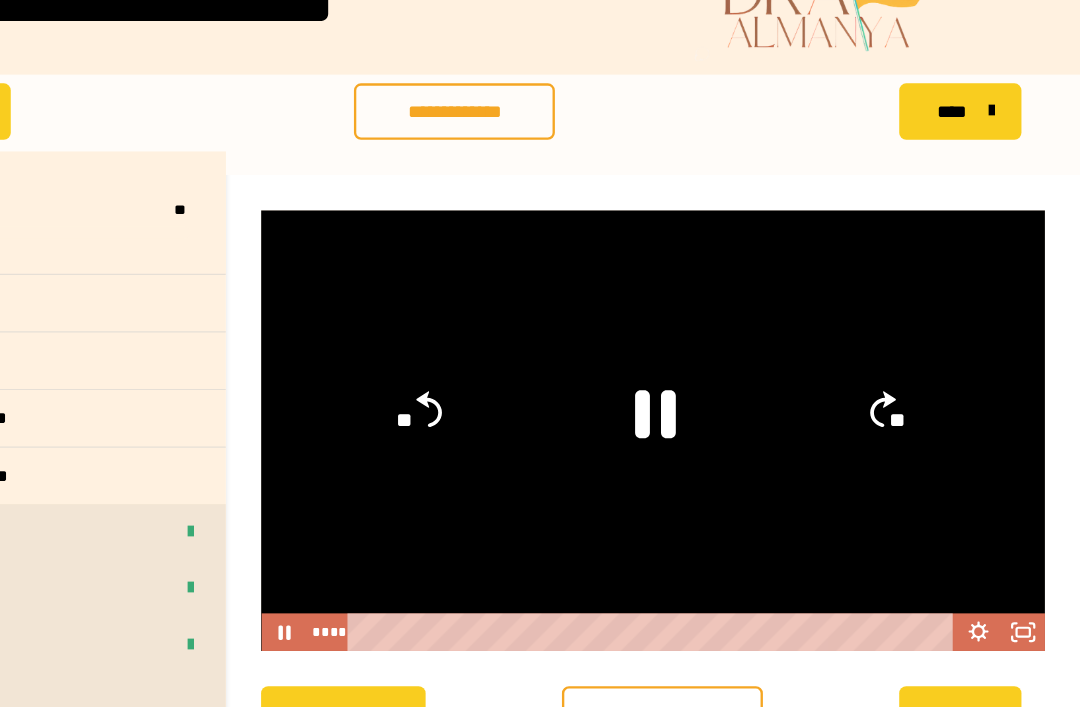 click 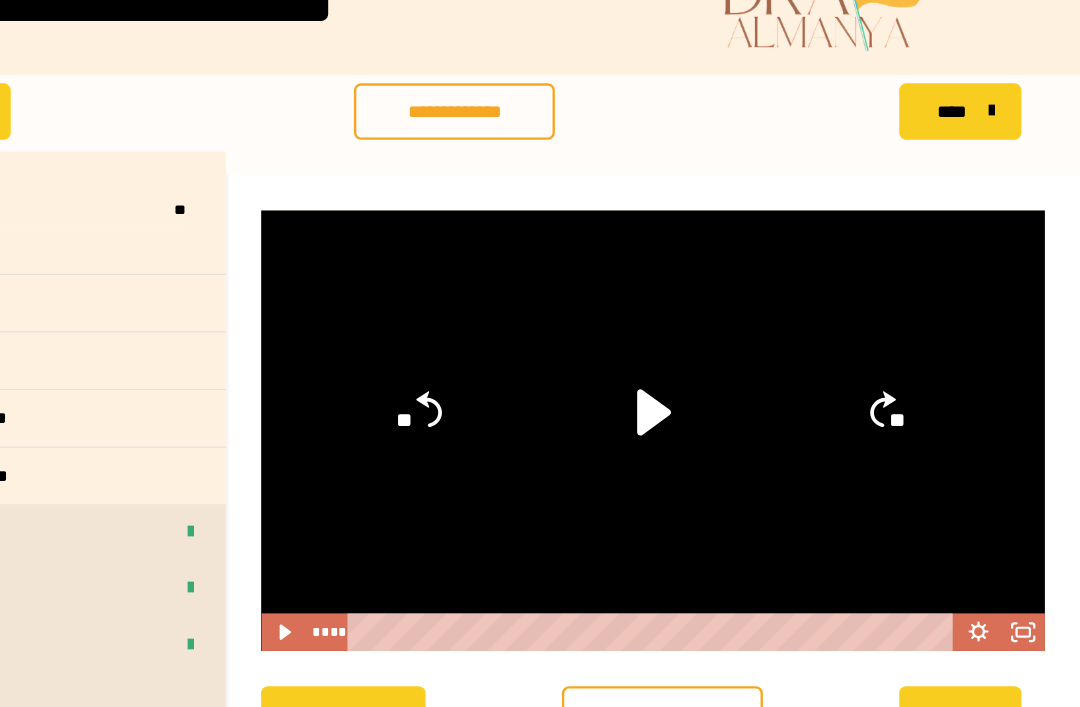 click 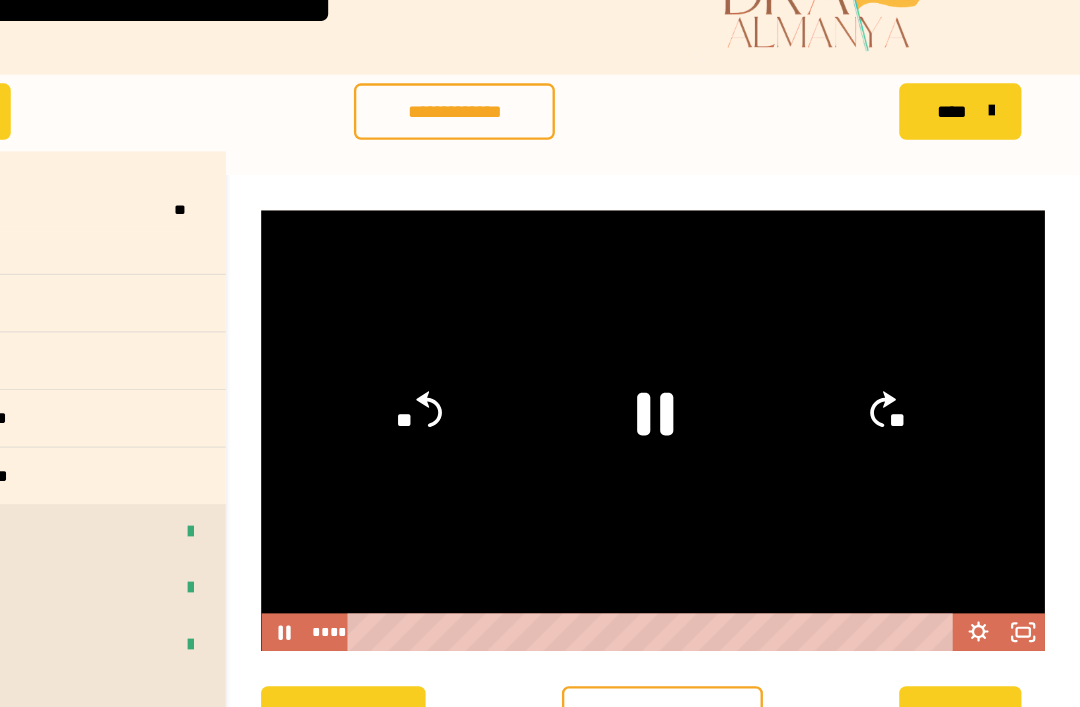 click 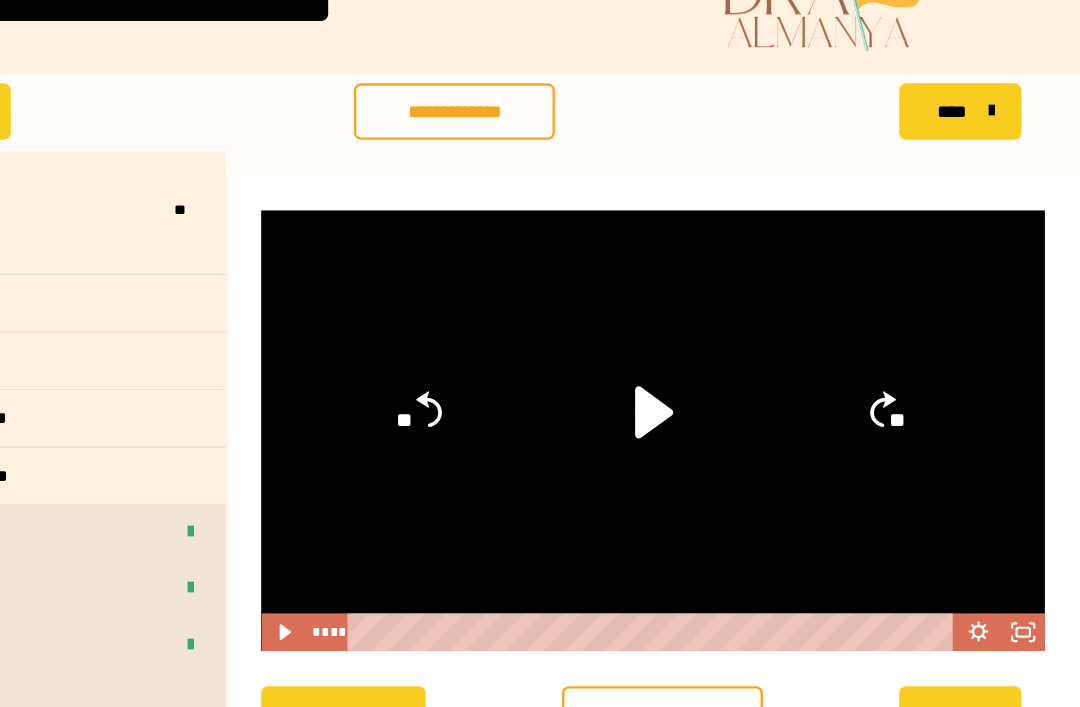 click 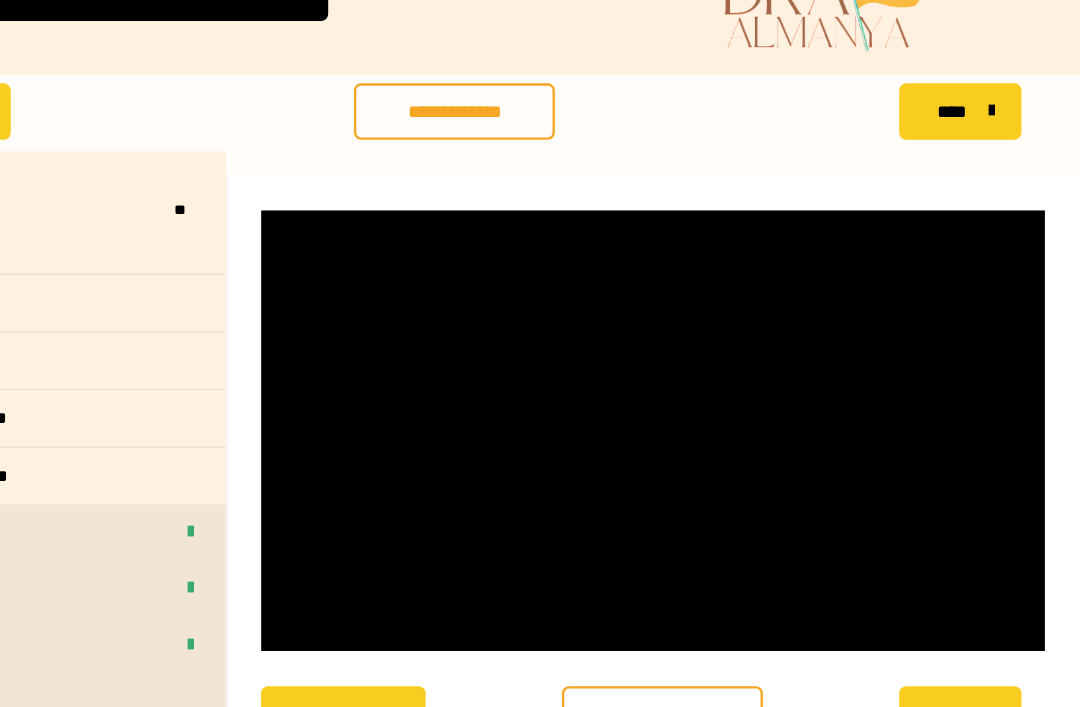 click at bounding box center [716, 394] 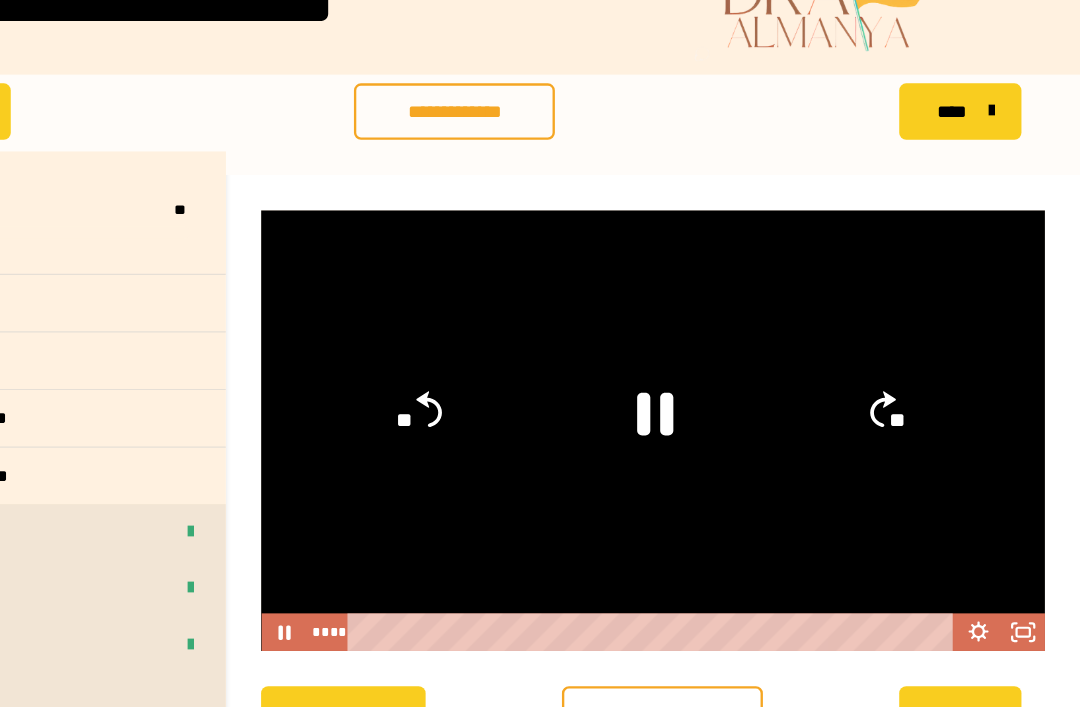 click 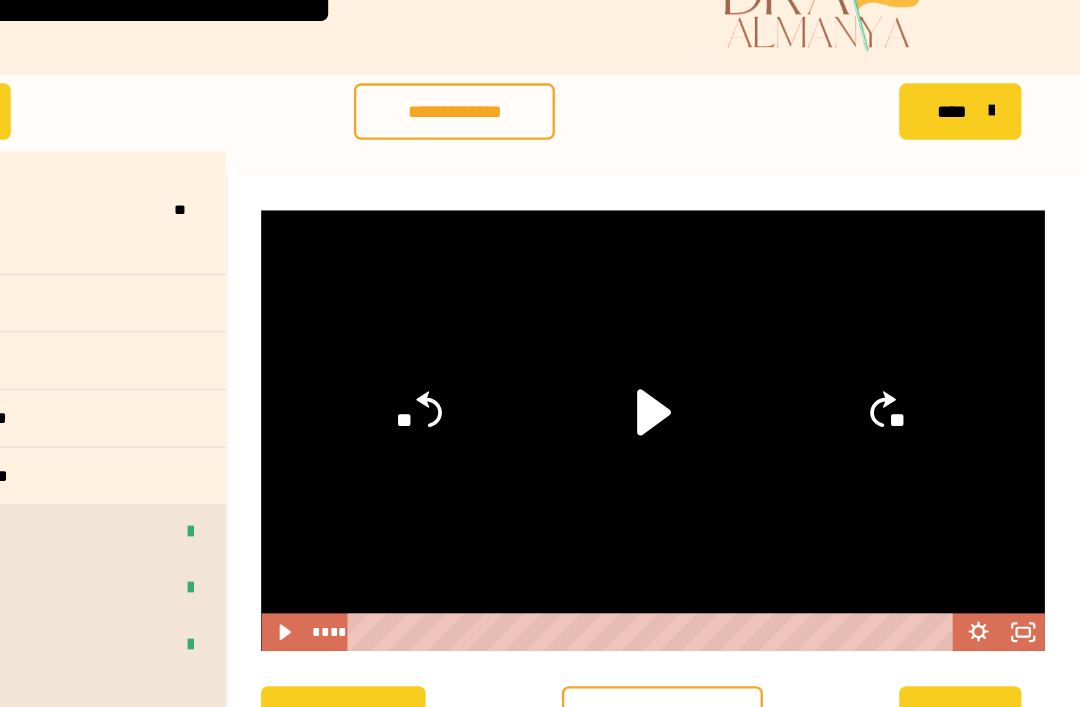click 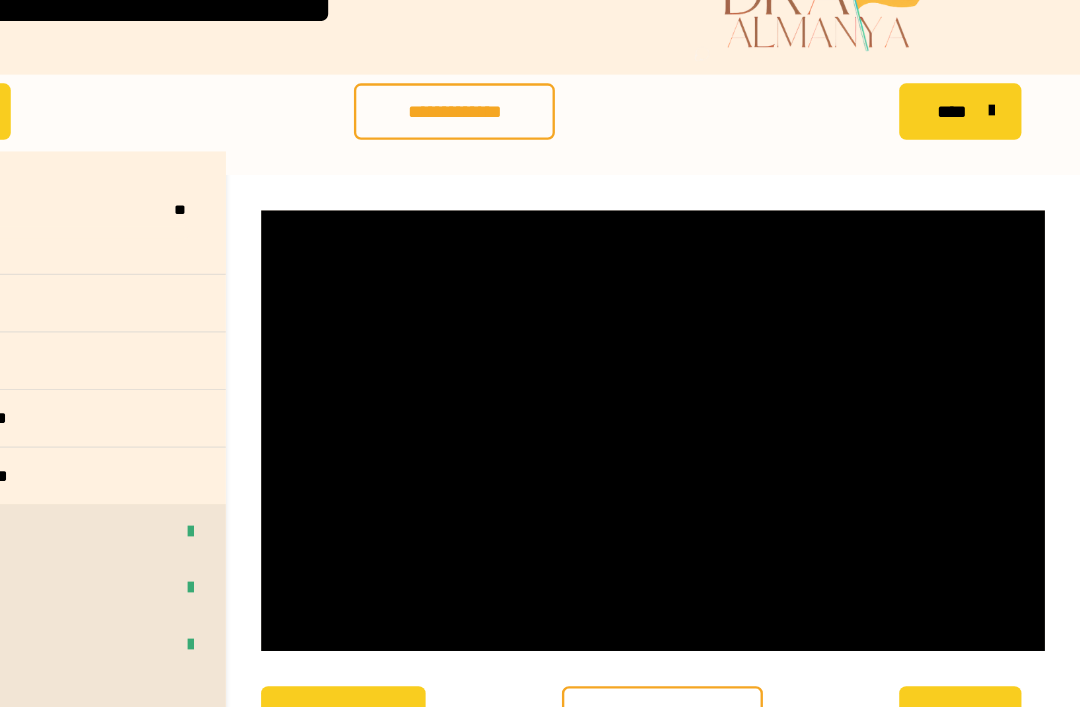 click at bounding box center (716, 394) 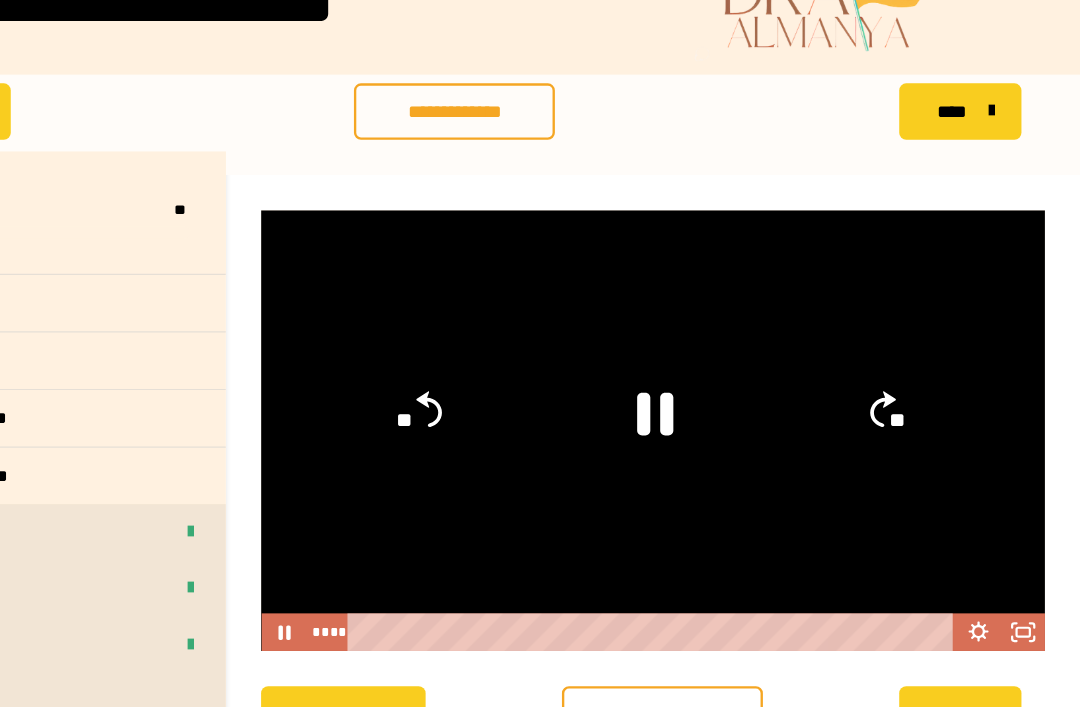 click 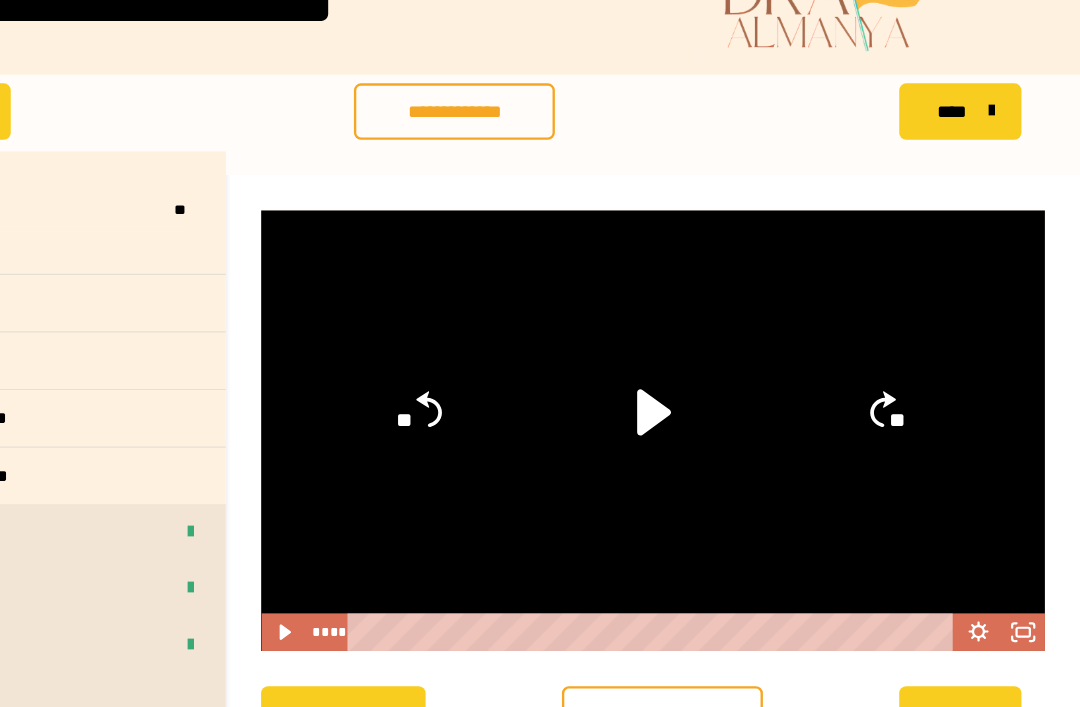 click 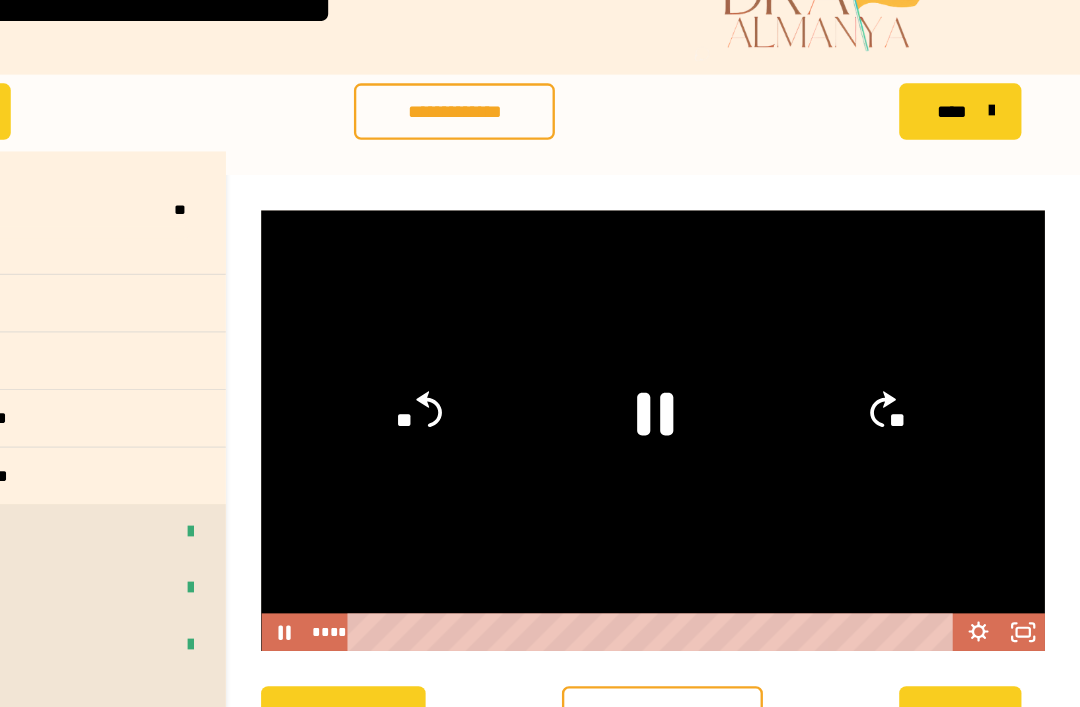 click 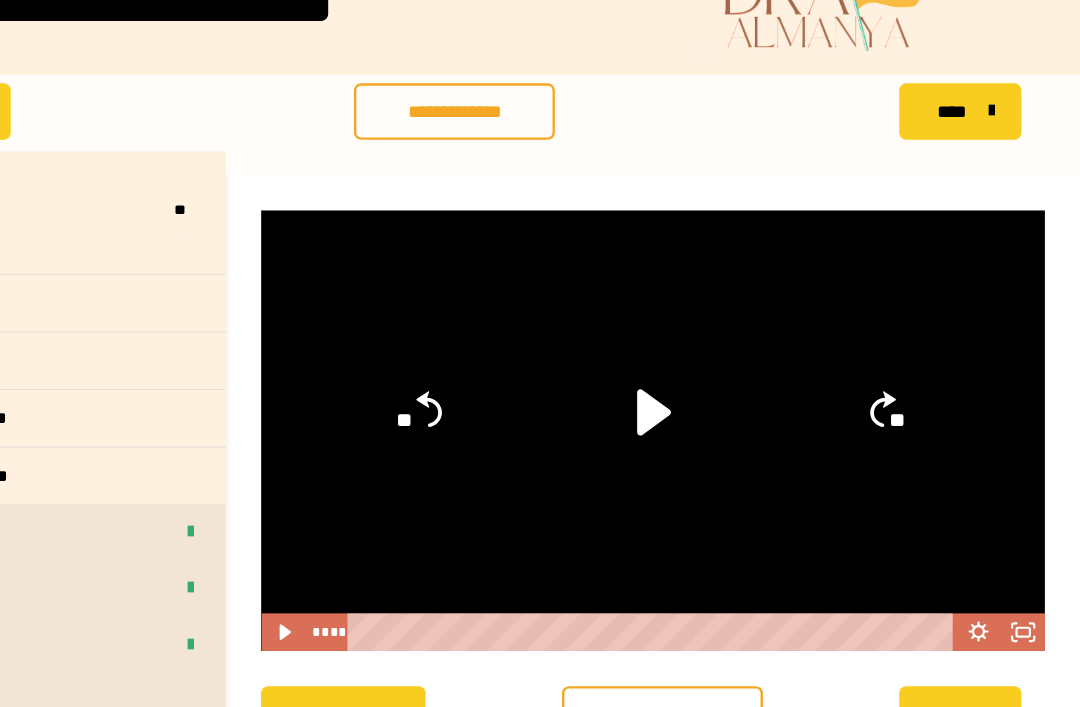 click 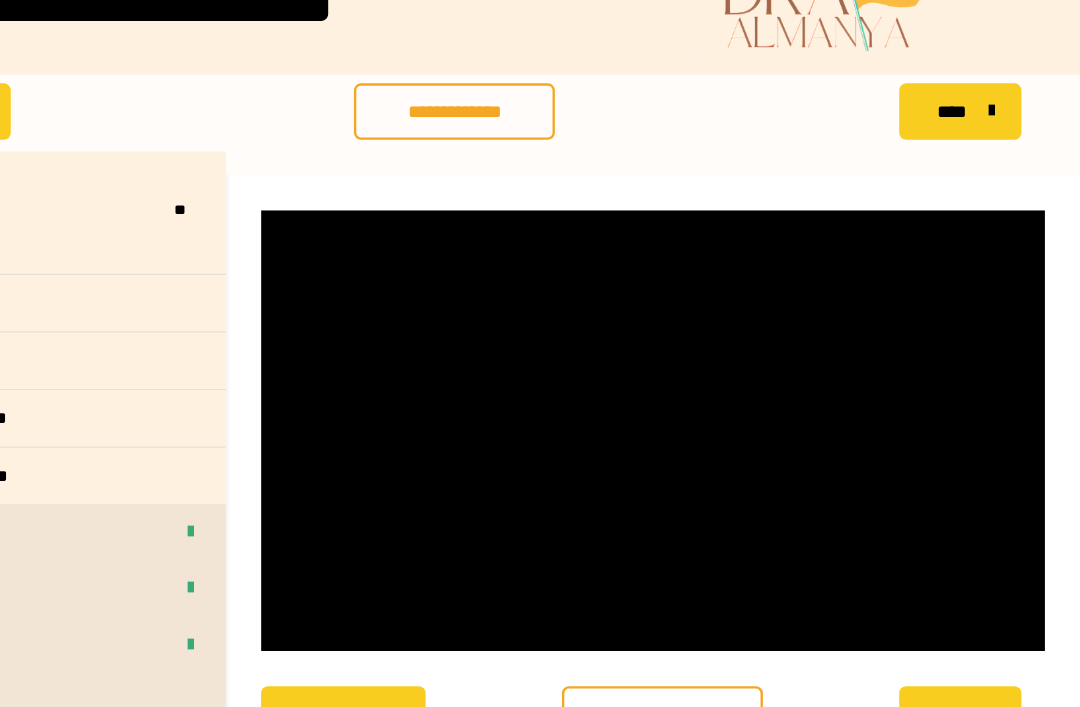 click at bounding box center [716, 394] 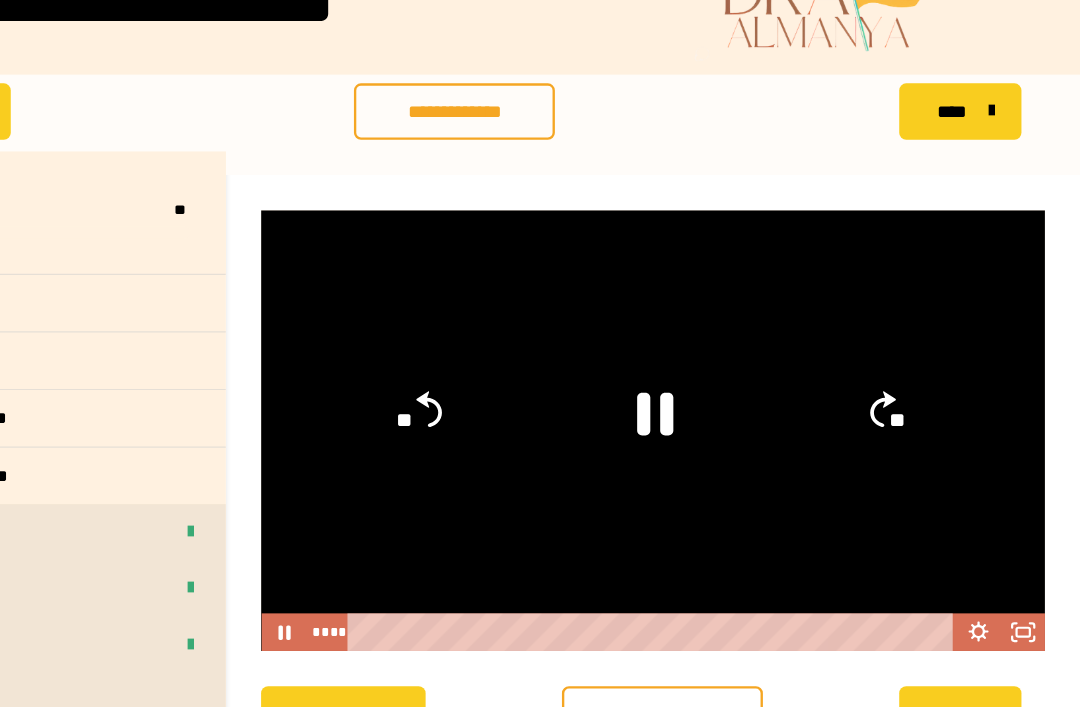 click 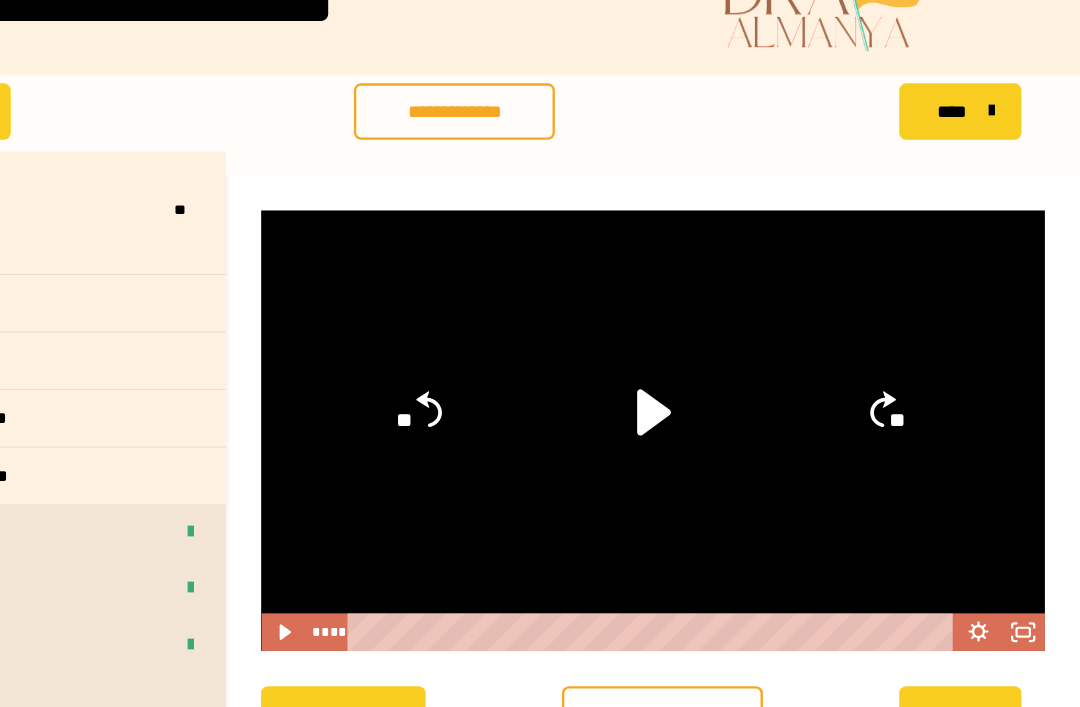 click 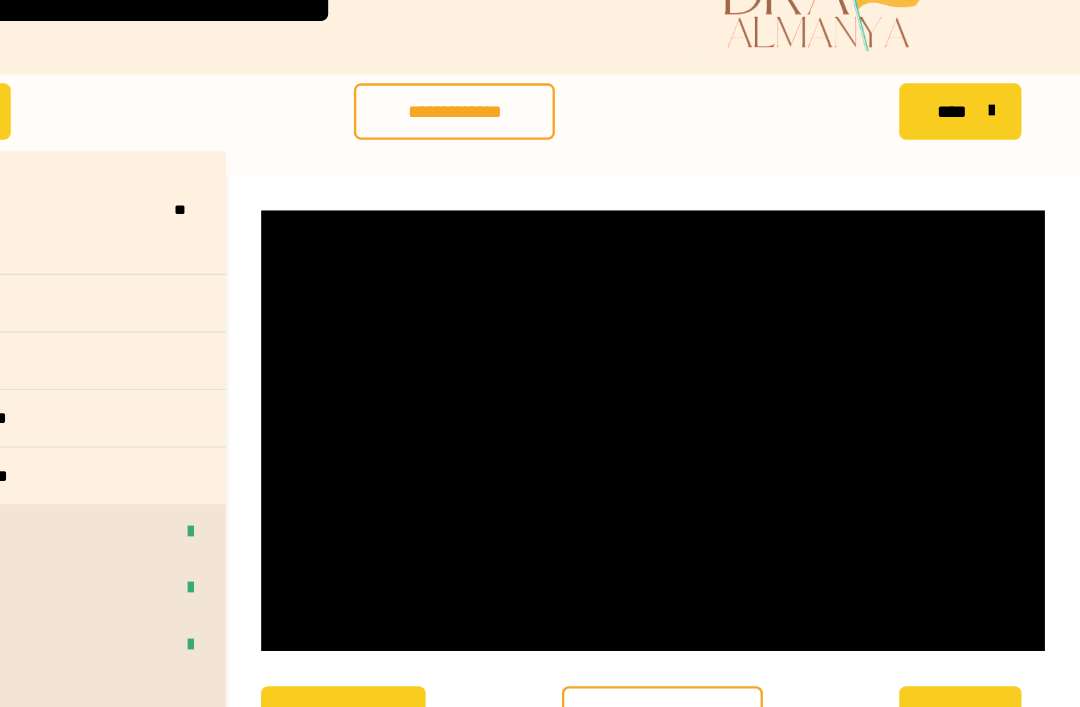 click at bounding box center [716, 394] 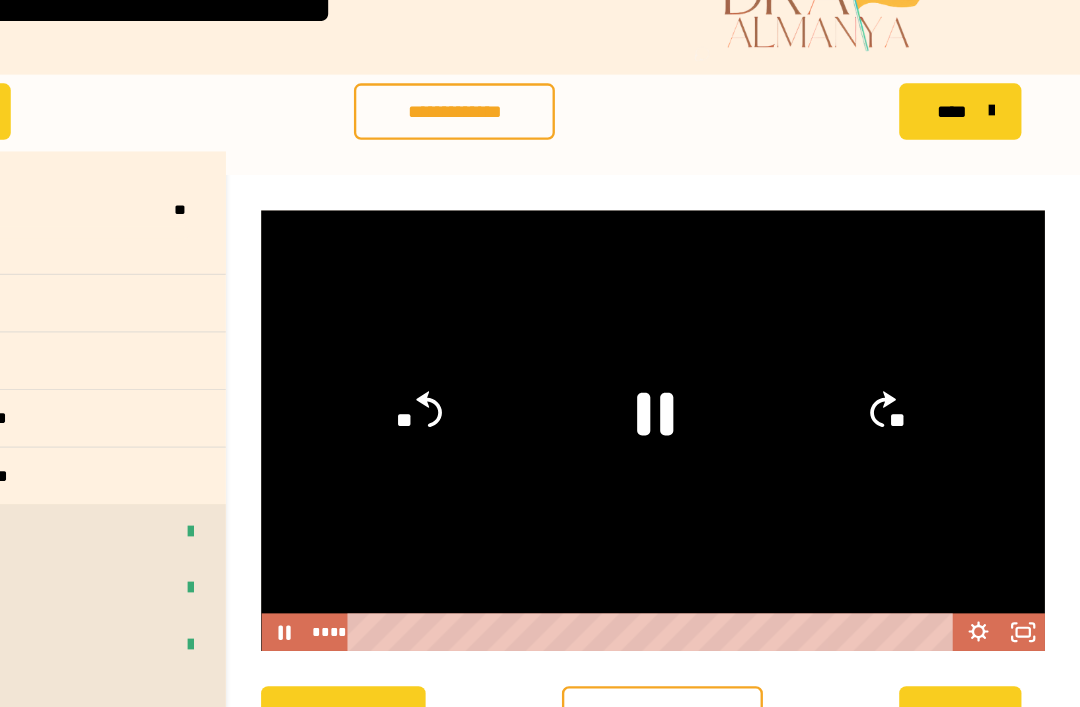 click on "**" 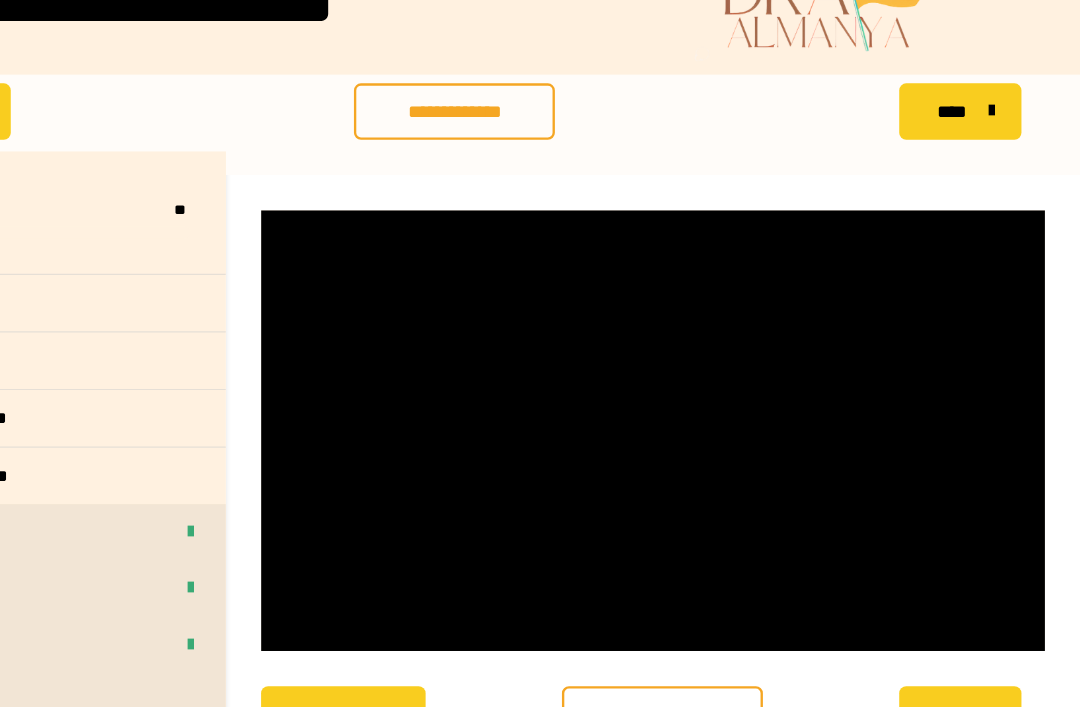 click at bounding box center (716, 394) 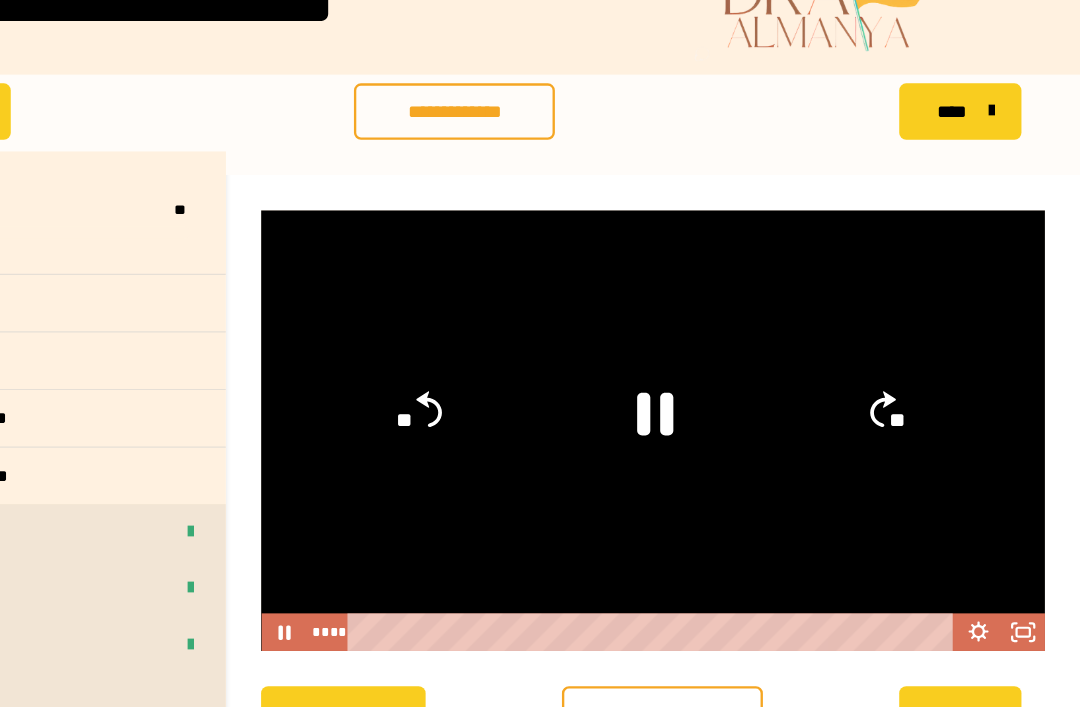 click 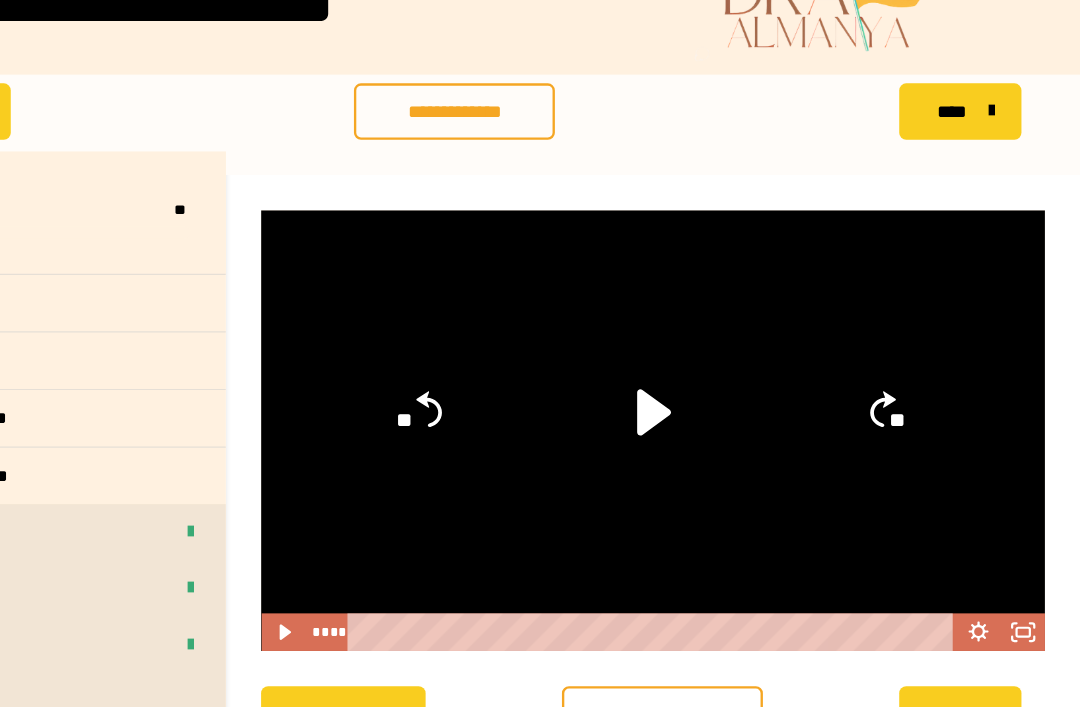 click 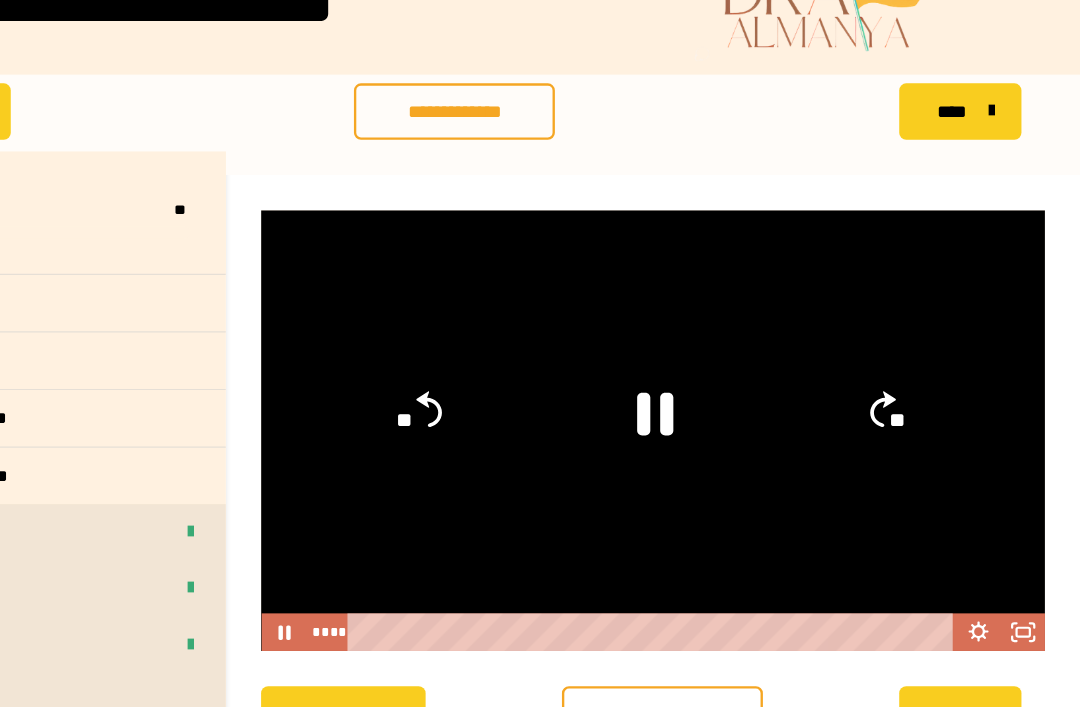 click 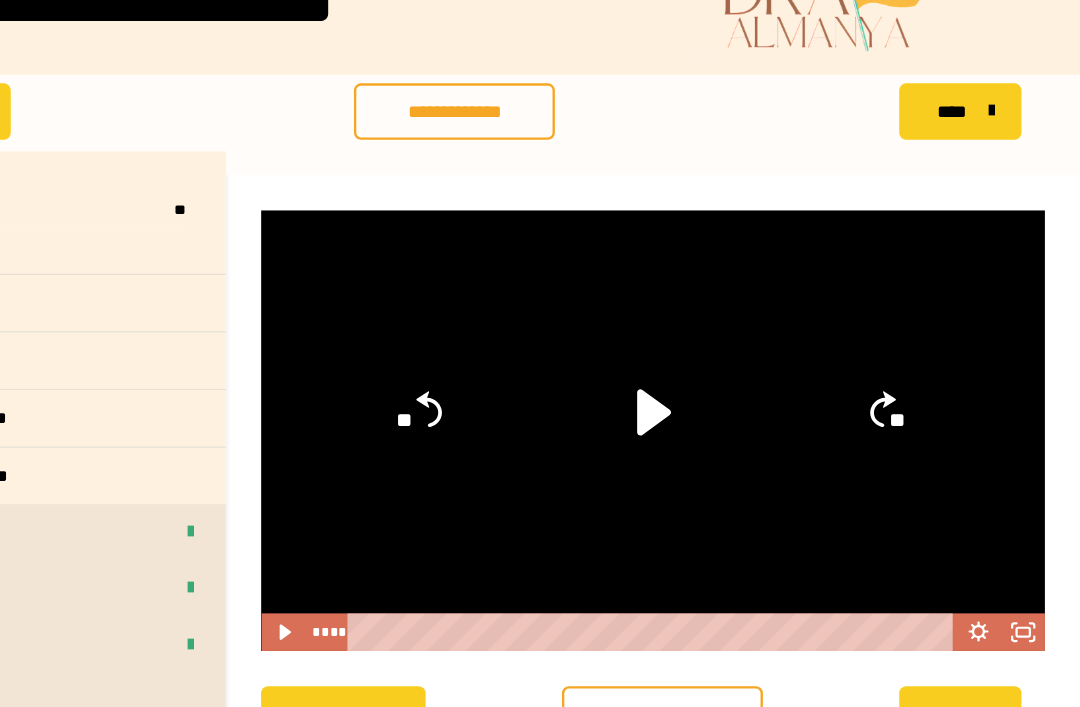 click 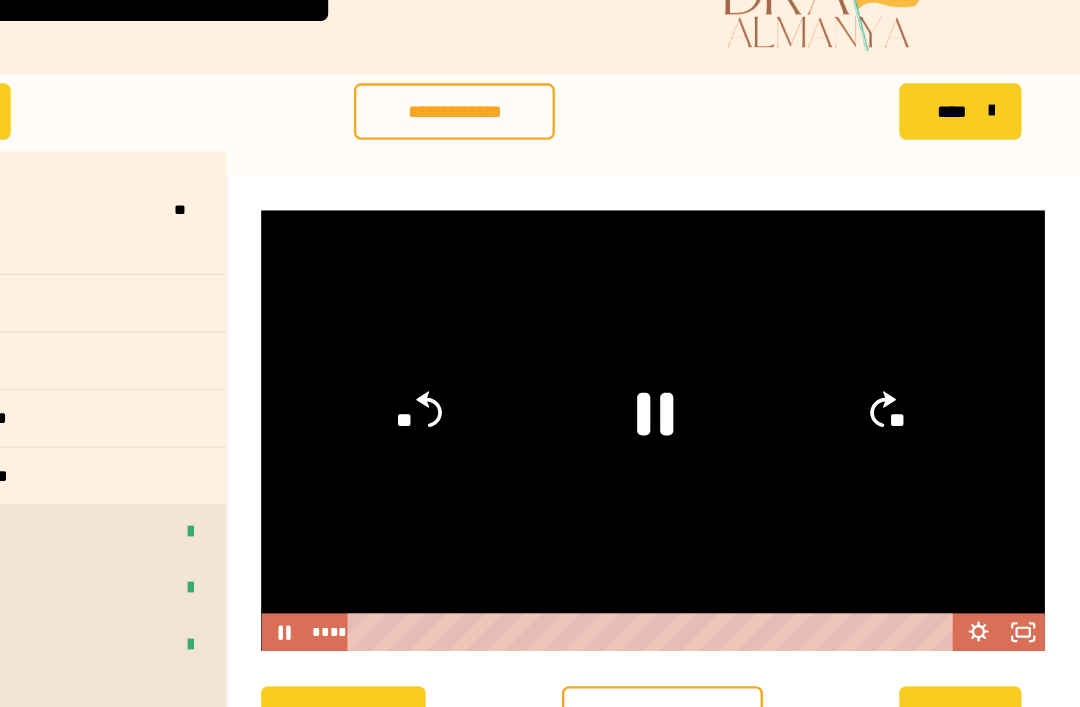 click 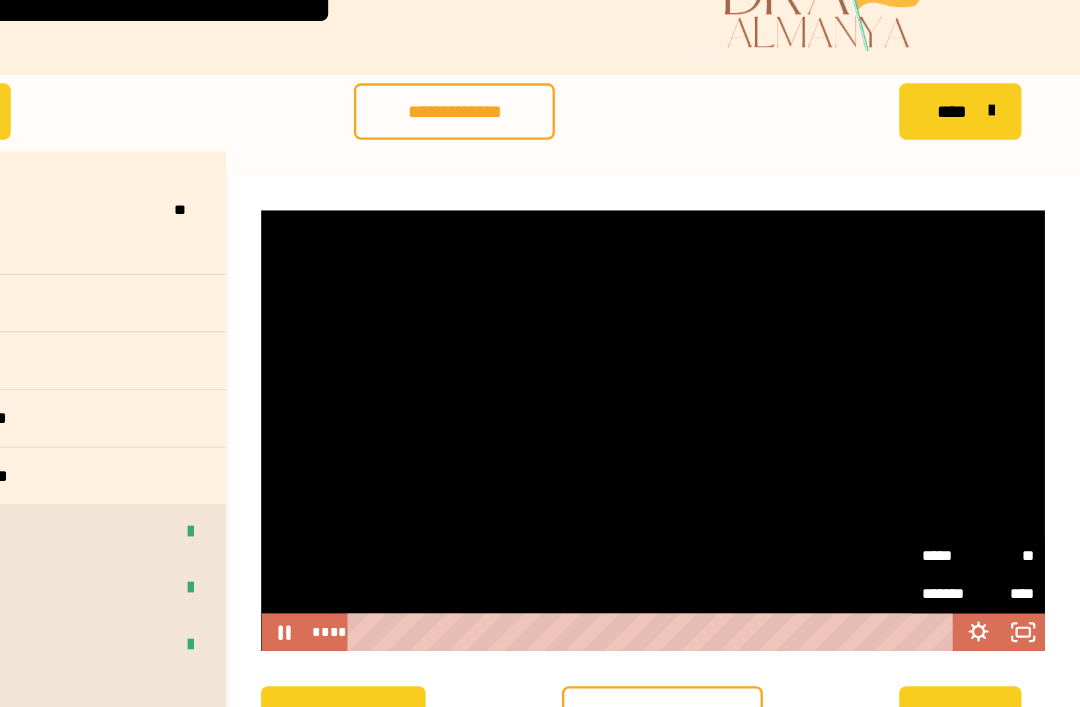 click 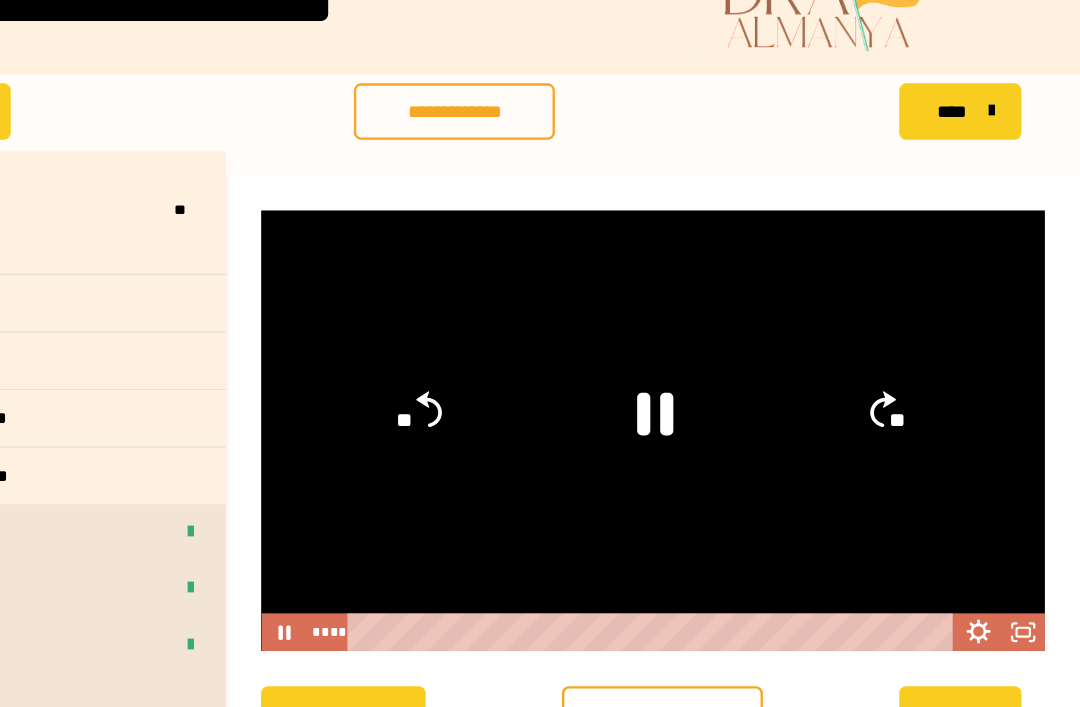 click 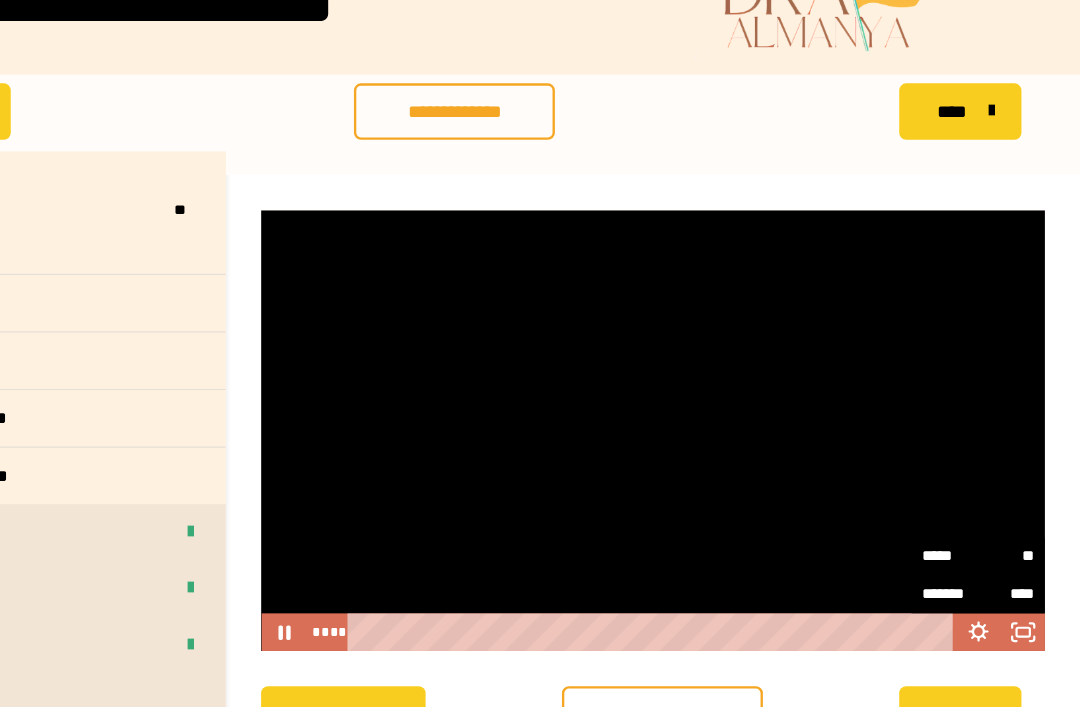 click on "**********" at bounding box center [716, 636] 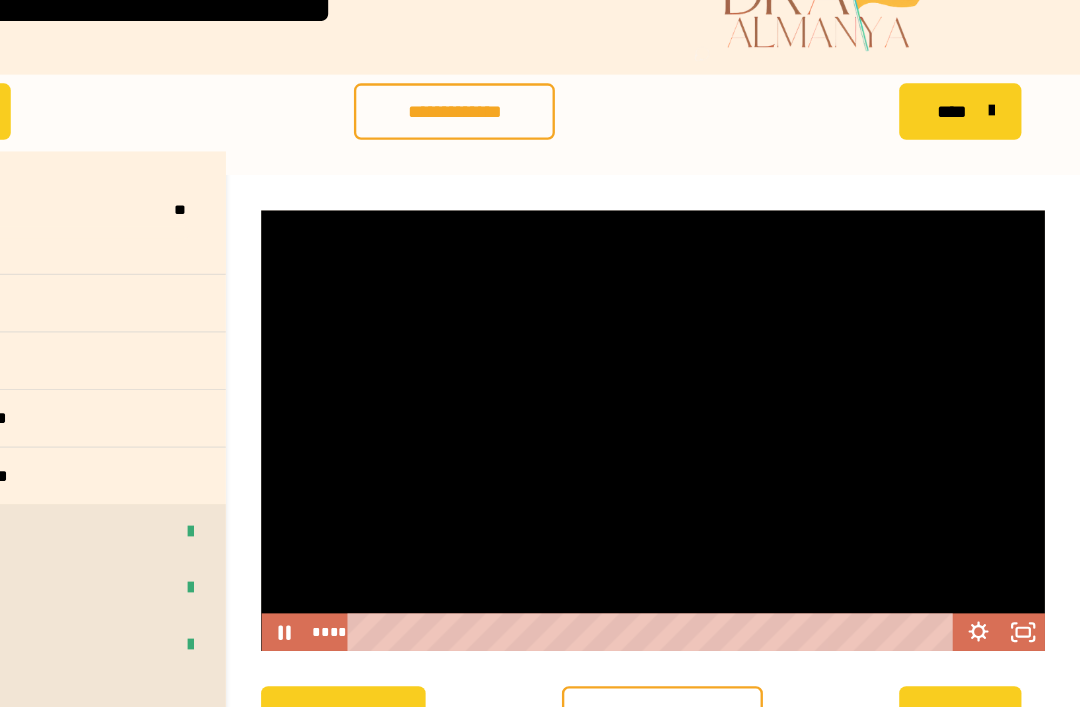 click at bounding box center (716, 394) 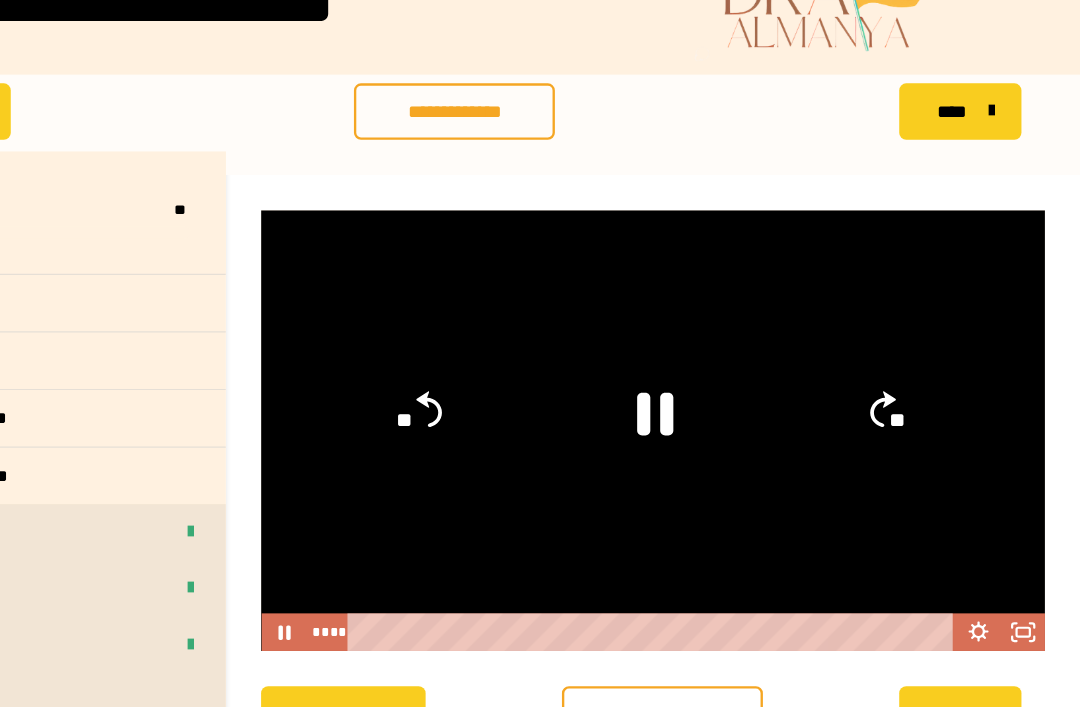click 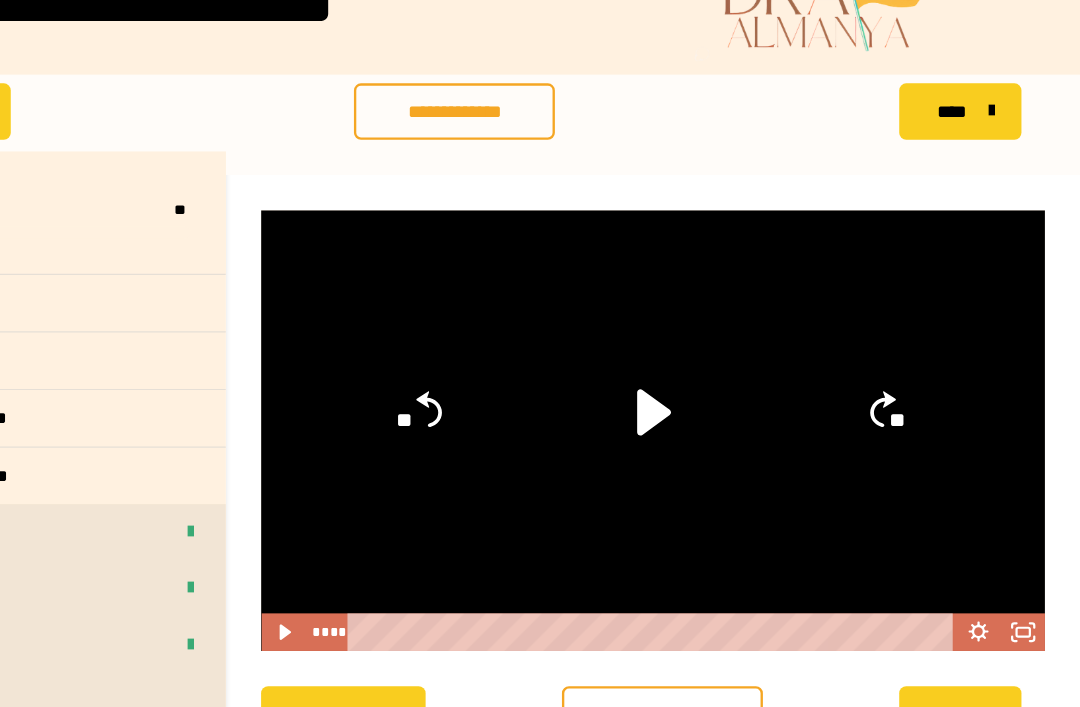 click 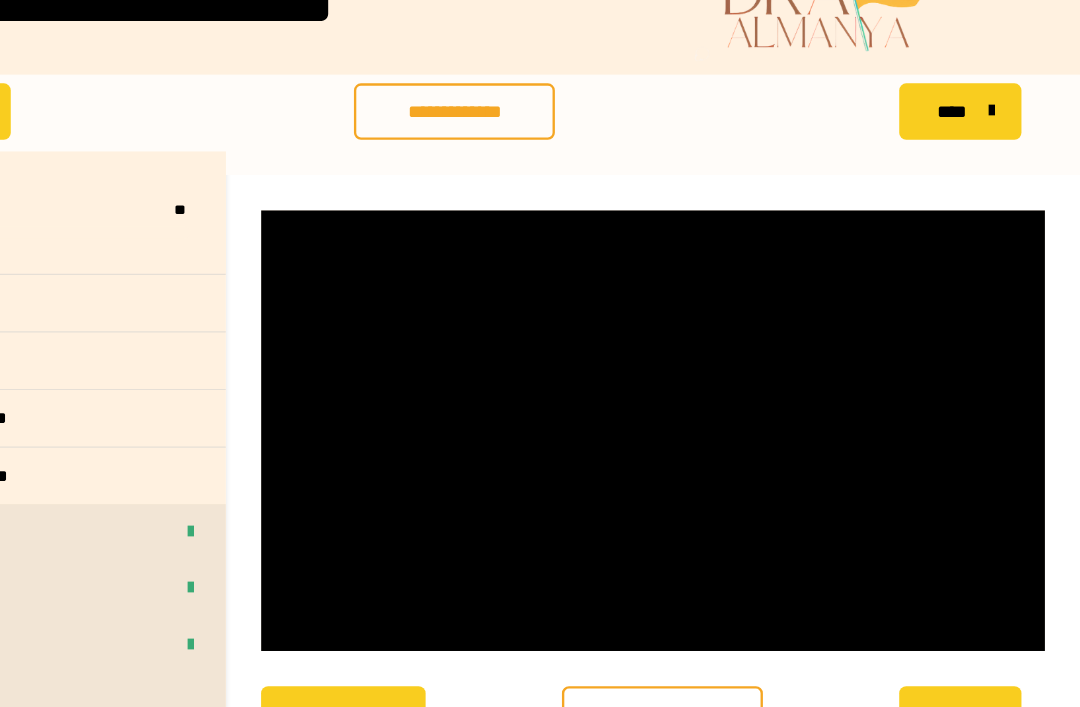 click at bounding box center [716, 394] 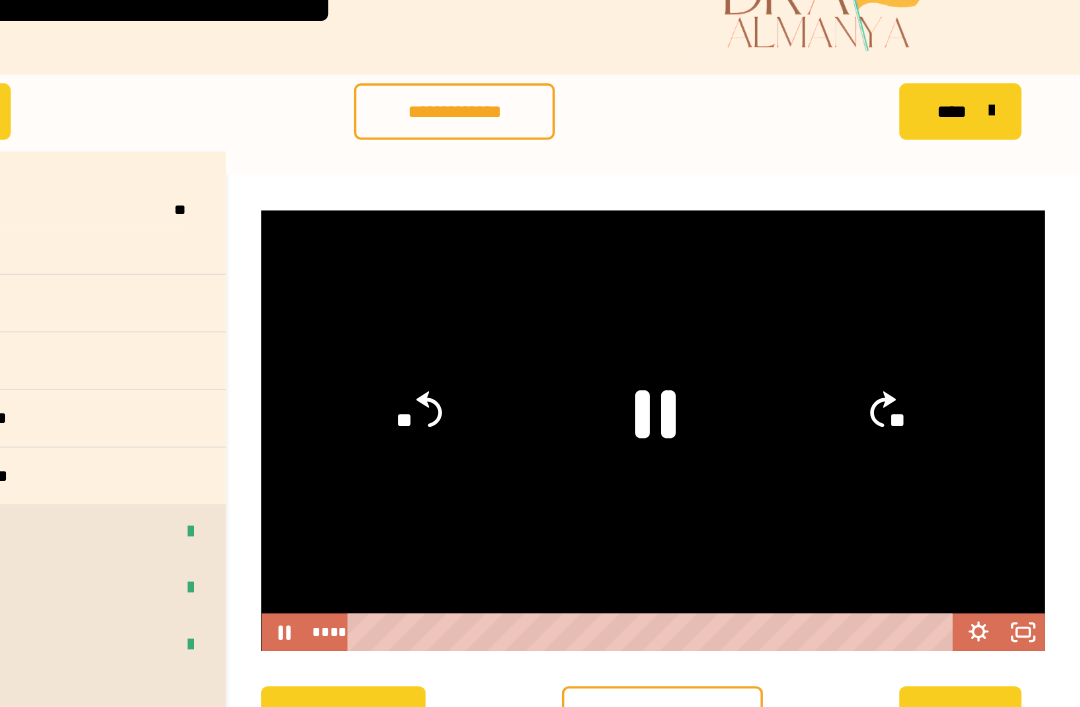 click 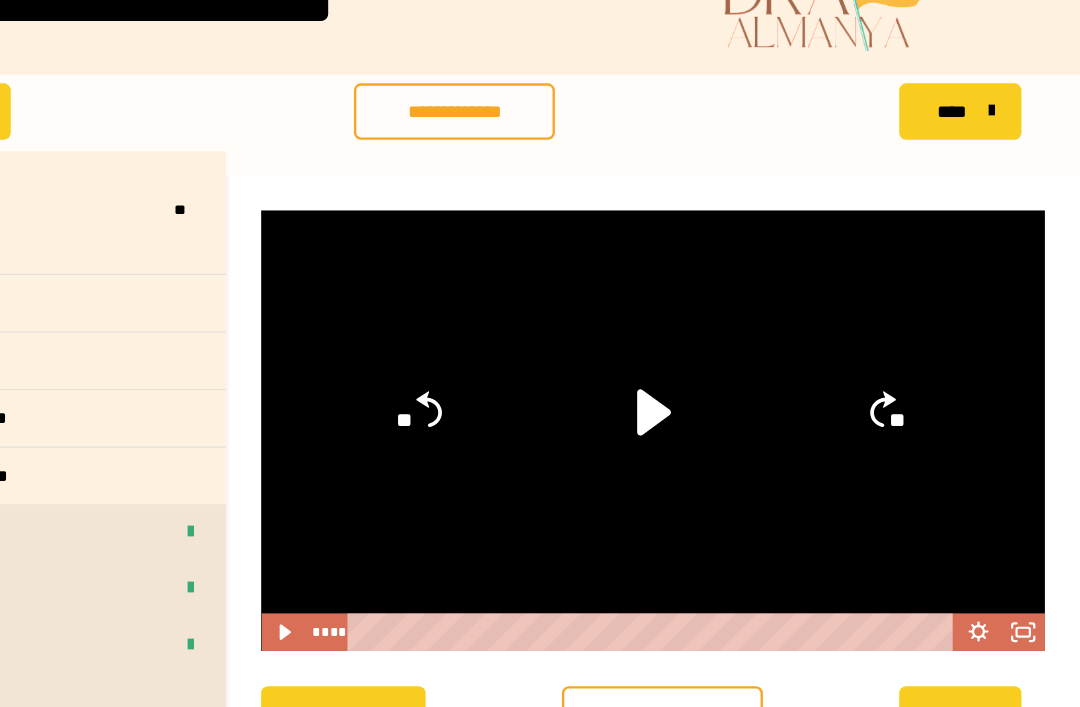 click 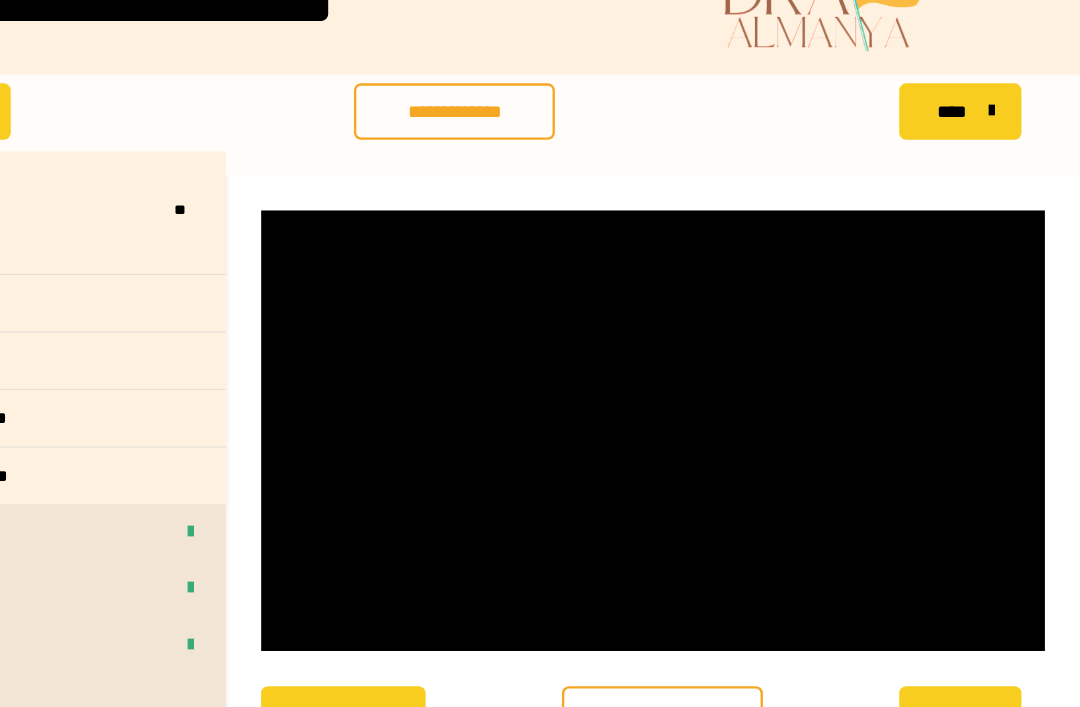 click at bounding box center (716, 394) 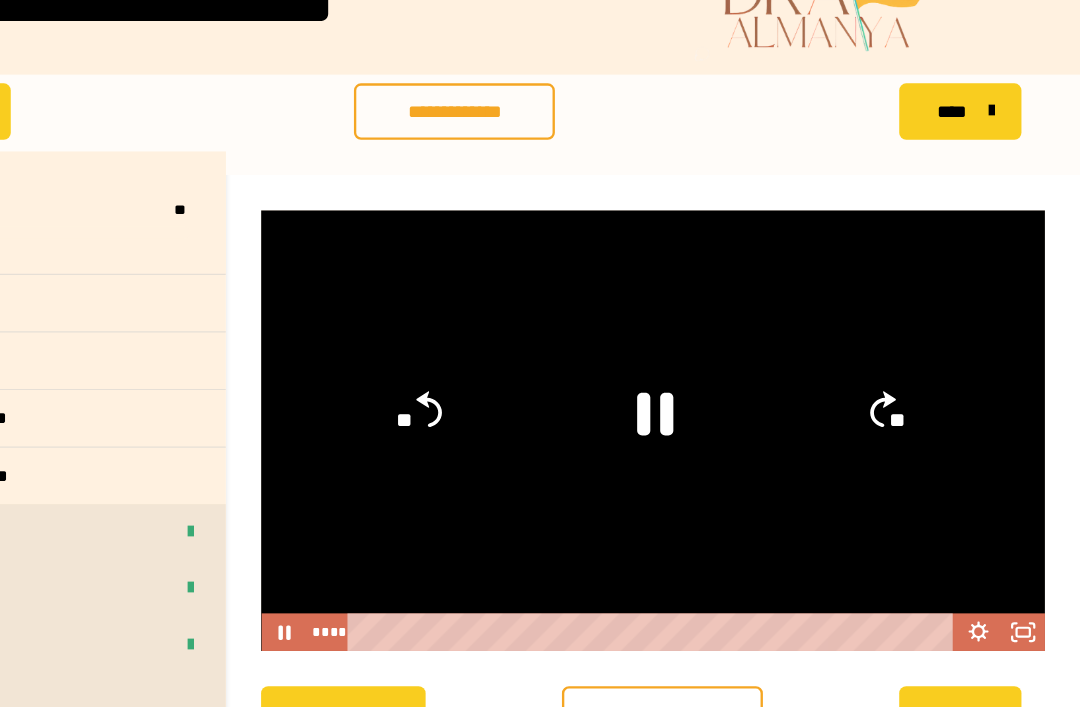 click 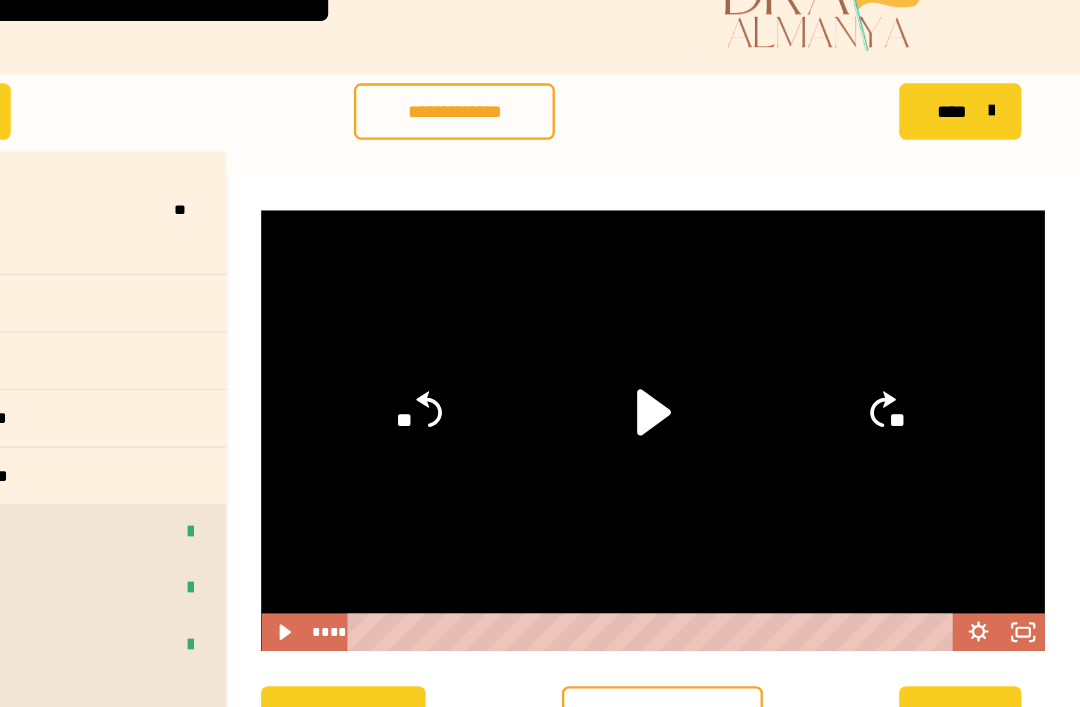click 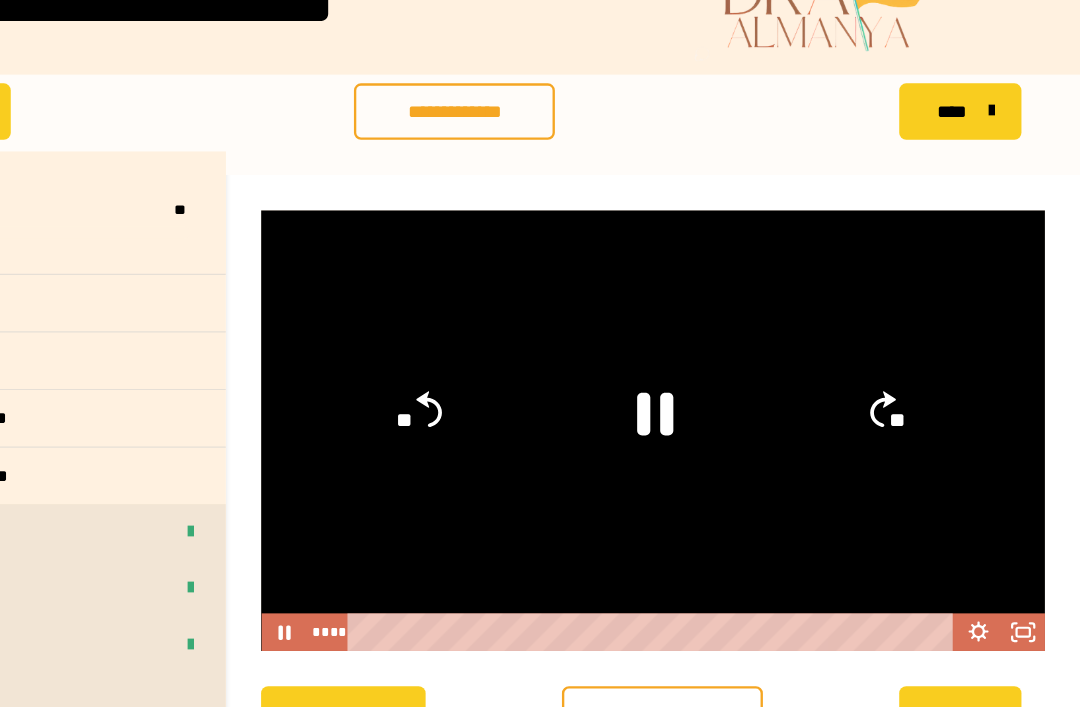 click 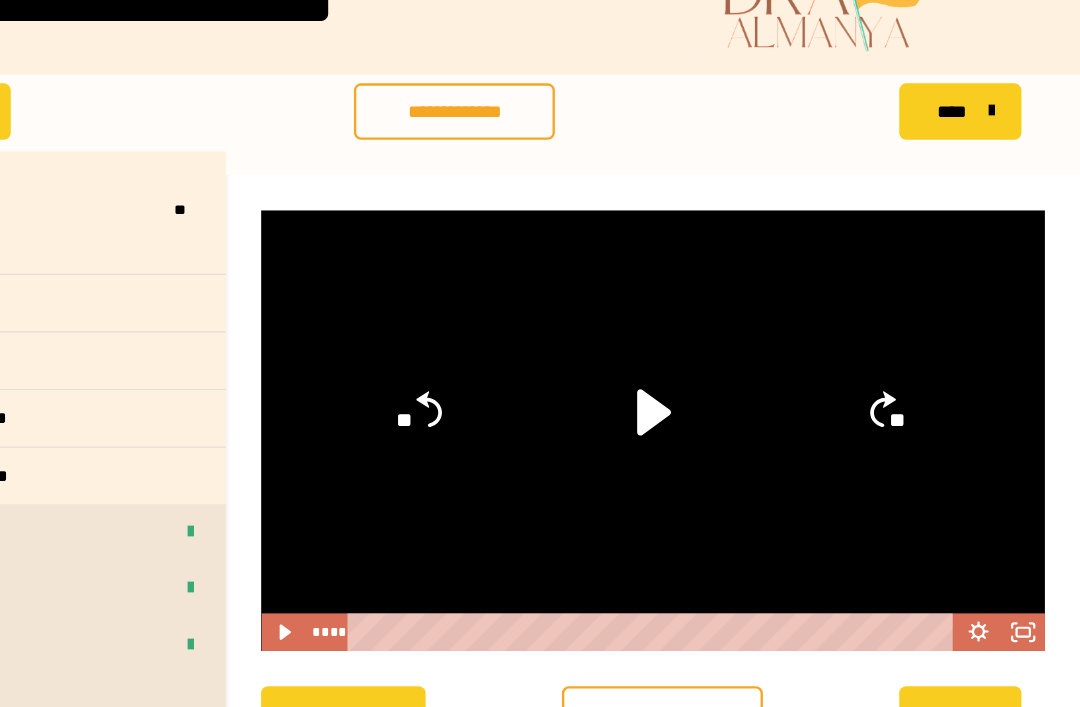click 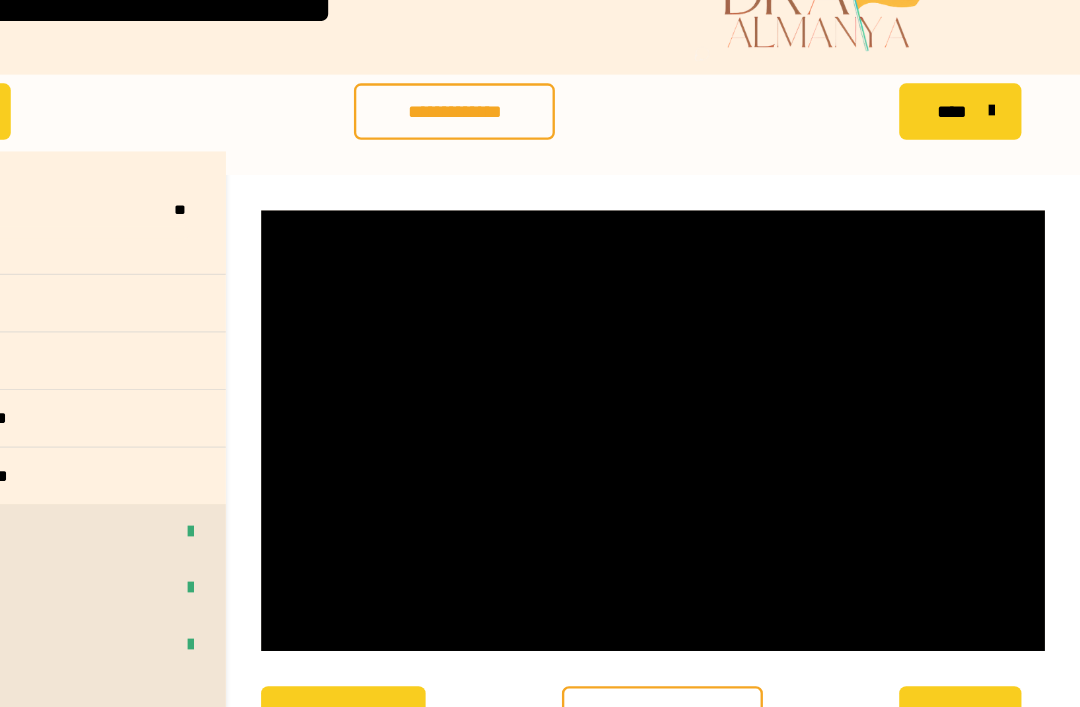 click on "**********" at bounding box center [724, 636] 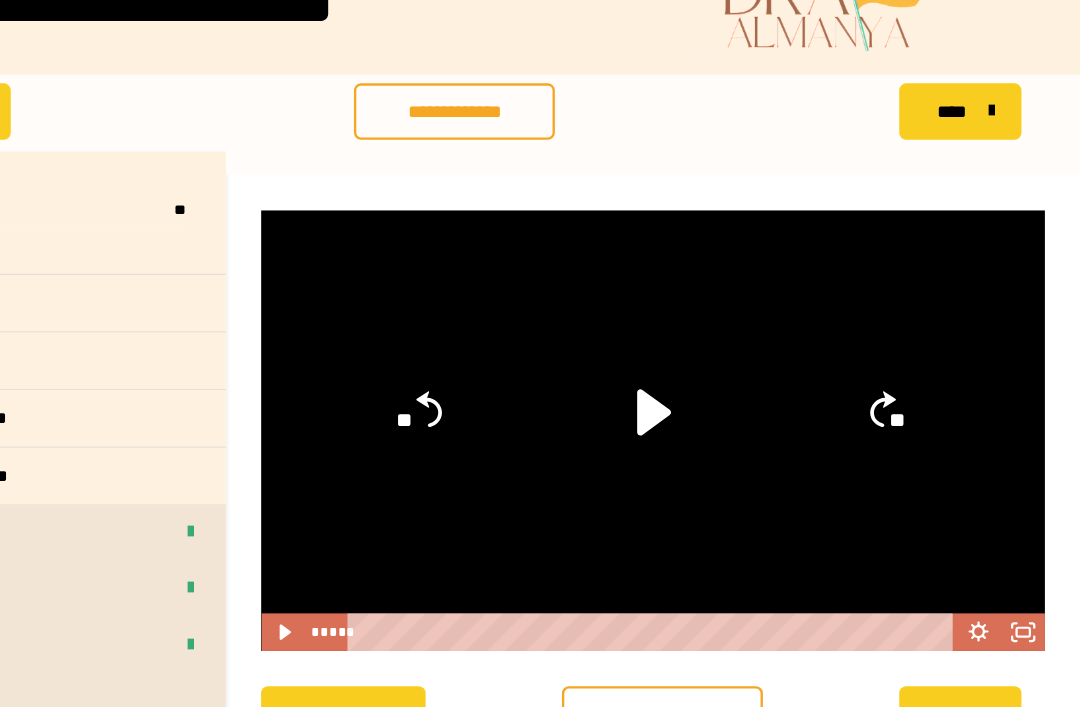 click on "**********" at bounding box center [724, 637] 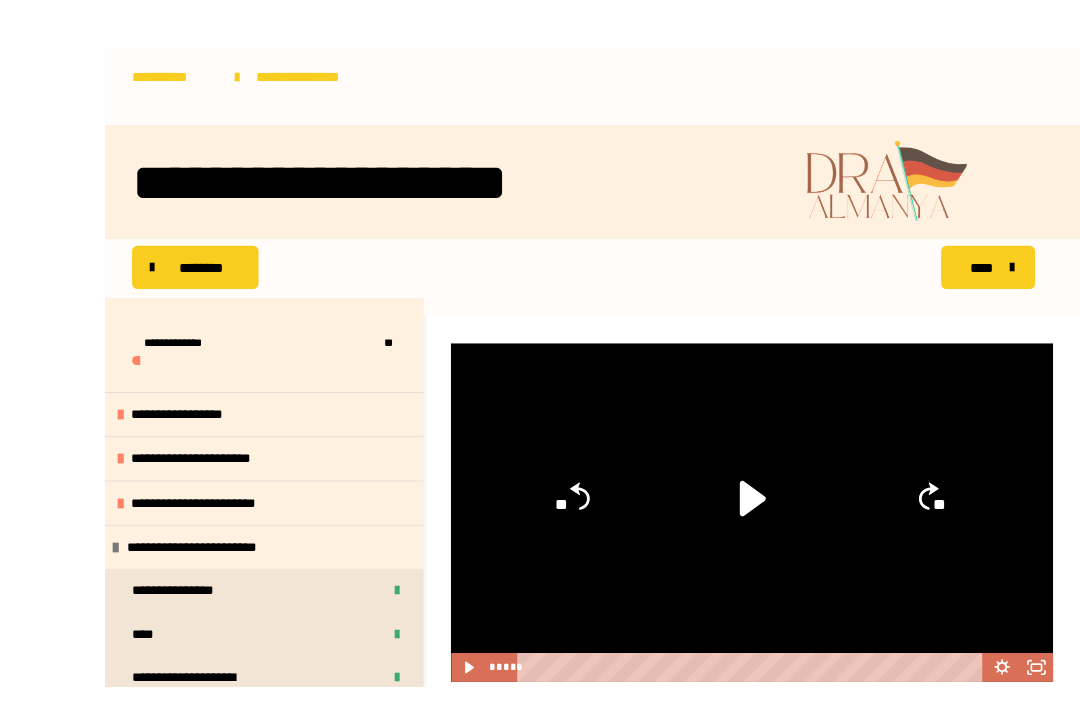 scroll, scrollTop: 111, scrollLeft: 0, axis: vertical 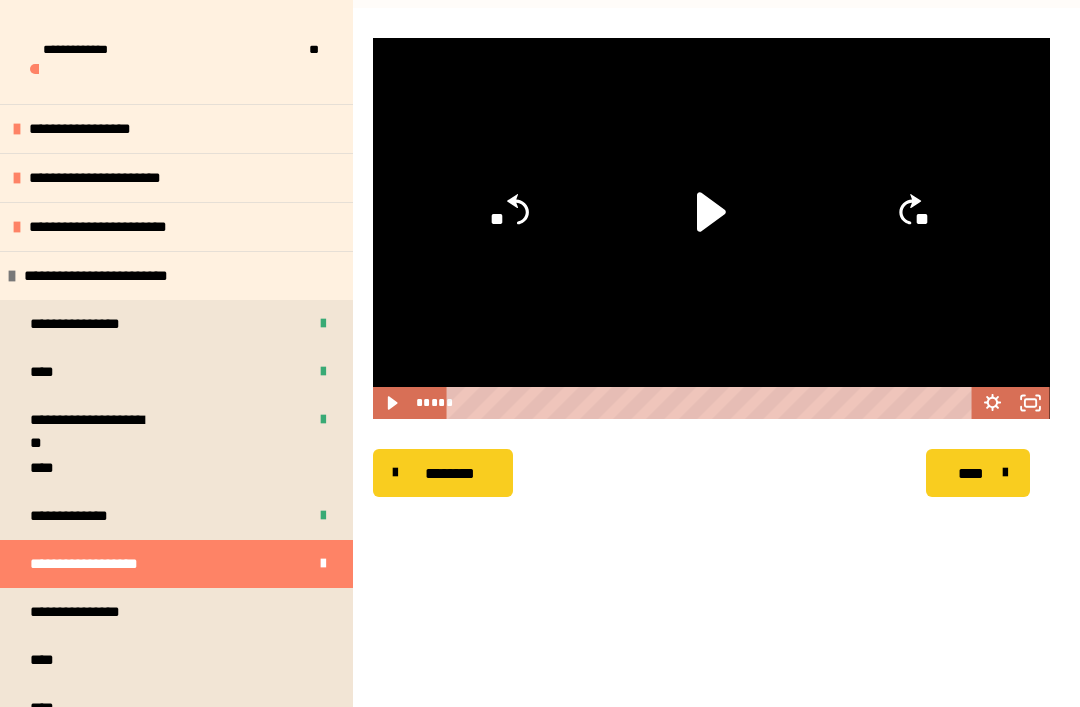 click on "**********" at bounding box center [176, 612] 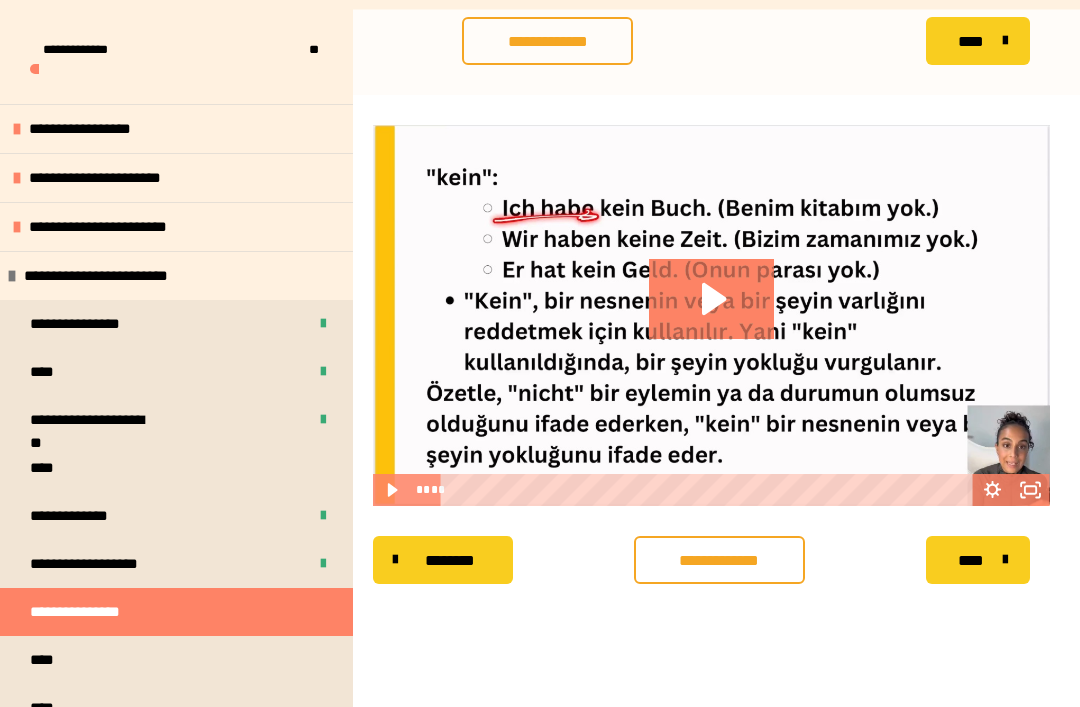 scroll, scrollTop: 0, scrollLeft: 0, axis: both 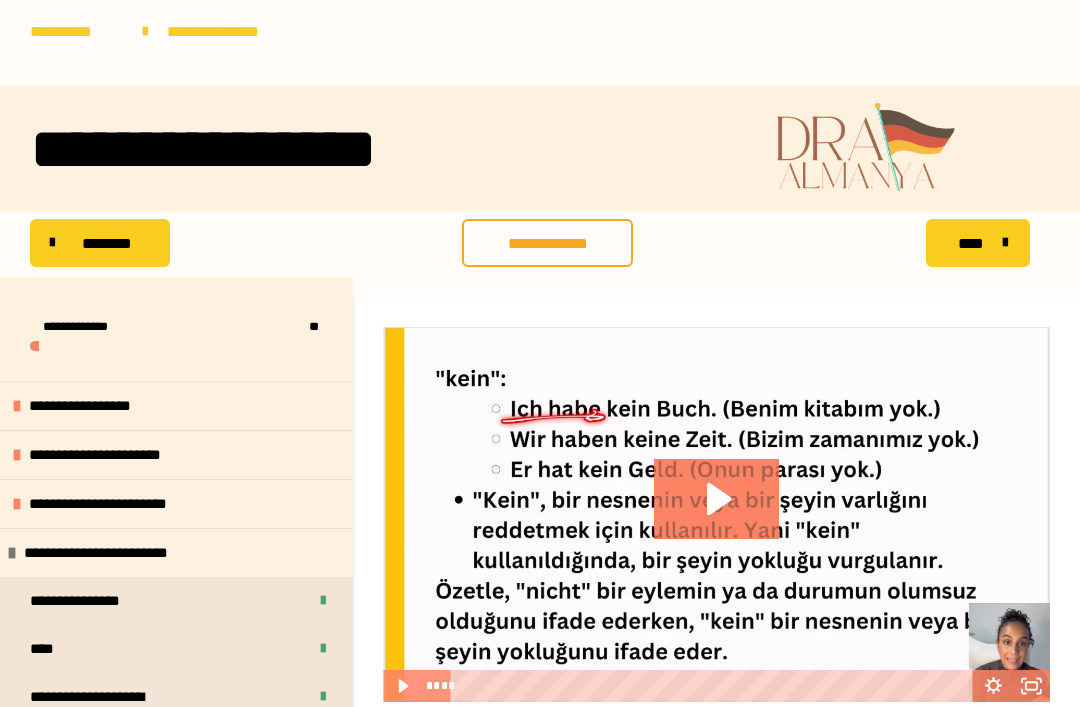 click 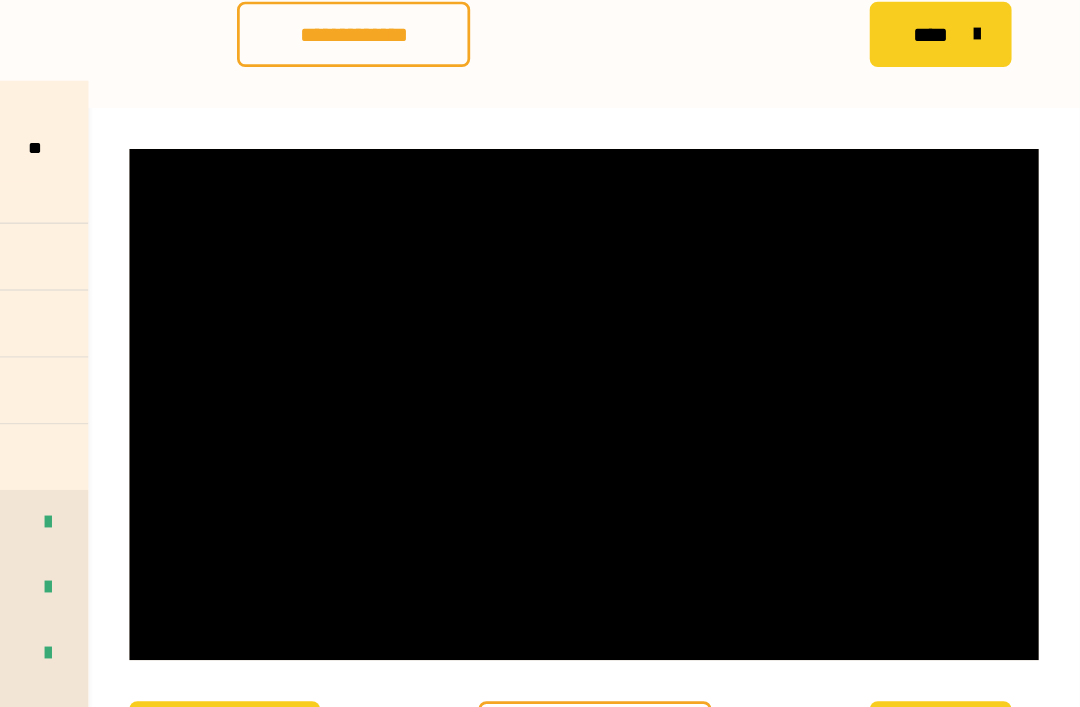 scroll, scrollTop: 94, scrollLeft: 0, axis: vertical 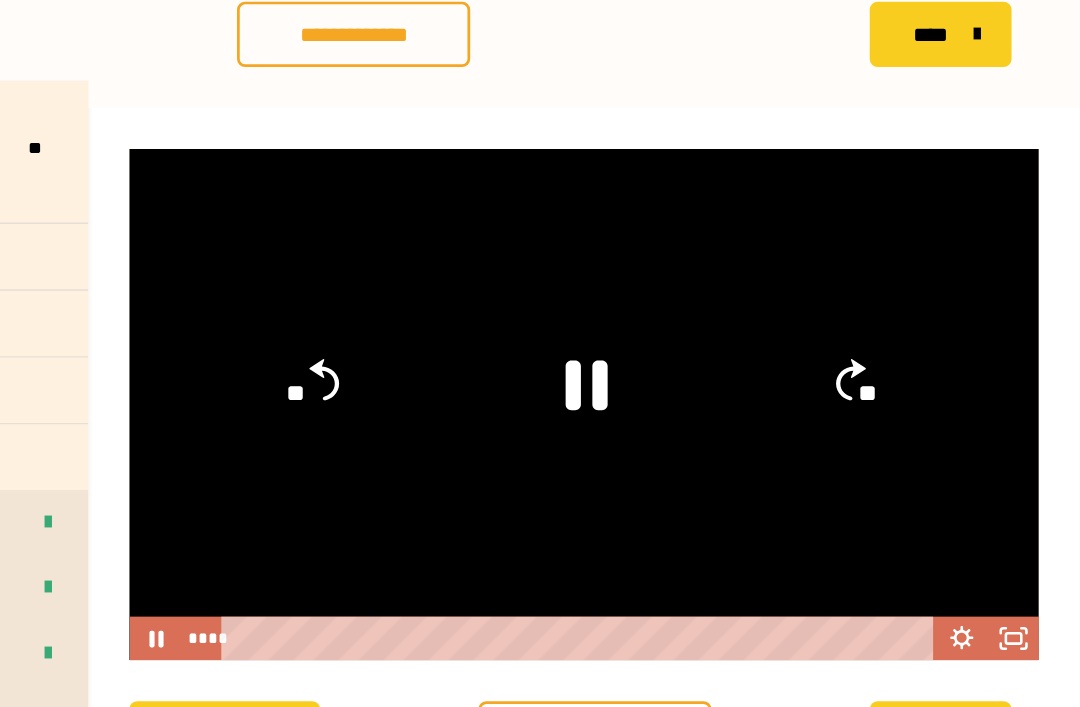 click 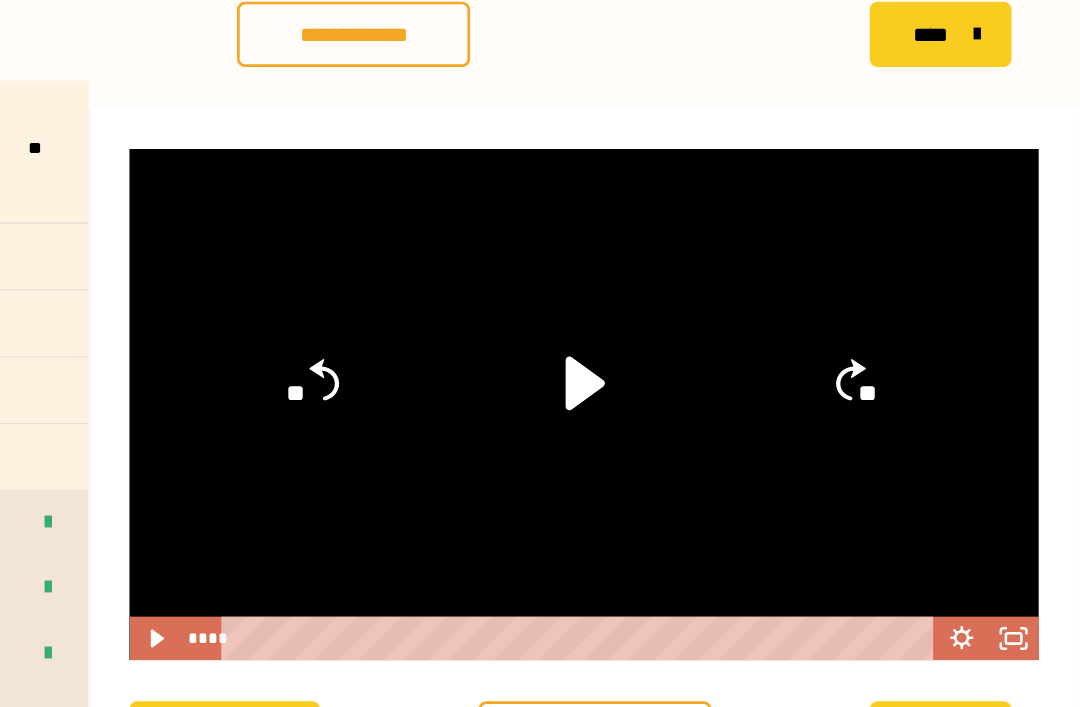 click 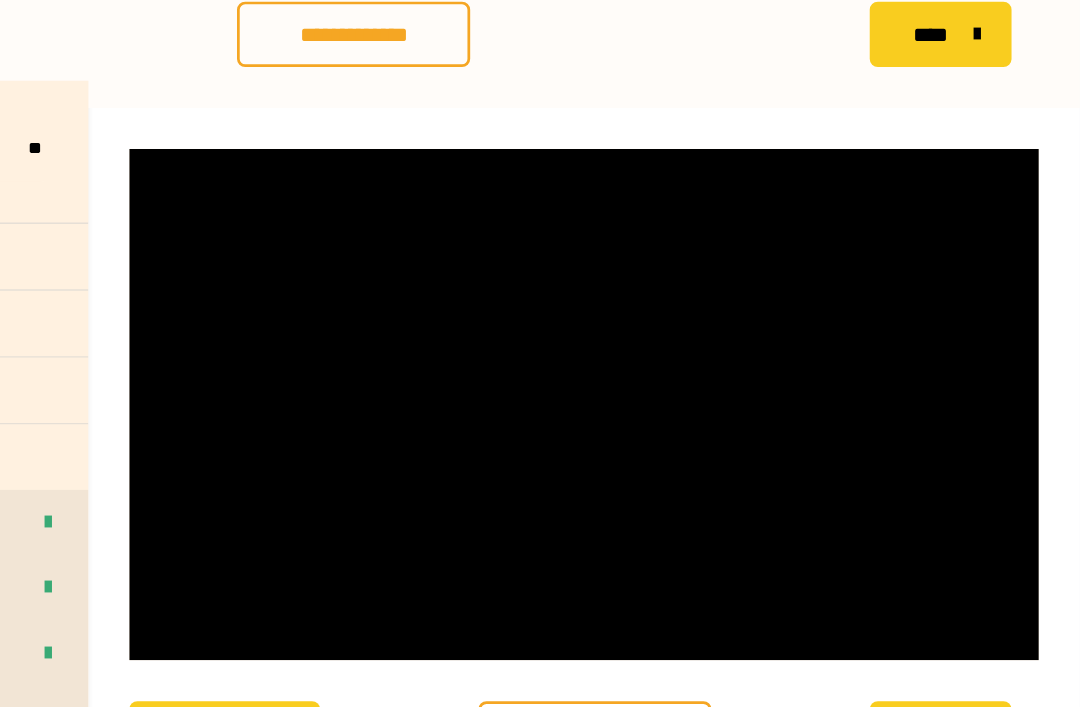 click at bounding box center (716, 420) 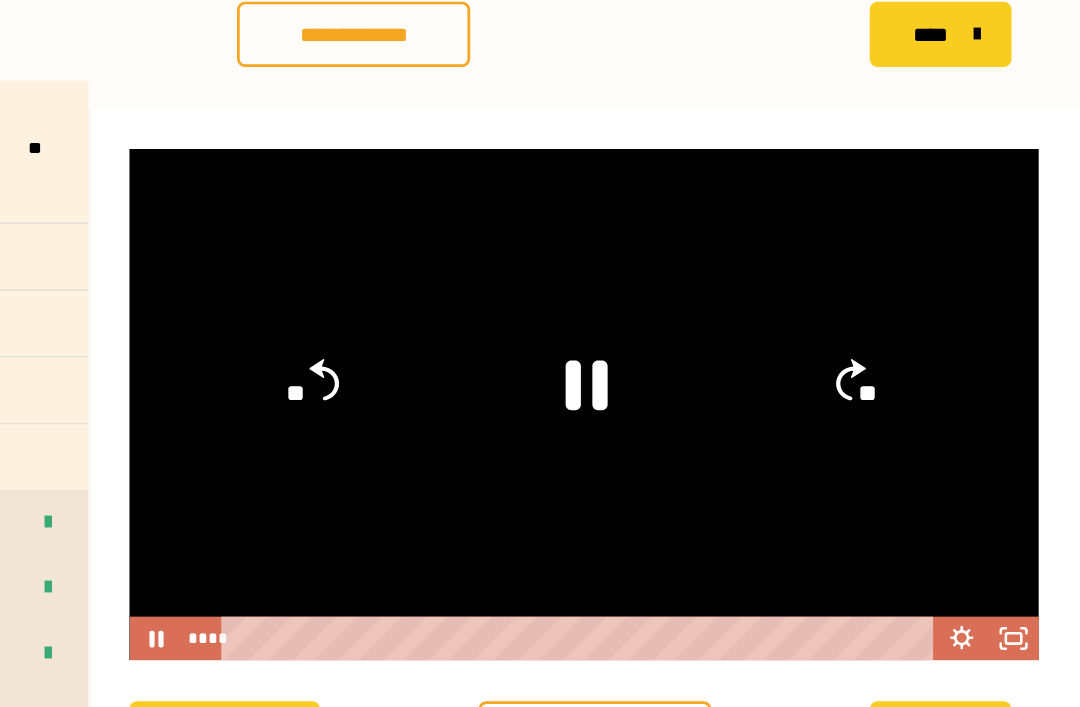 click 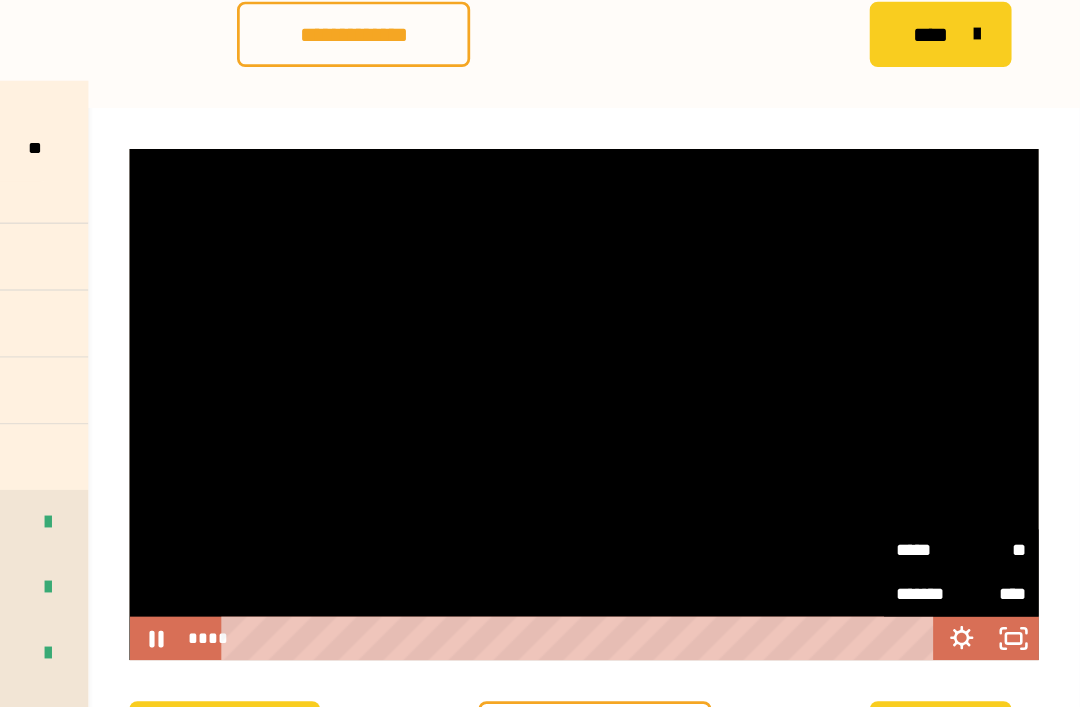 click on "**" at bounding box center (1017, 527) 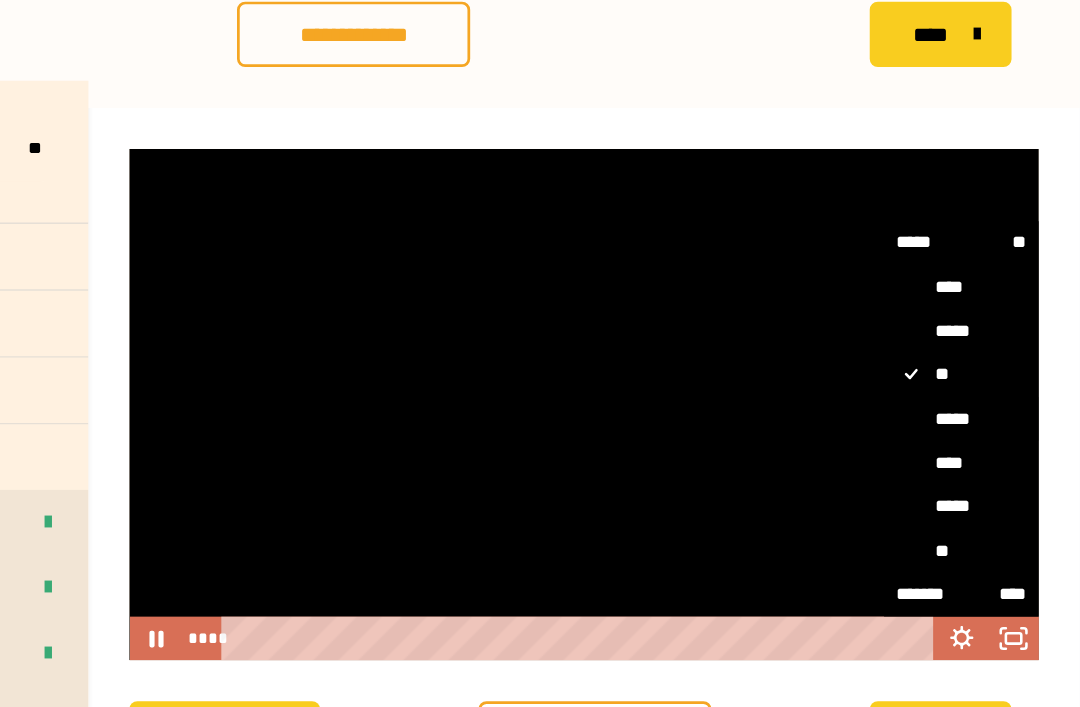 click on "*****" at bounding box center (993, 431) 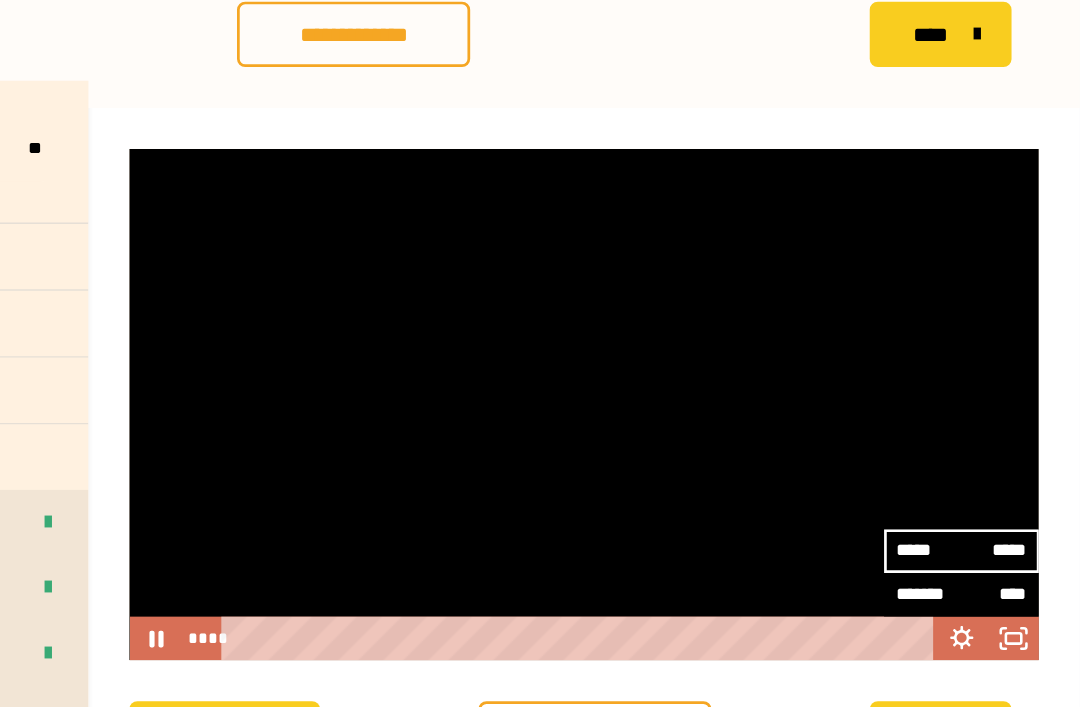 click 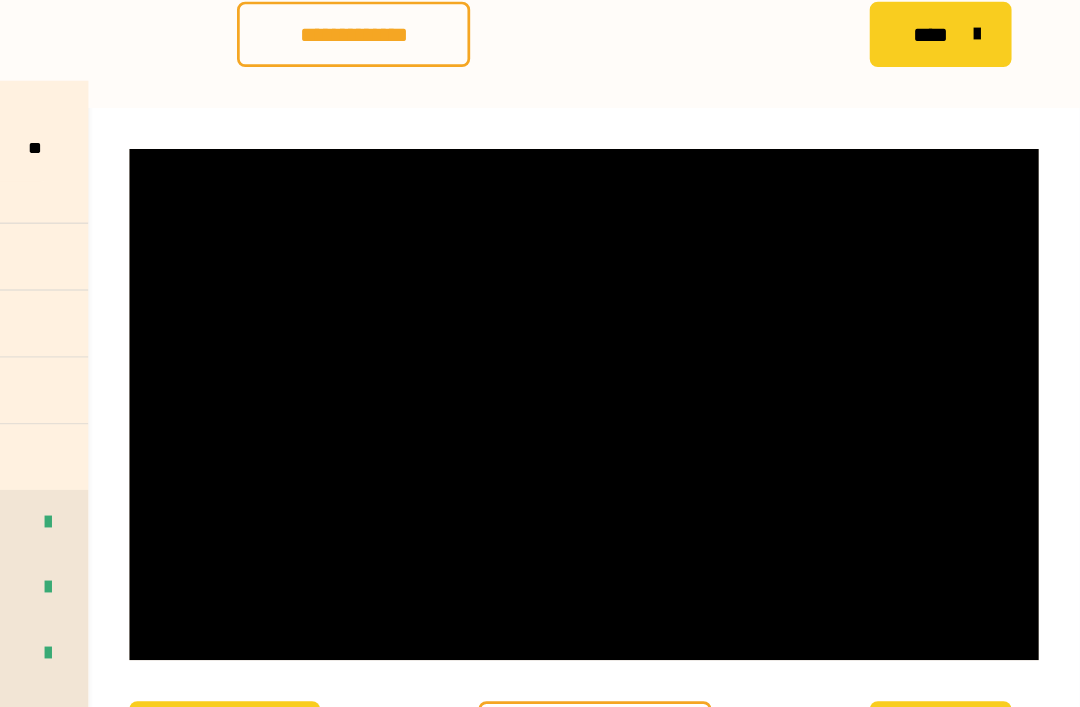 click at bounding box center [716, 420] 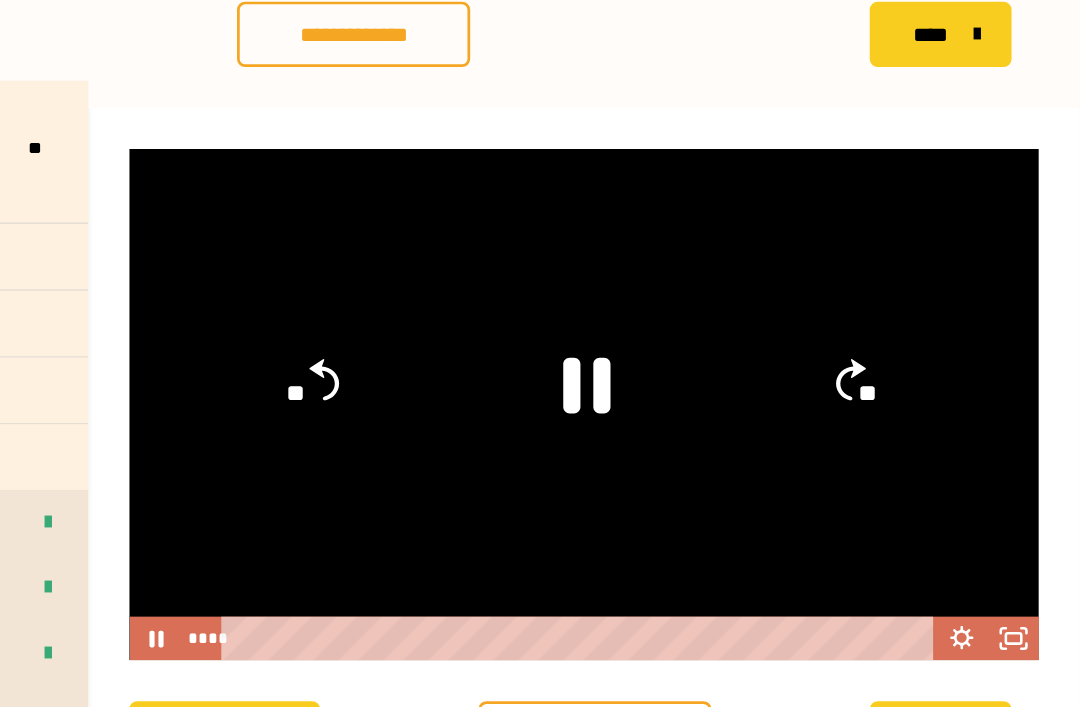 click 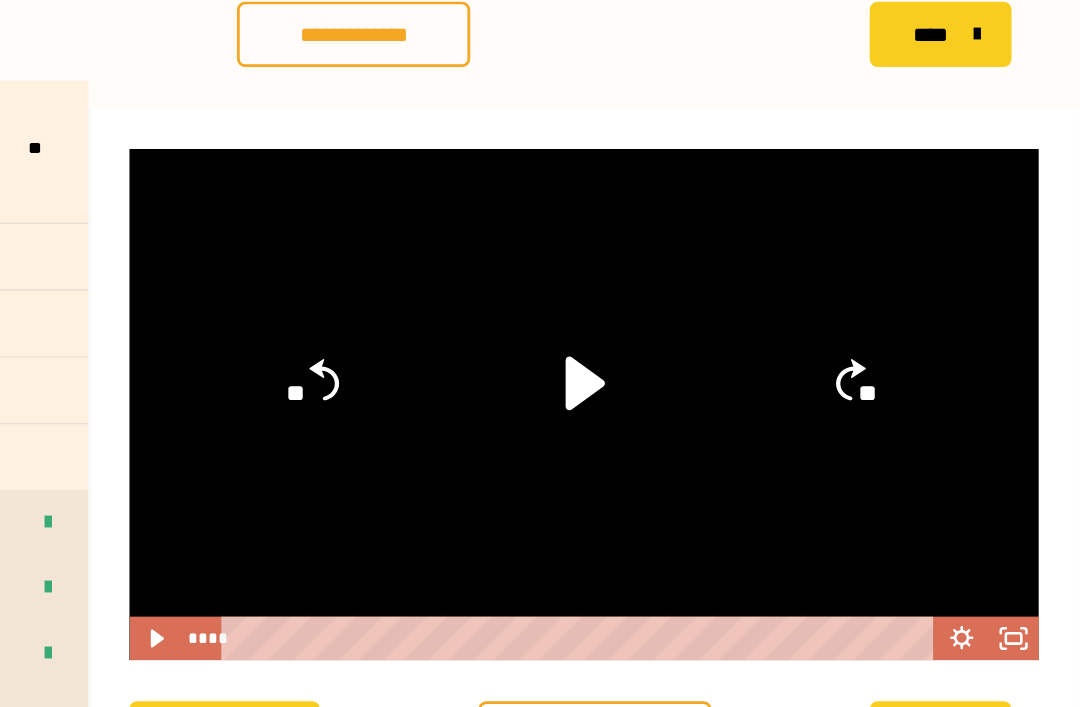 click 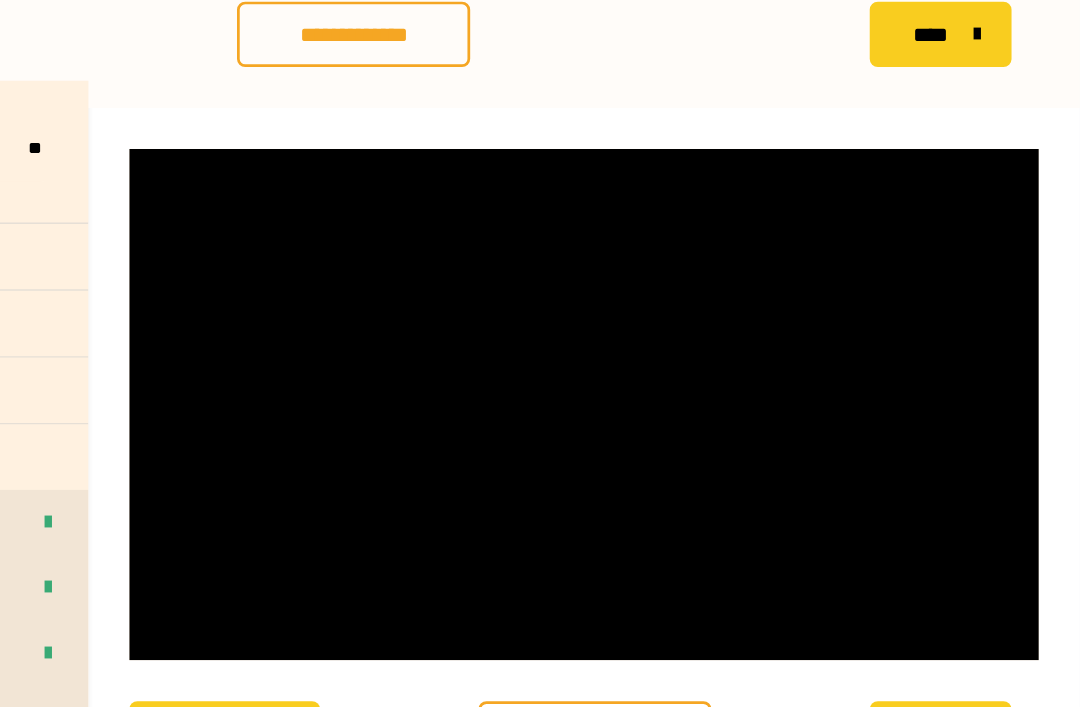 click at bounding box center (716, 420) 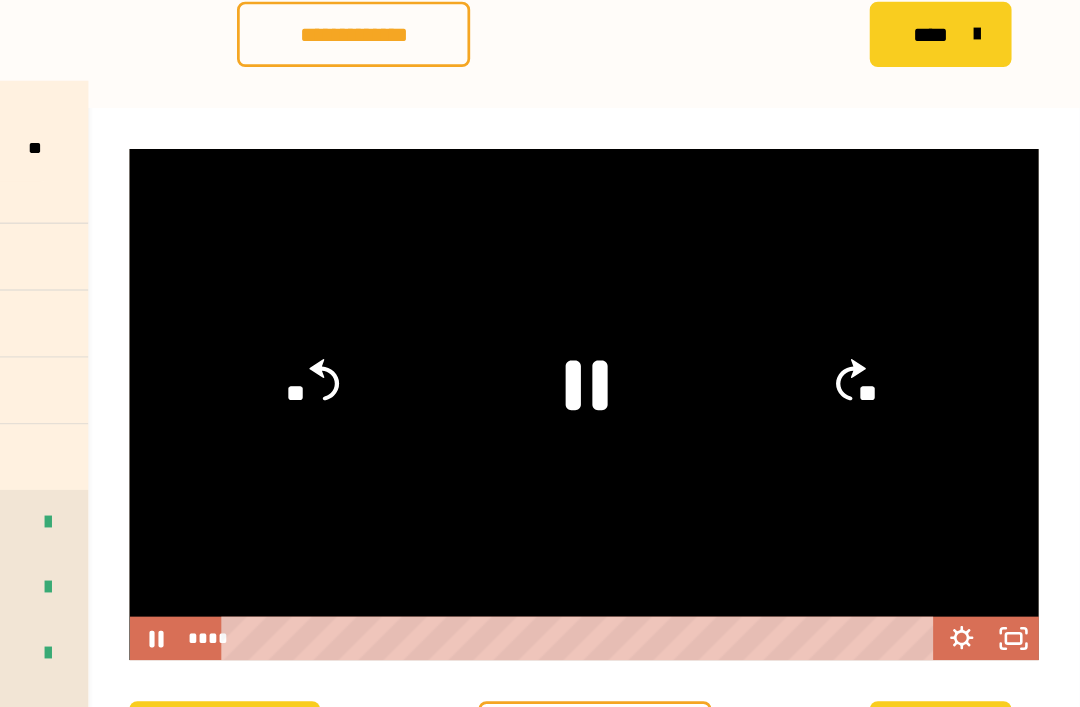 click at bounding box center [716, 420] 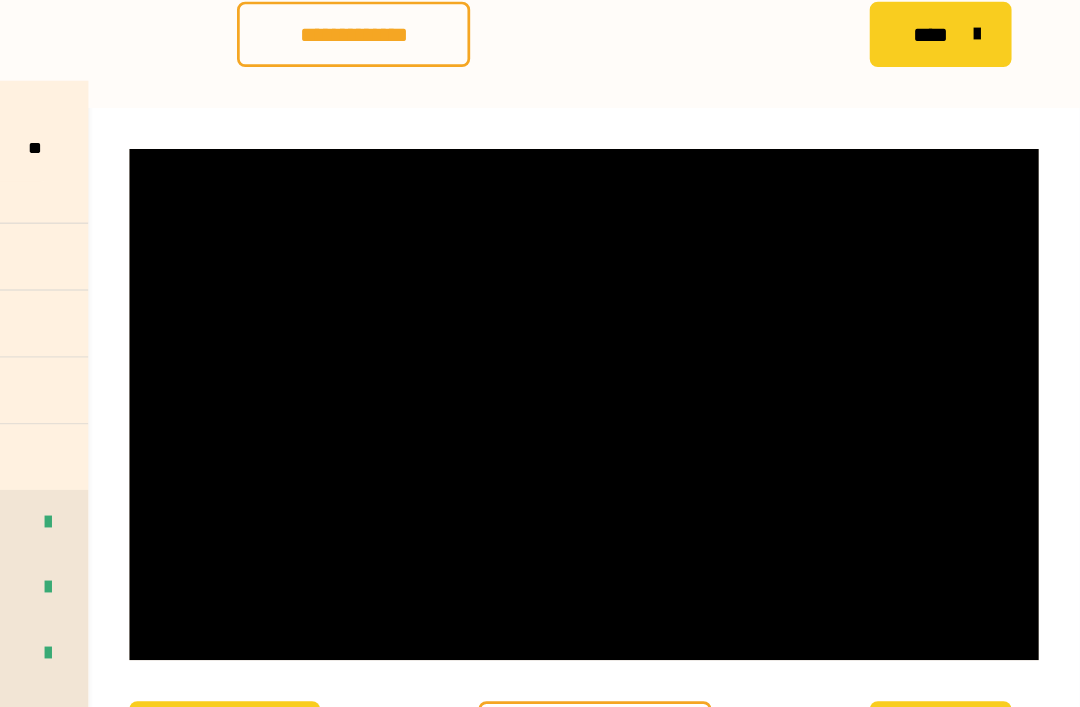 click at bounding box center (716, 420) 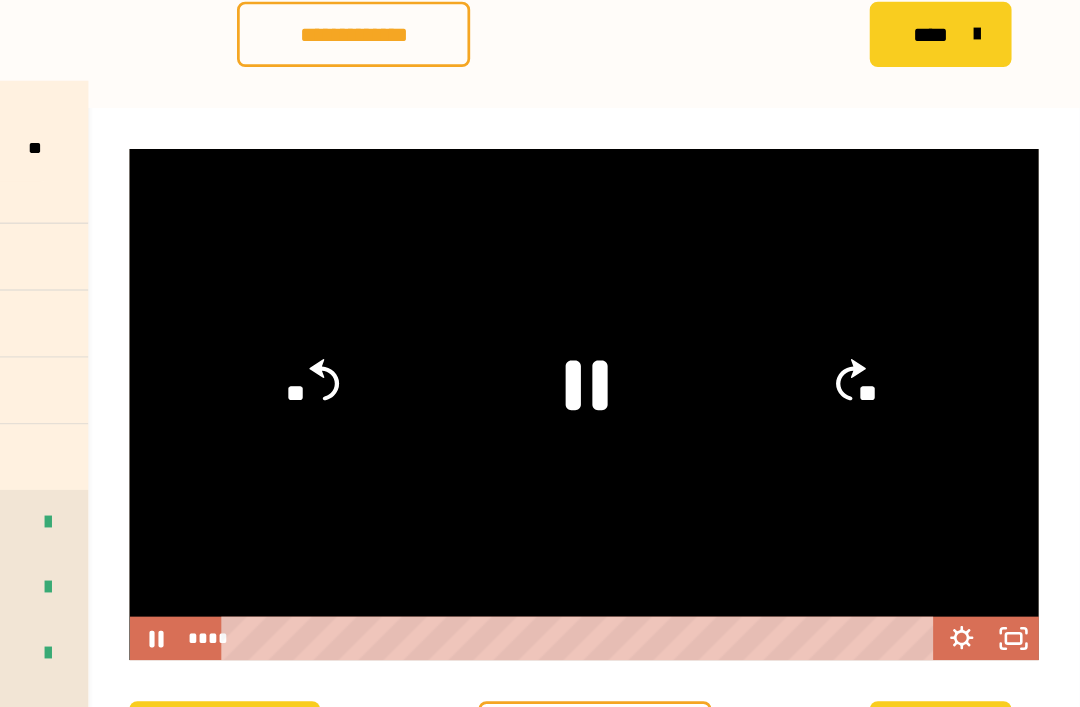 click on "**" 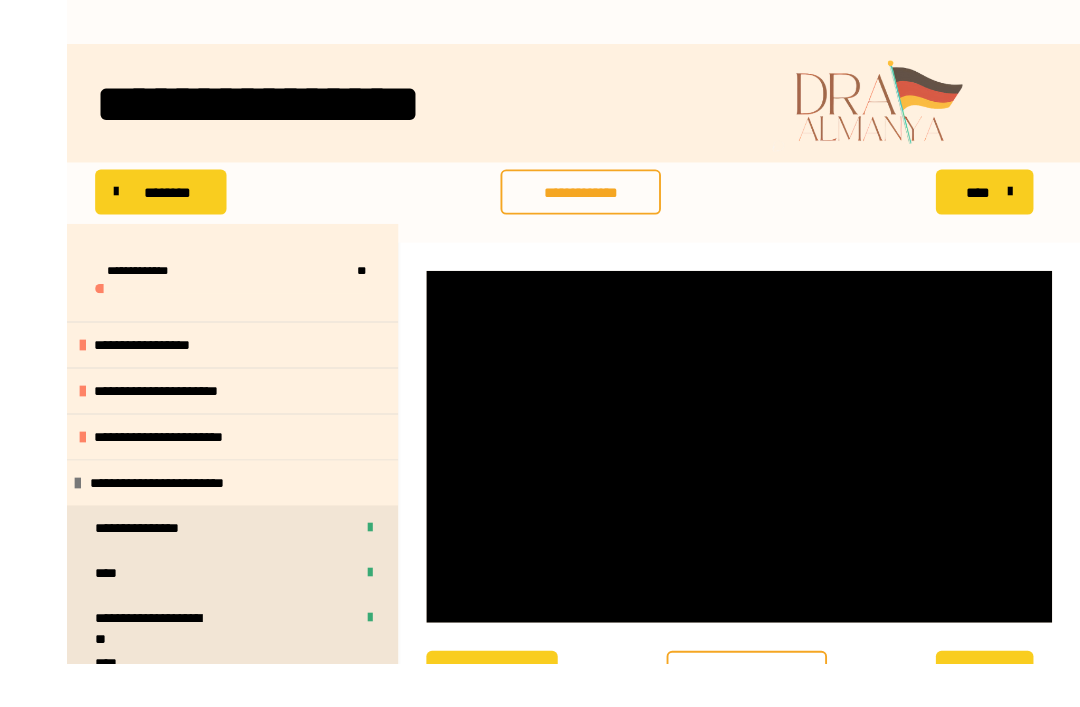 scroll, scrollTop: 115, scrollLeft: 0, axis: vertical 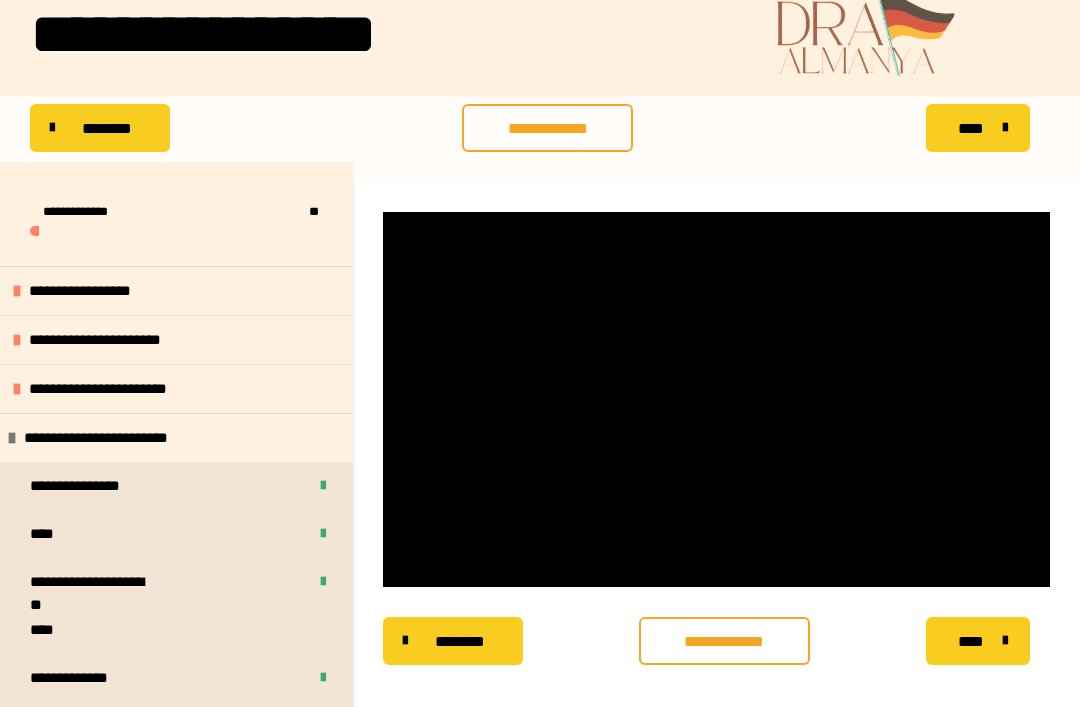 click on "**********" at bounding box center [724, 642] 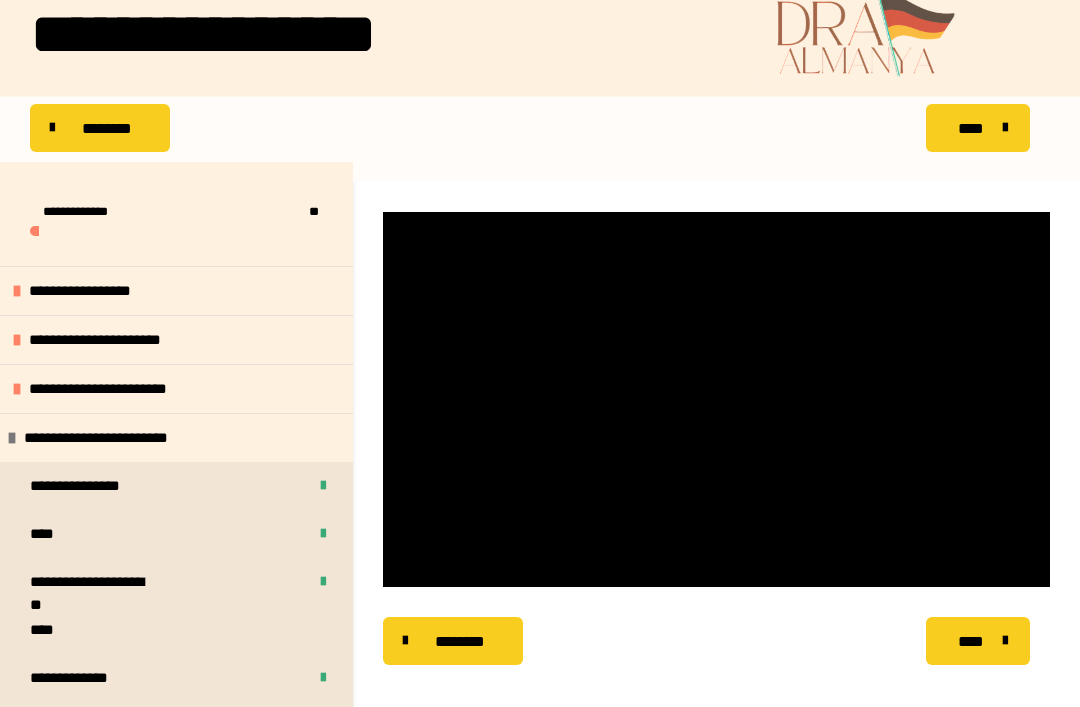 click at bounding box center (716, 399) 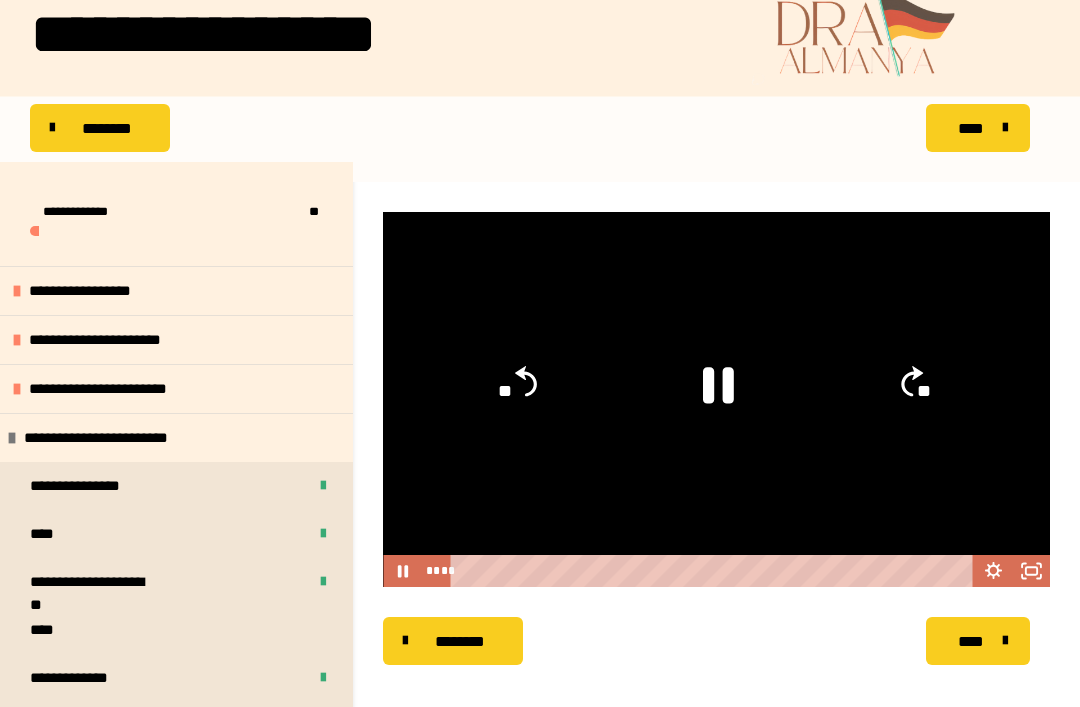 click 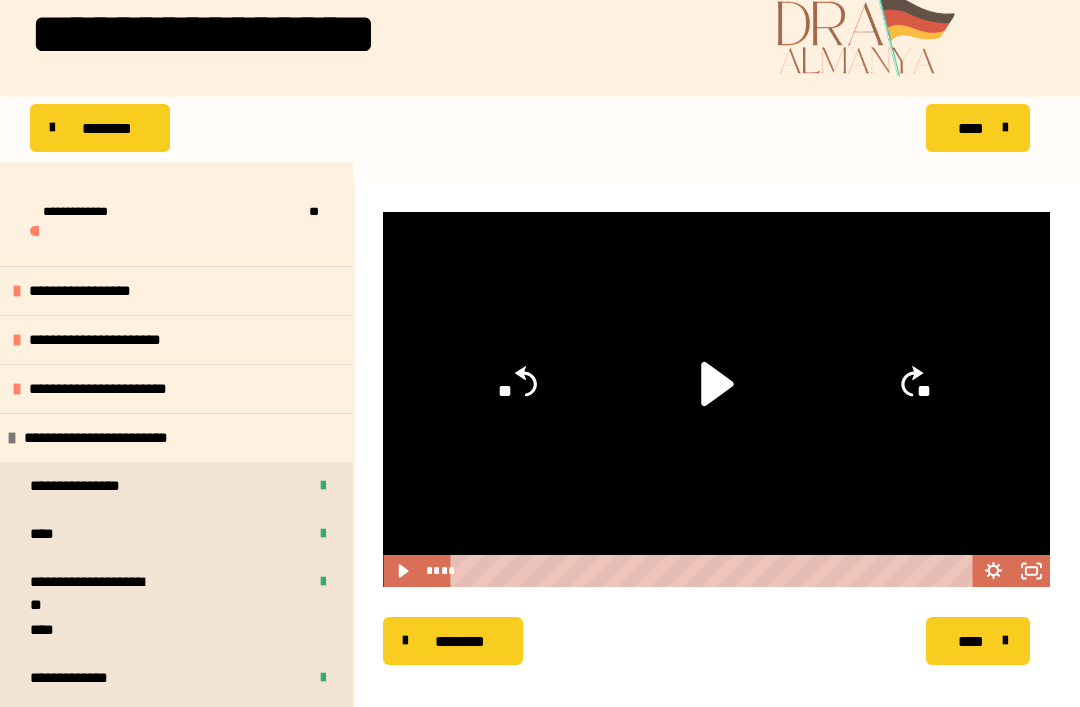 click 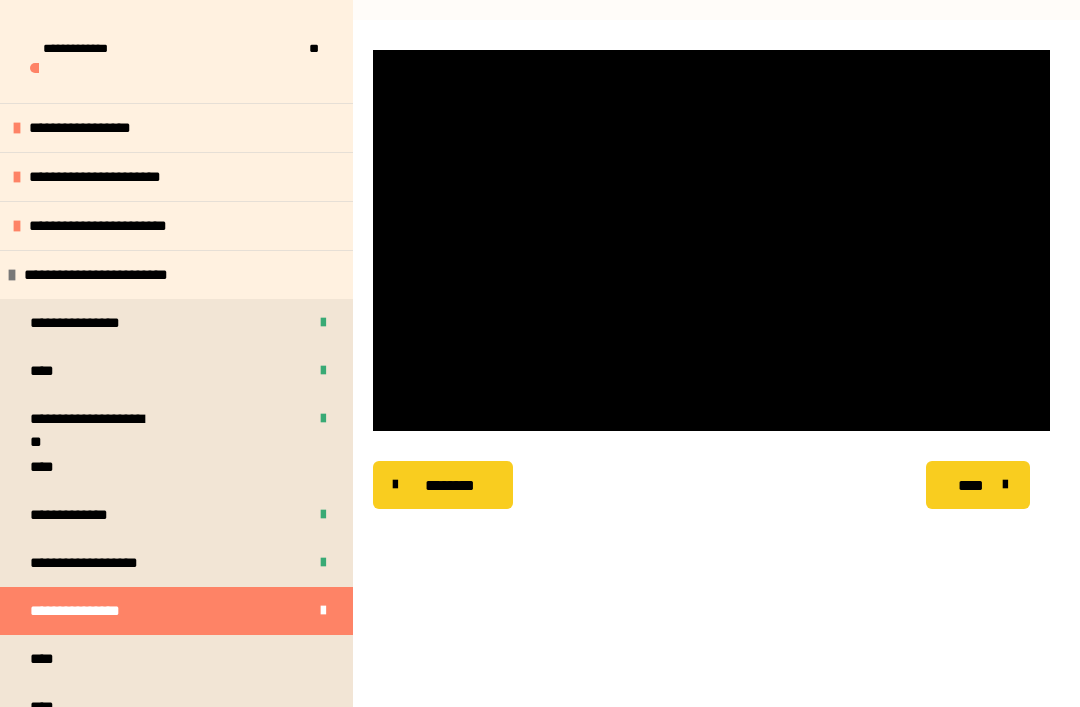 scroll, scrollTop: 357, scrollLeft: 0, axis: vertical 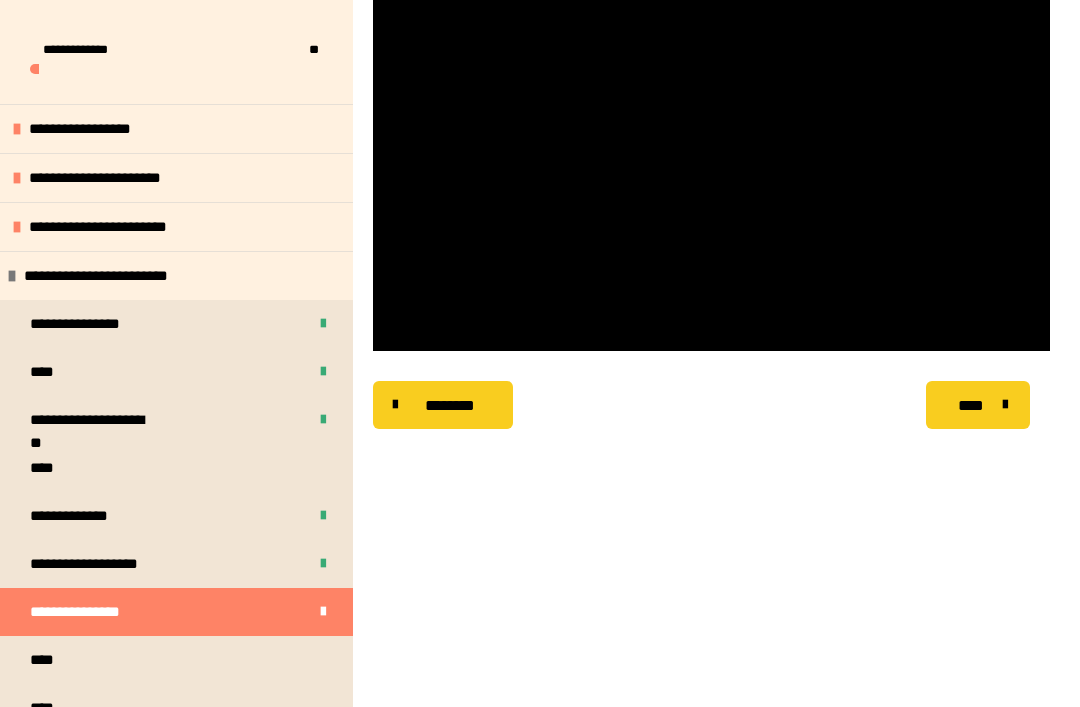 click on "****" at bounding box center (176, 660) 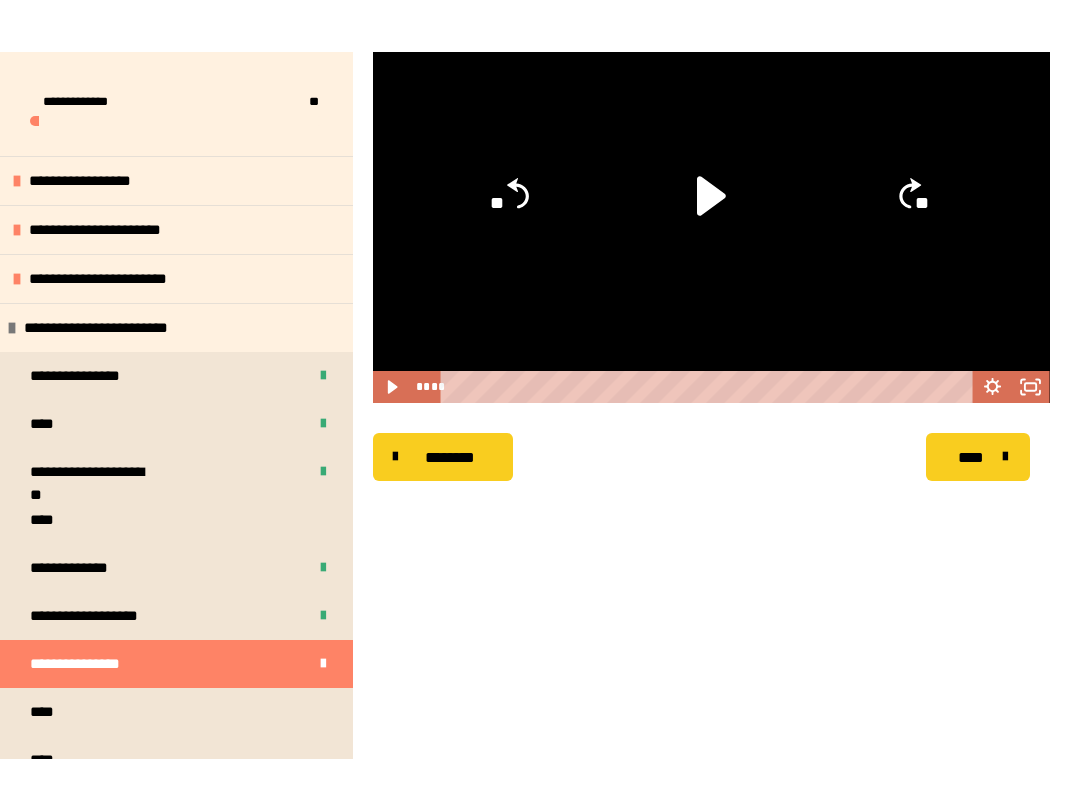 scroll, scrollTop: 287, scrollLeft: 0, axis: vertical 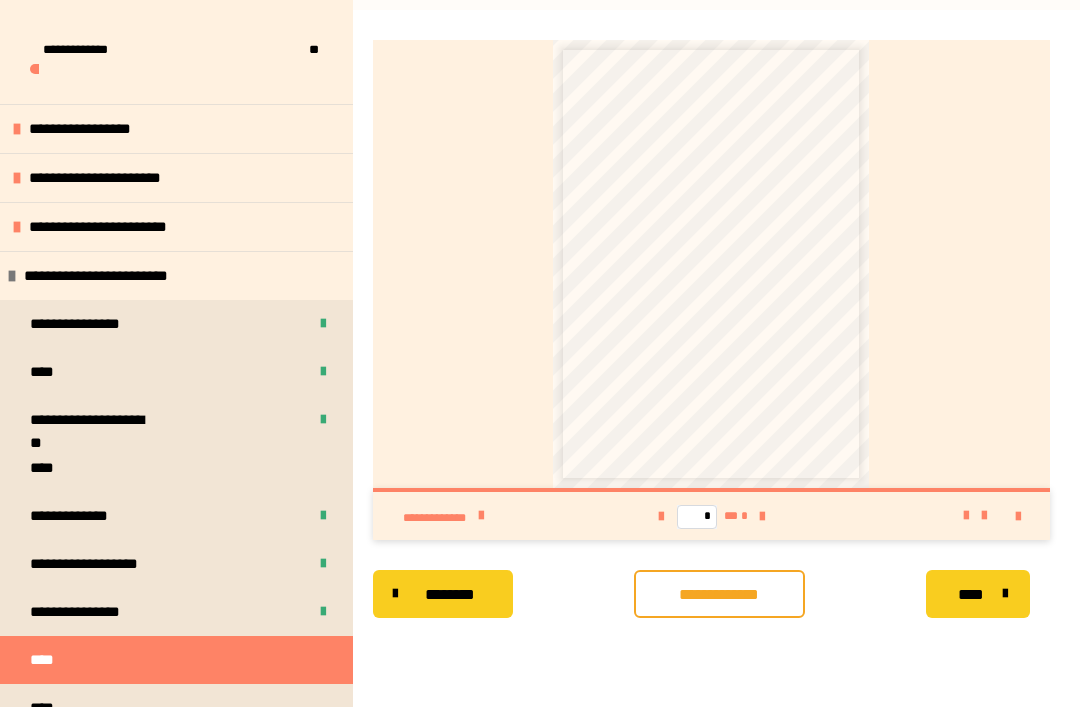click at bounding box center (1018, 517) 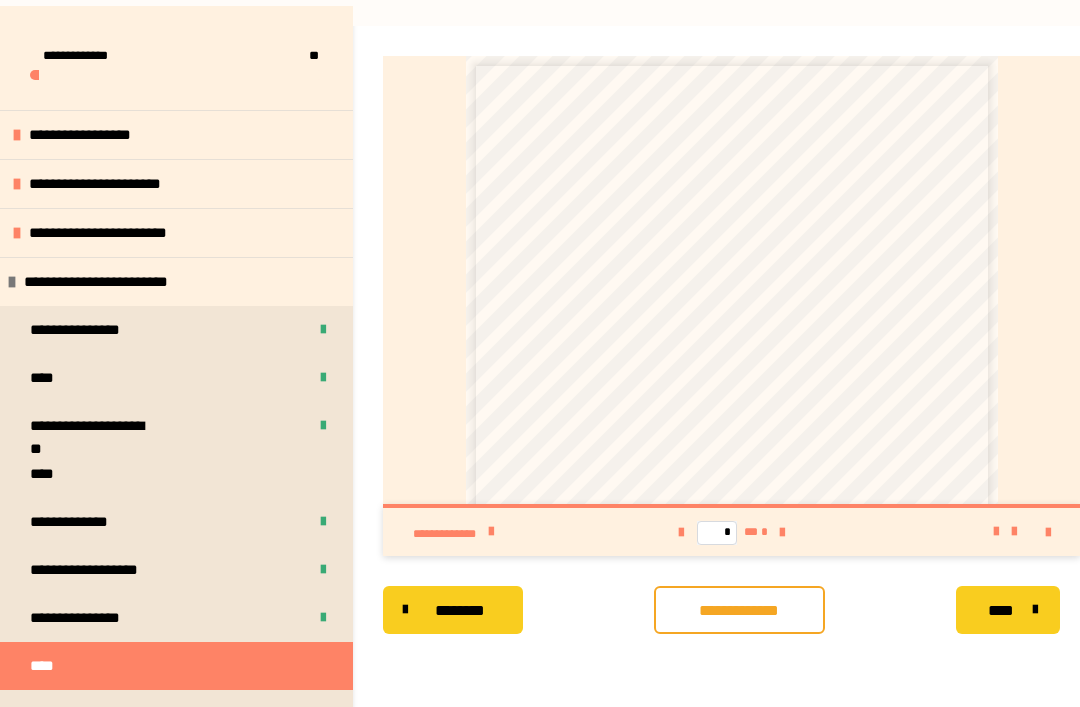 scroll, scrollTop: 277, scrollLeft: 0, axis: vertical 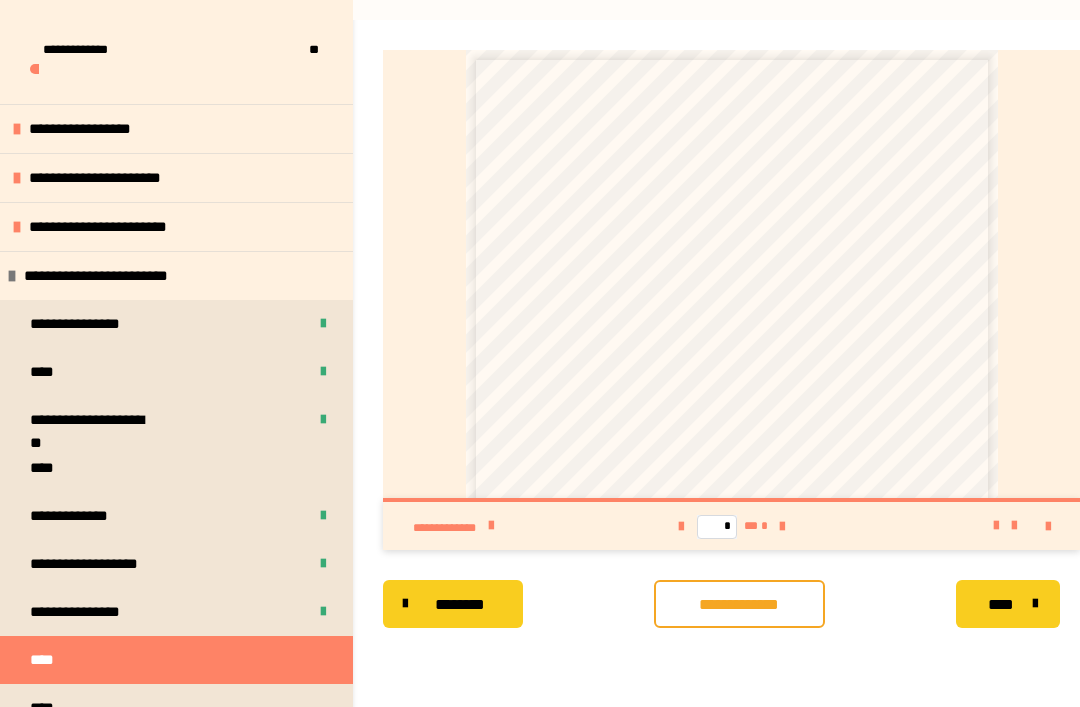 click on "**********" at bounding box center (739, 605) 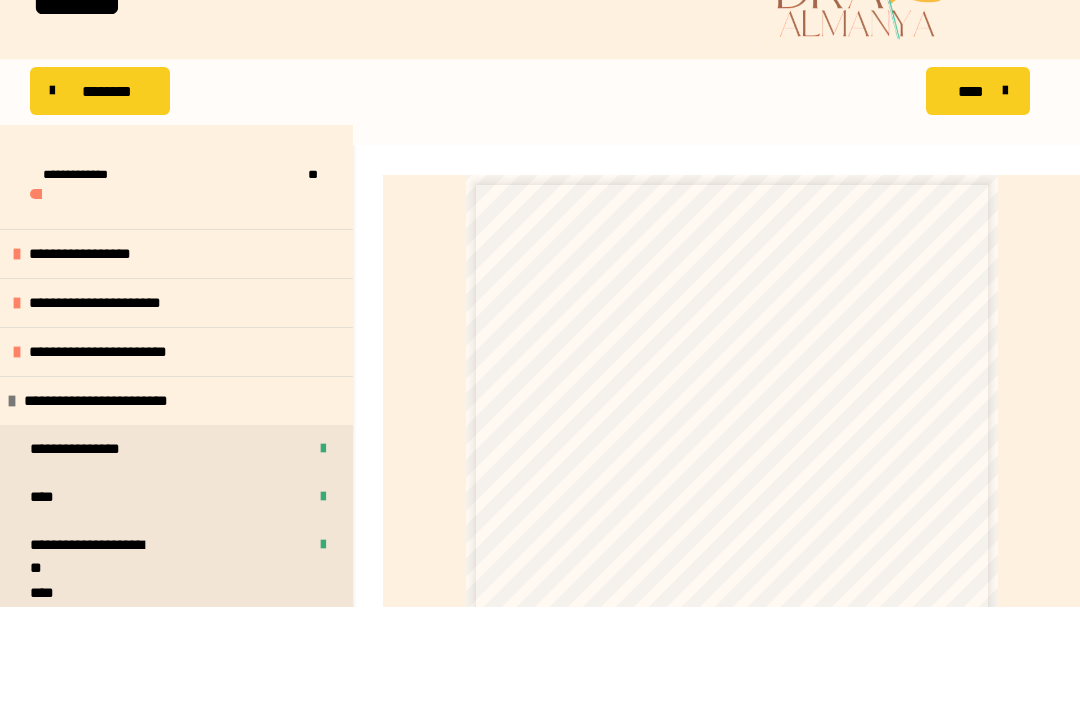 scroll, scrollTop: 357, scrollLeft: 0, axis: vertical 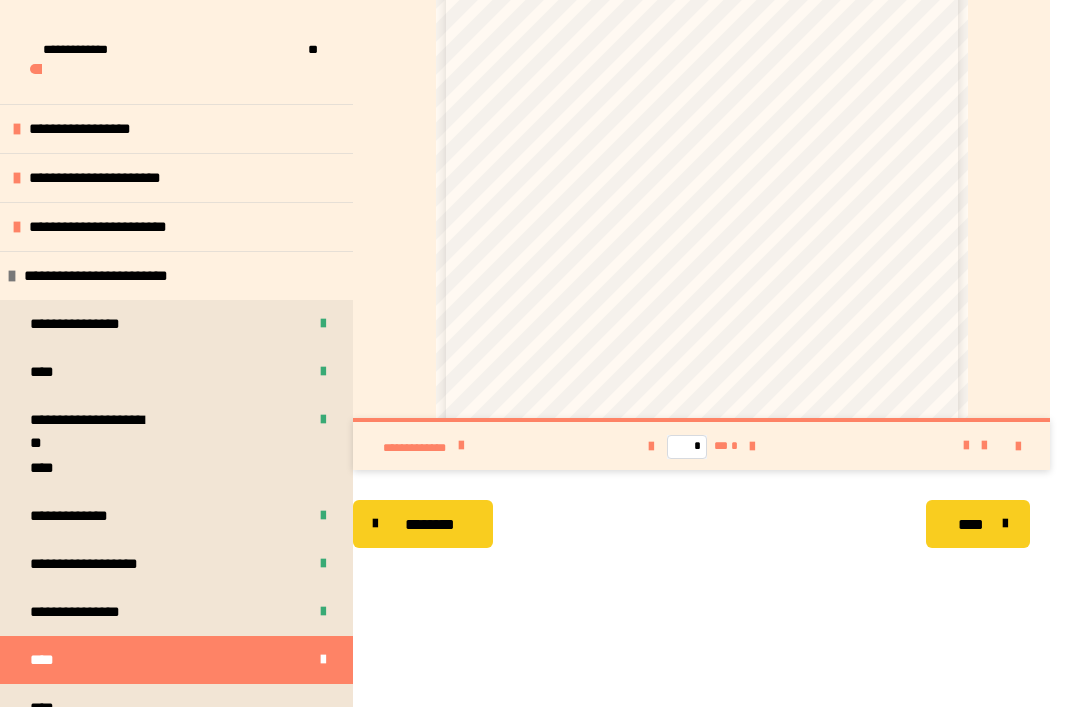 click on "****" at bounding box center (176, 708) 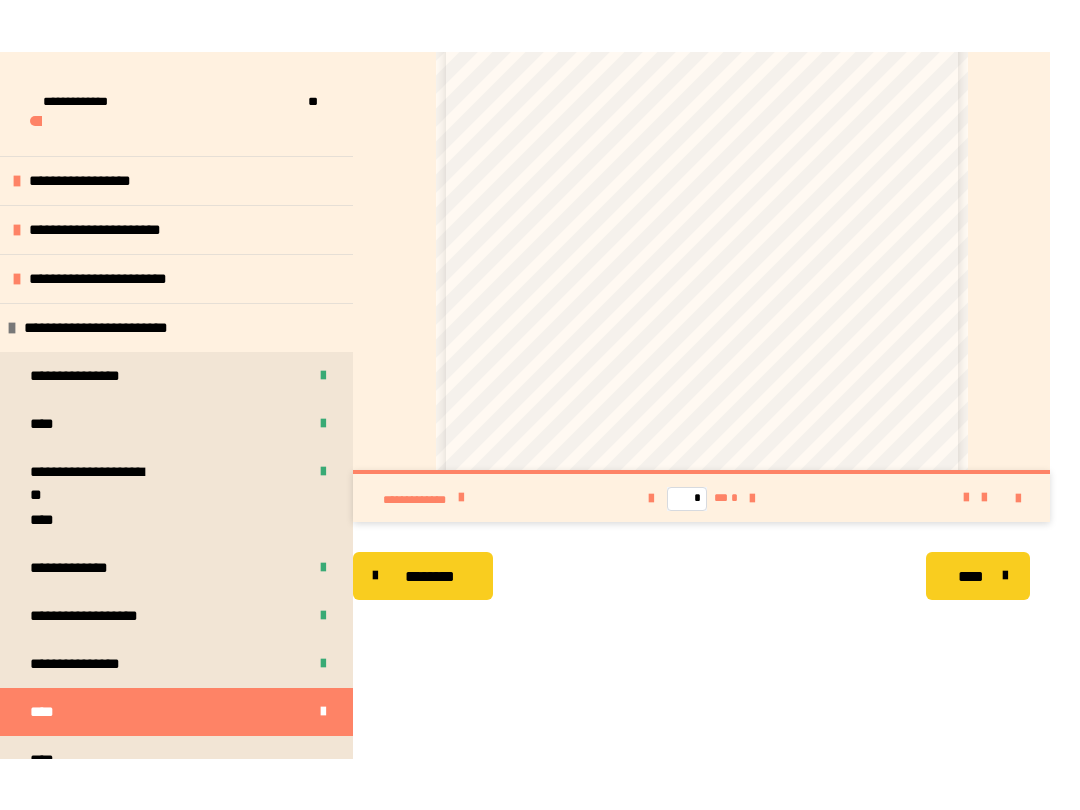 scroll, scrollTop: 287, scrollLeft: 0, axis: vertical 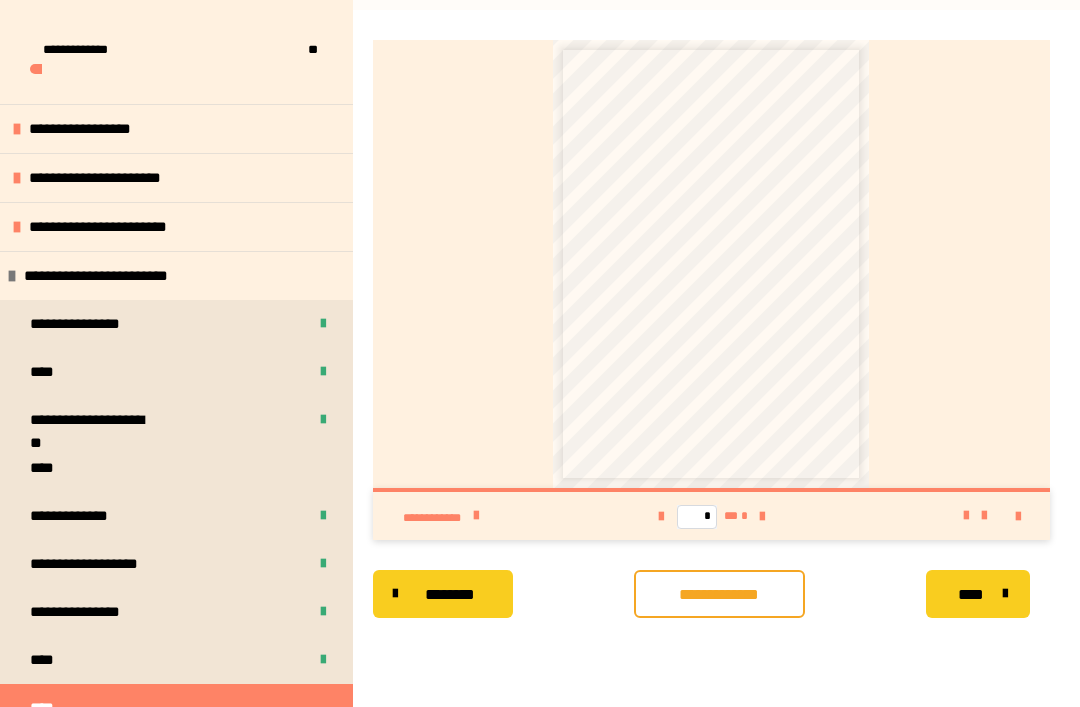 click at bounding box center [1018, 517] 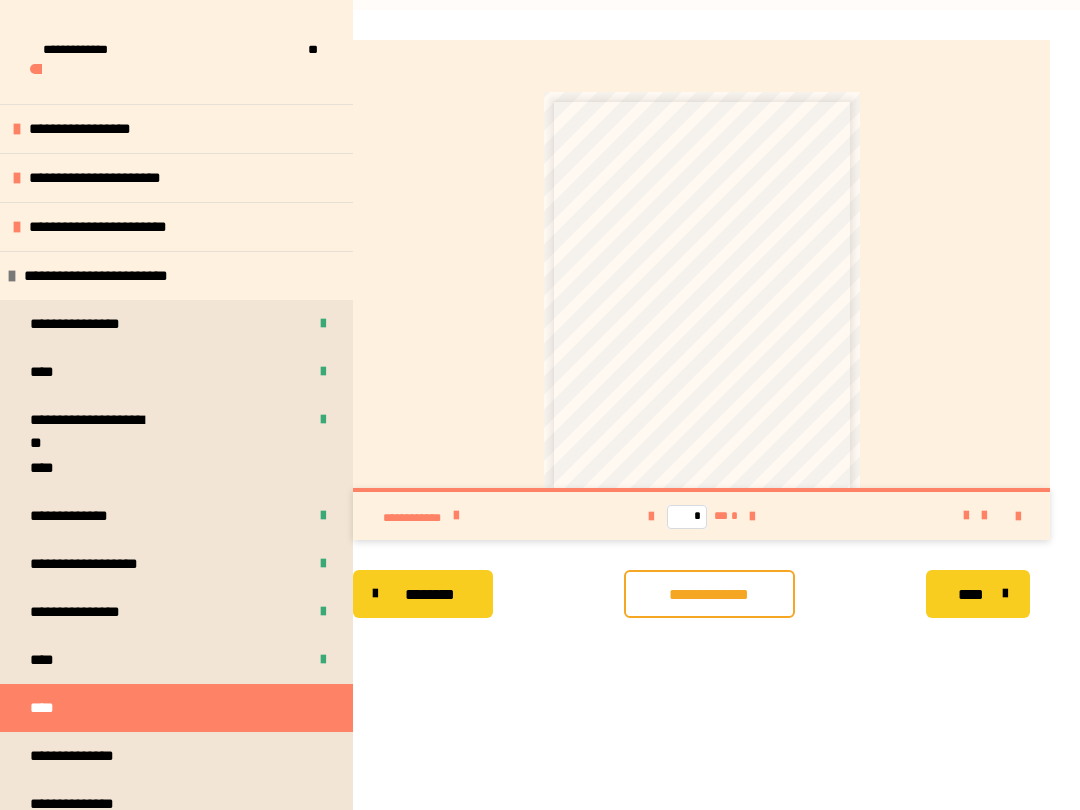 scroll, scrollTop: 0, scrollLeft: 0, axis: both 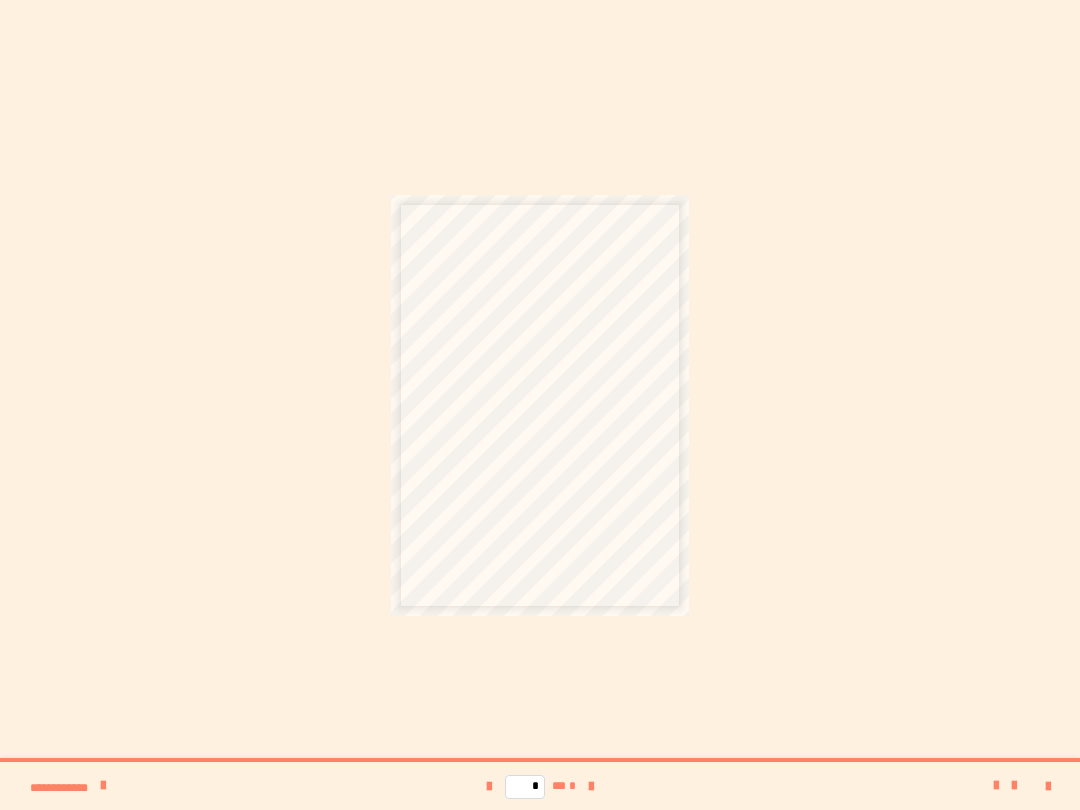 click on "* ** *" at bounding box center (540, 786) 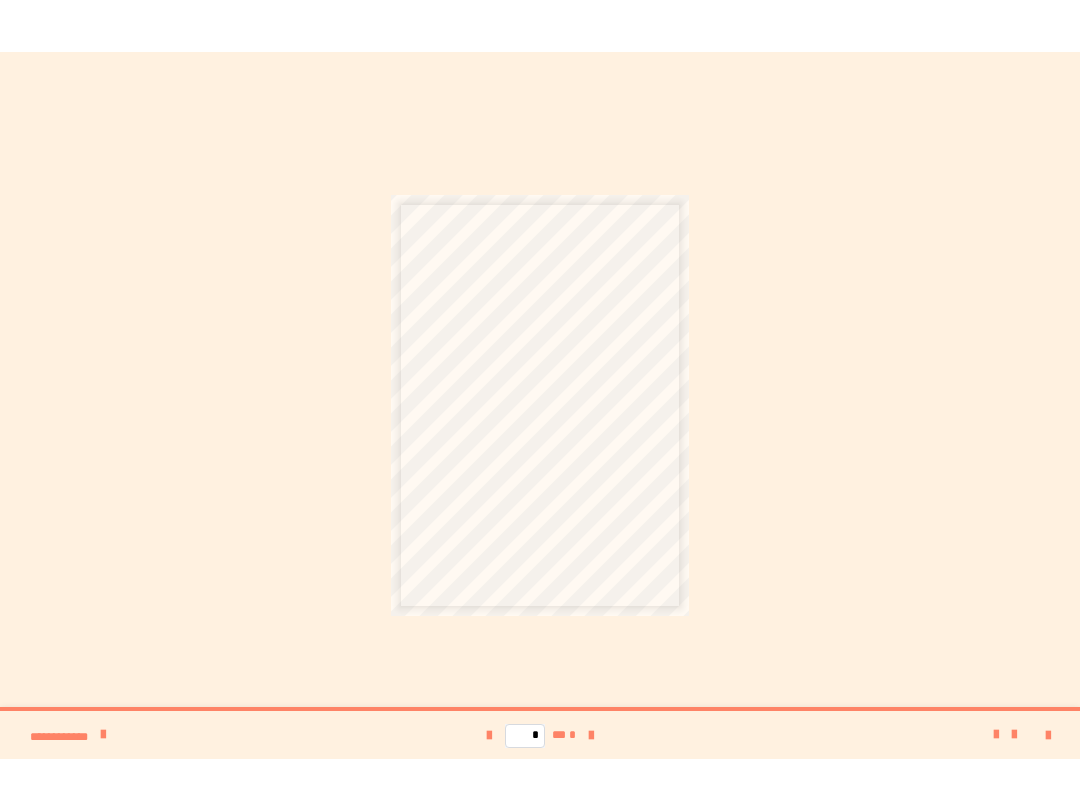 scroll, scrollTop: 287, scrollLeft: 0, axis: vertical 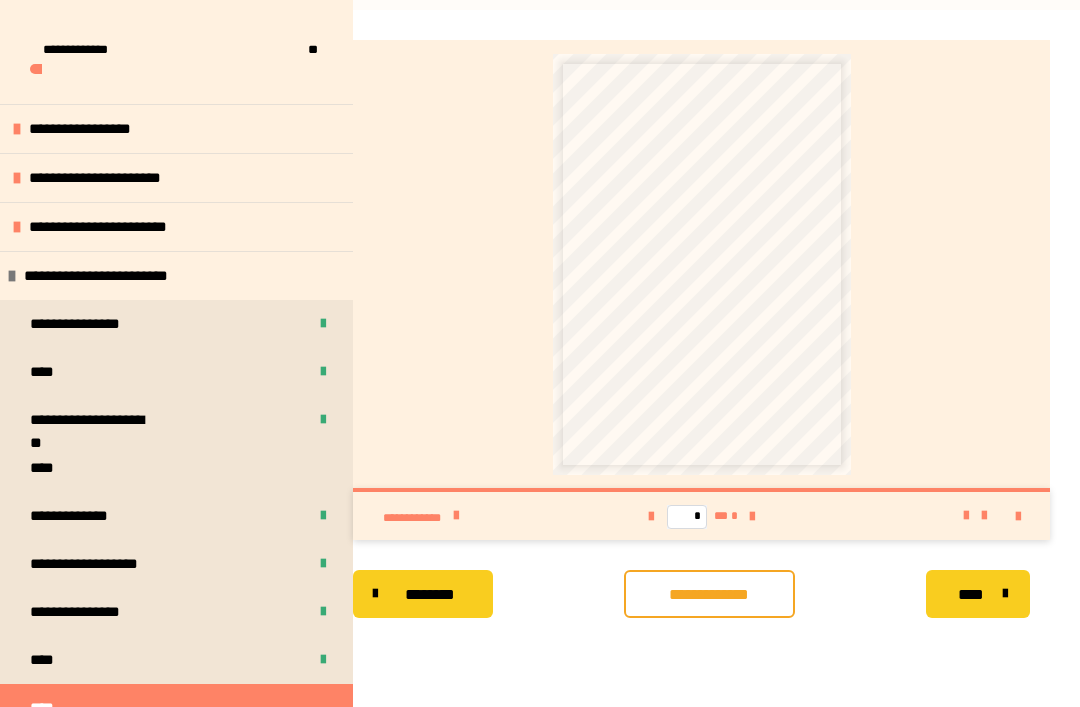 click on "****" at bounding box center [176, 660] 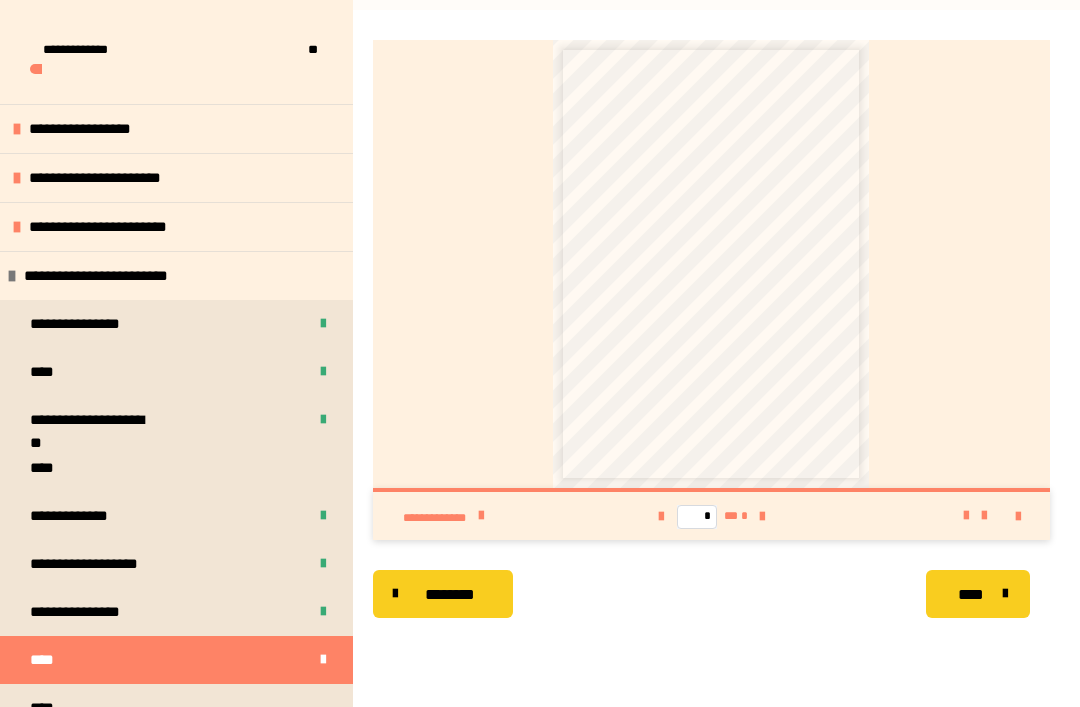 click at bounding box center (1018, 517) 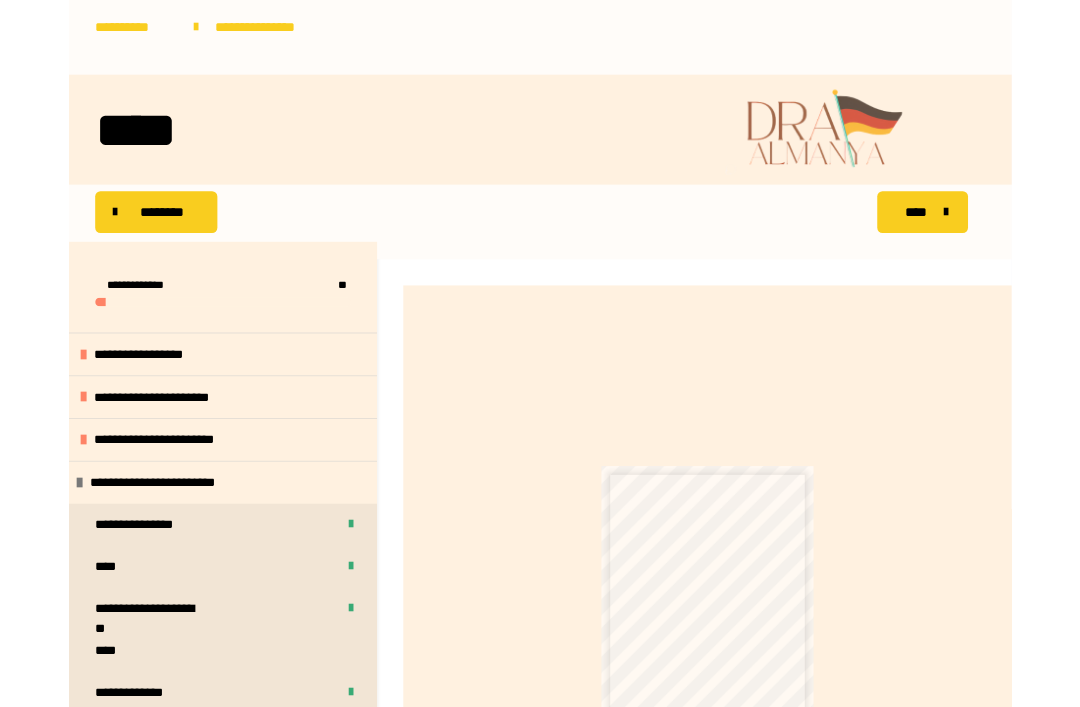 scroll, scrollTop: 287, scrollLeft: 0, axis: vertical 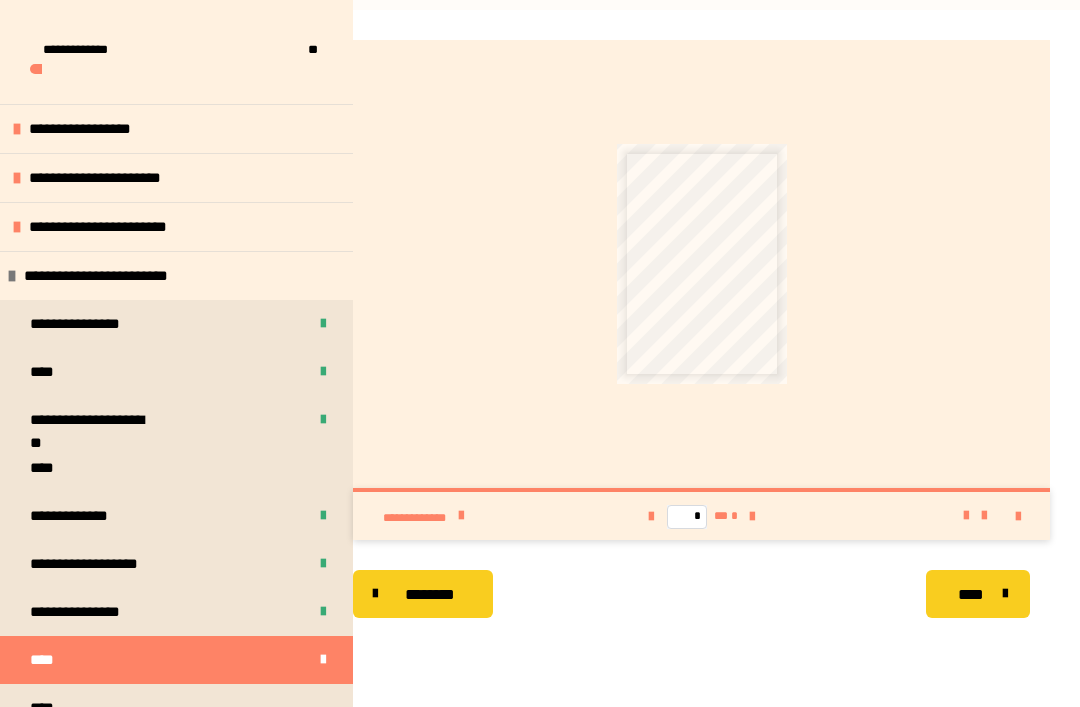 click on "**********" at bounding box center [701, 393] 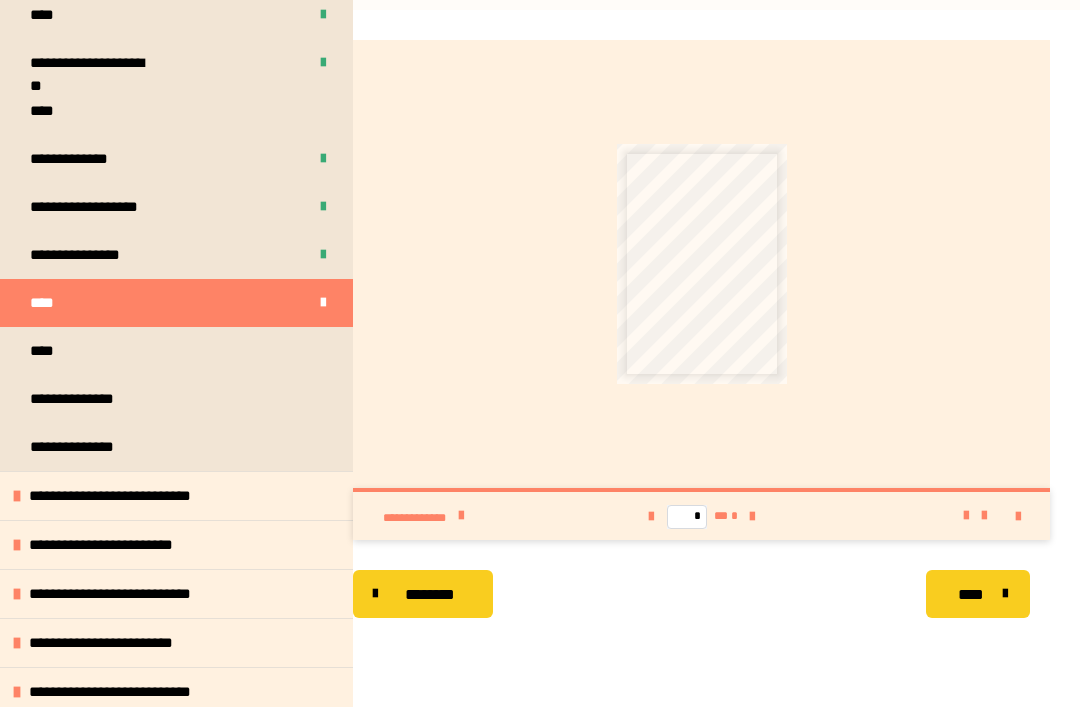 scroll, scrollTop: 381, scrollLeft: 0, axis: vertical 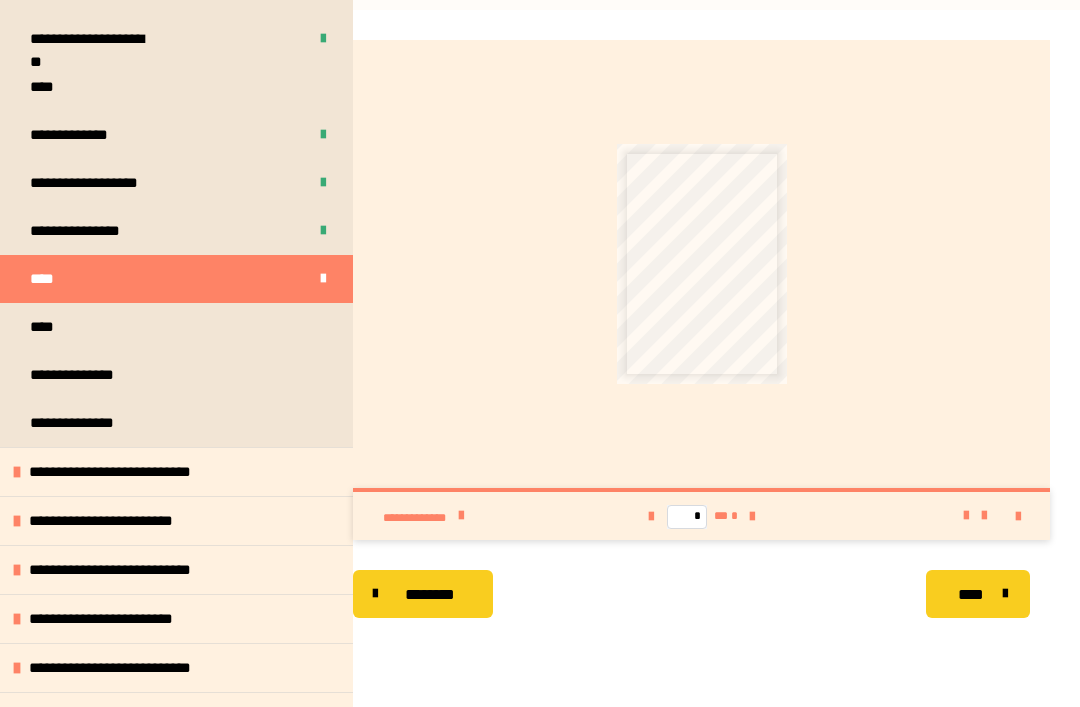 click on "**********" at bounding box center [176, 471] 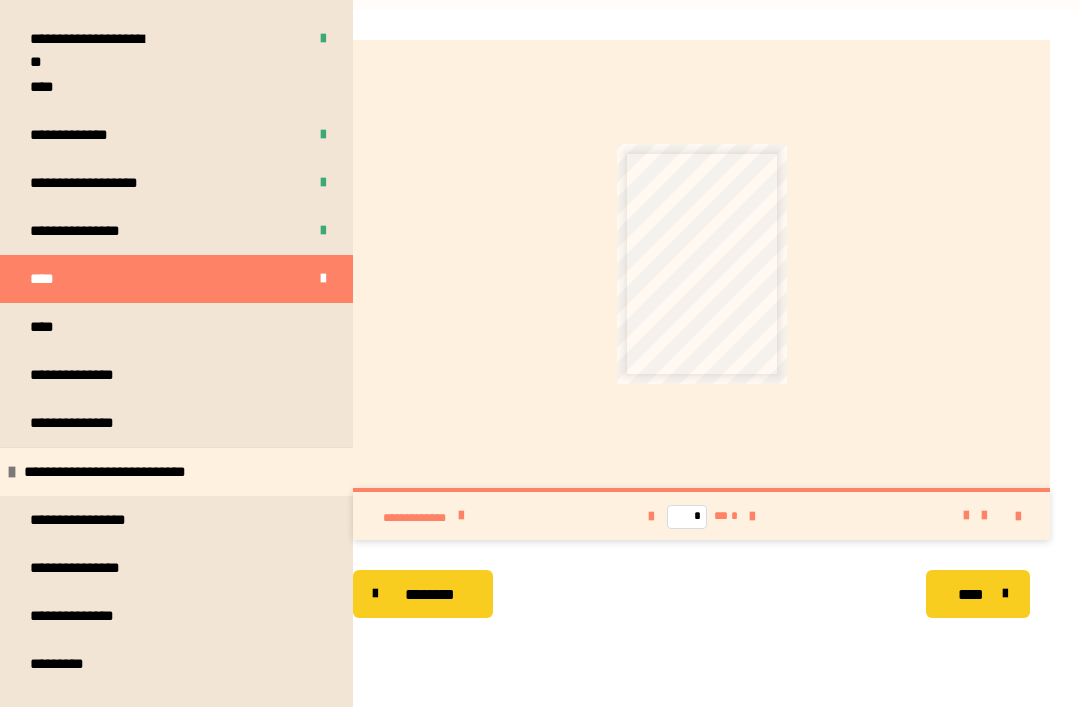 click on "**********" at bounding box center (176, 520) 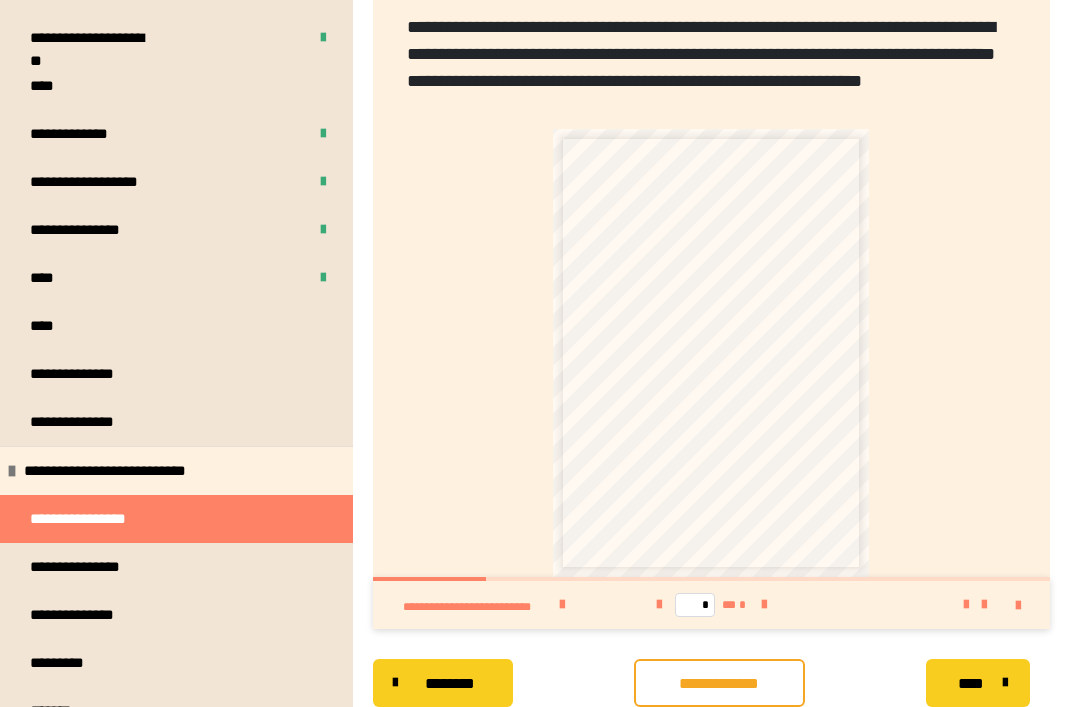 scroll, scrollTop: 347, scrollLeft: 0, axis: vertical 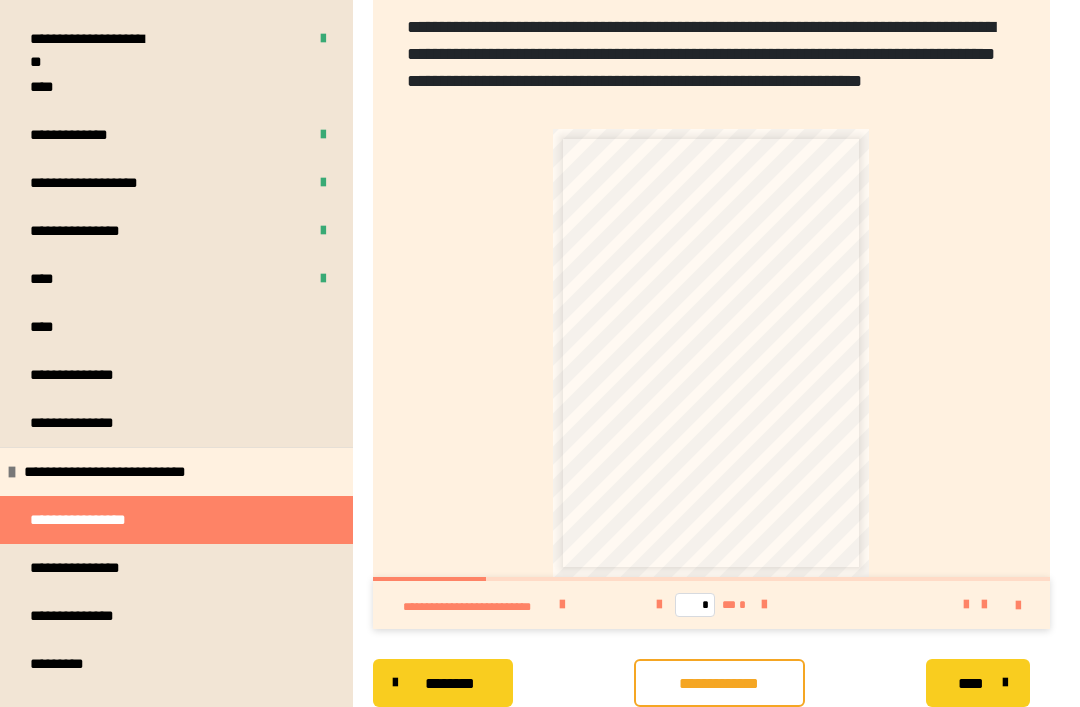 click at bounding box center (764, 605) 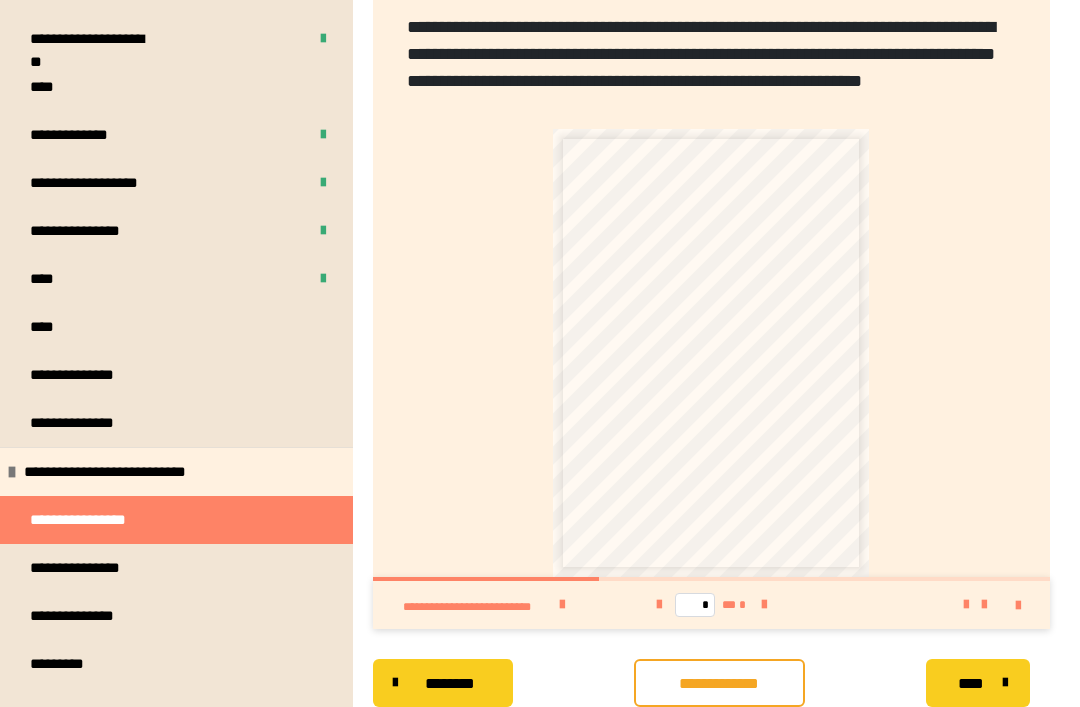 click on "**********" at bounding box center [176, 568] 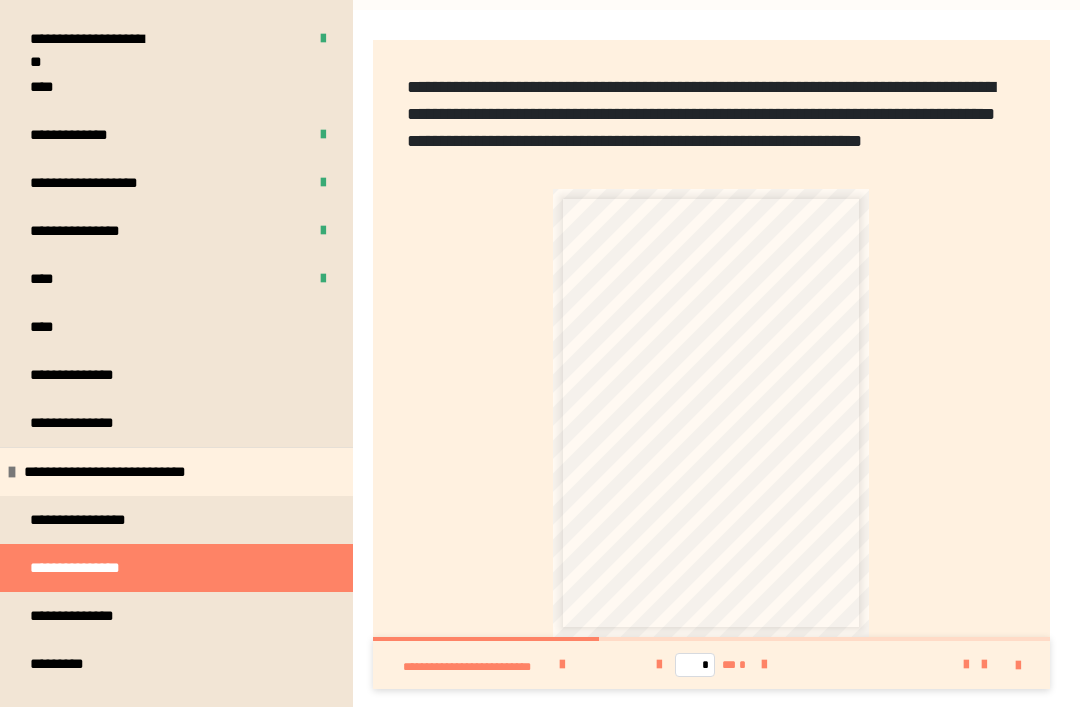 click on "**********" at bounding box center (176, 616) 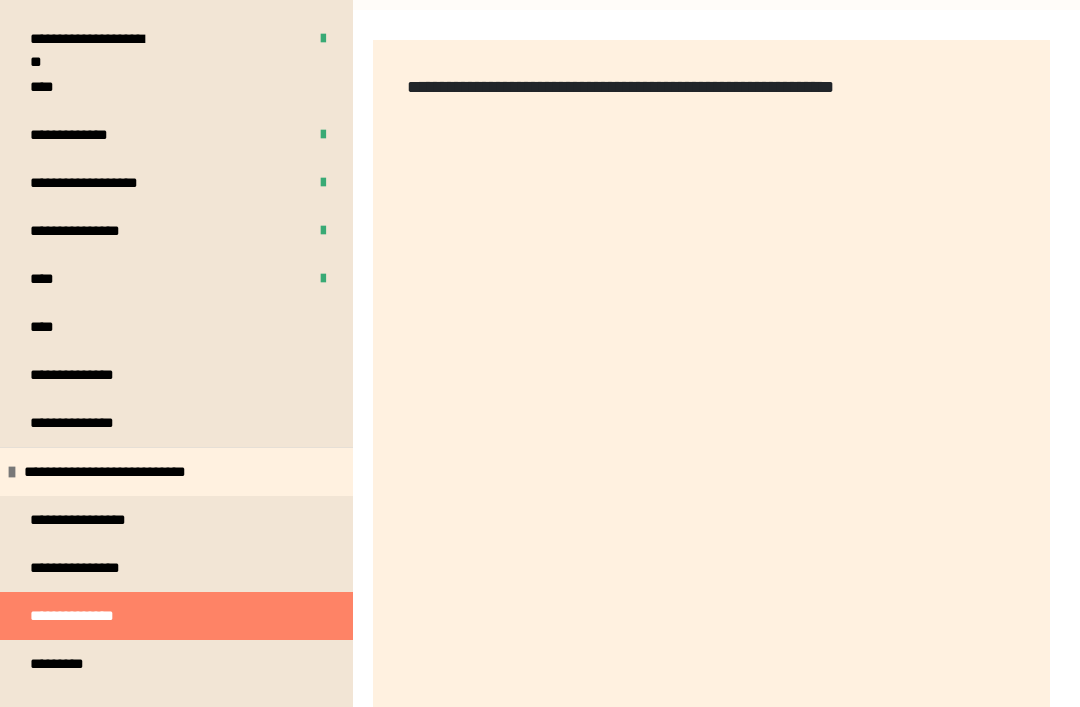 click on "*********" at bounding box center [176, 664] 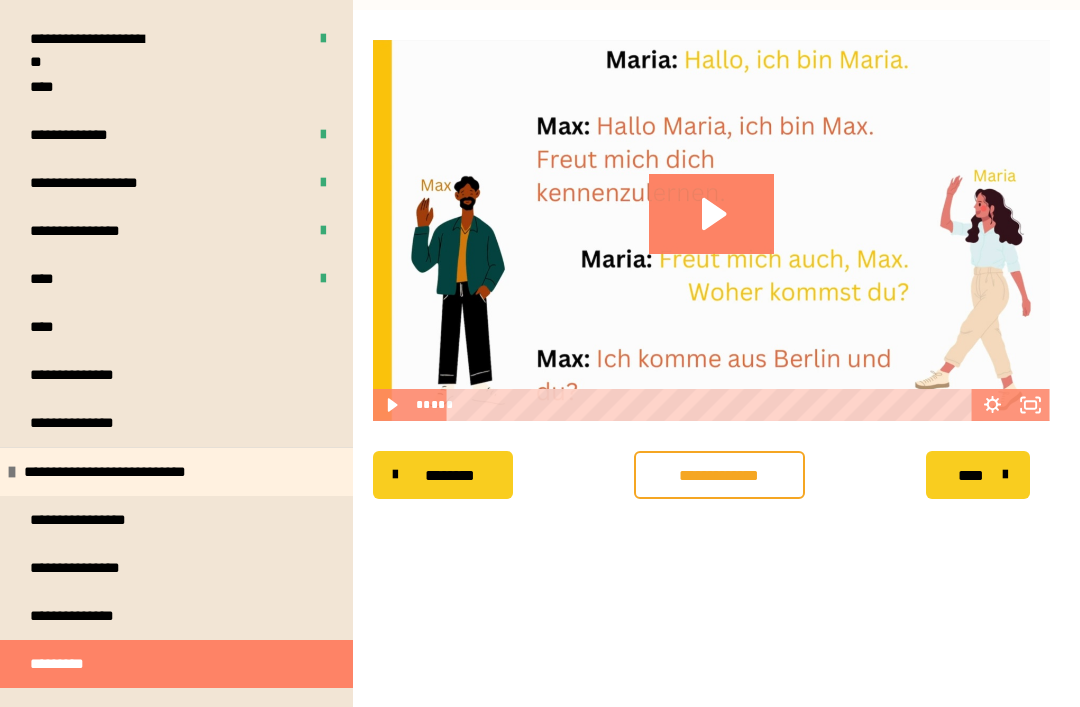 click 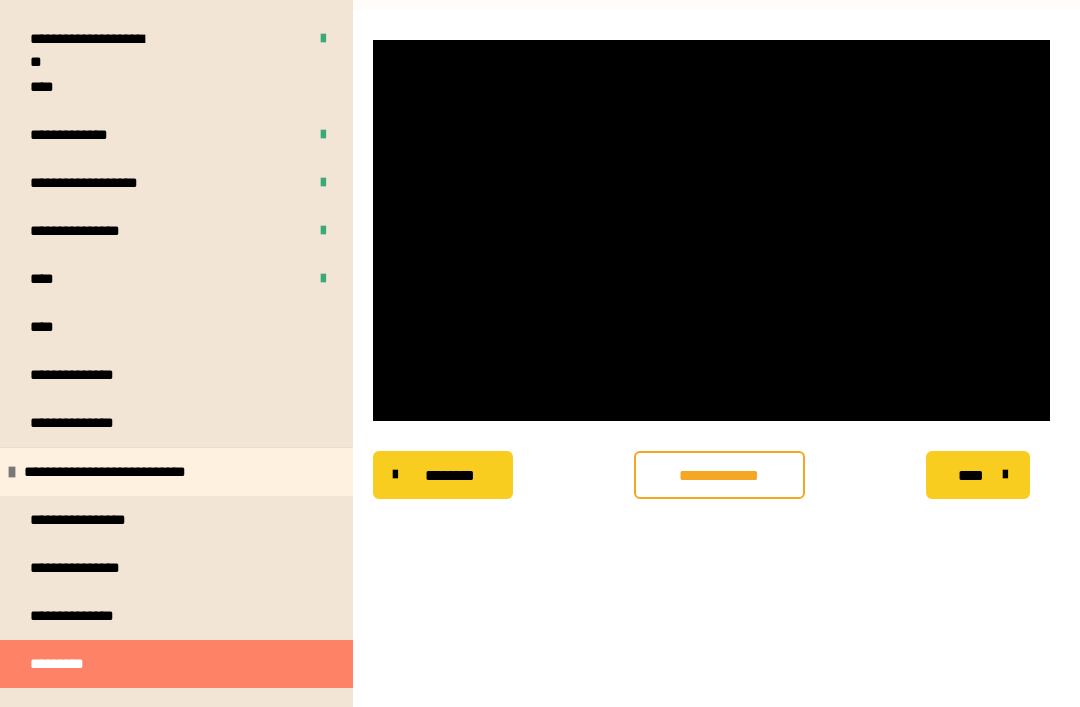 click 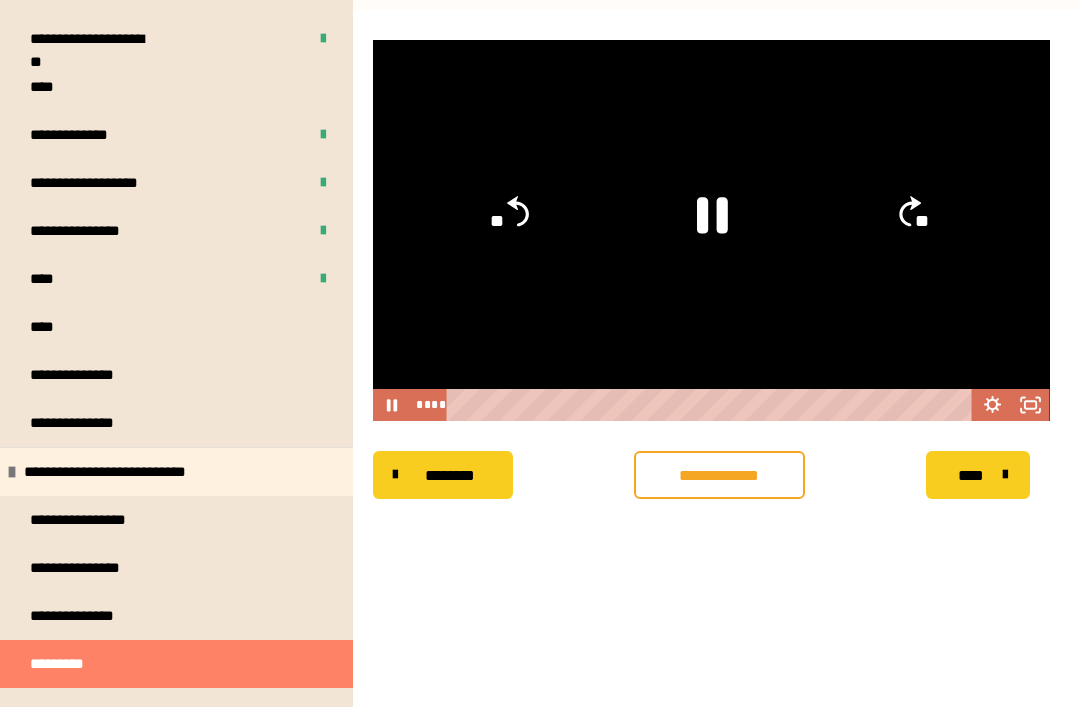click 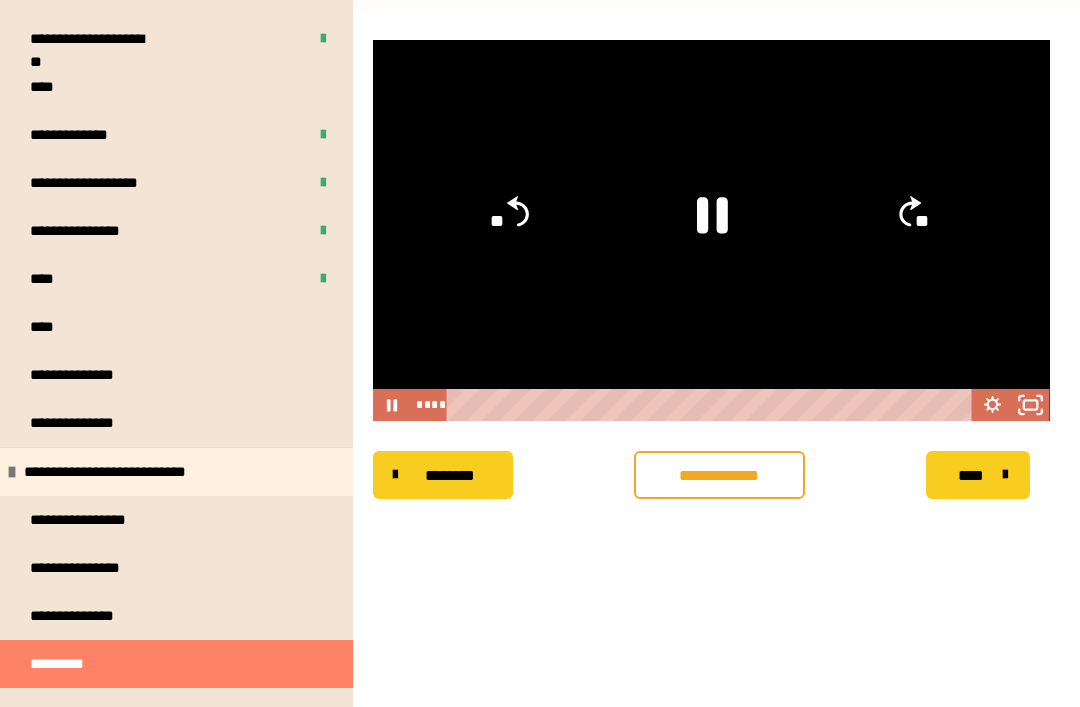 click 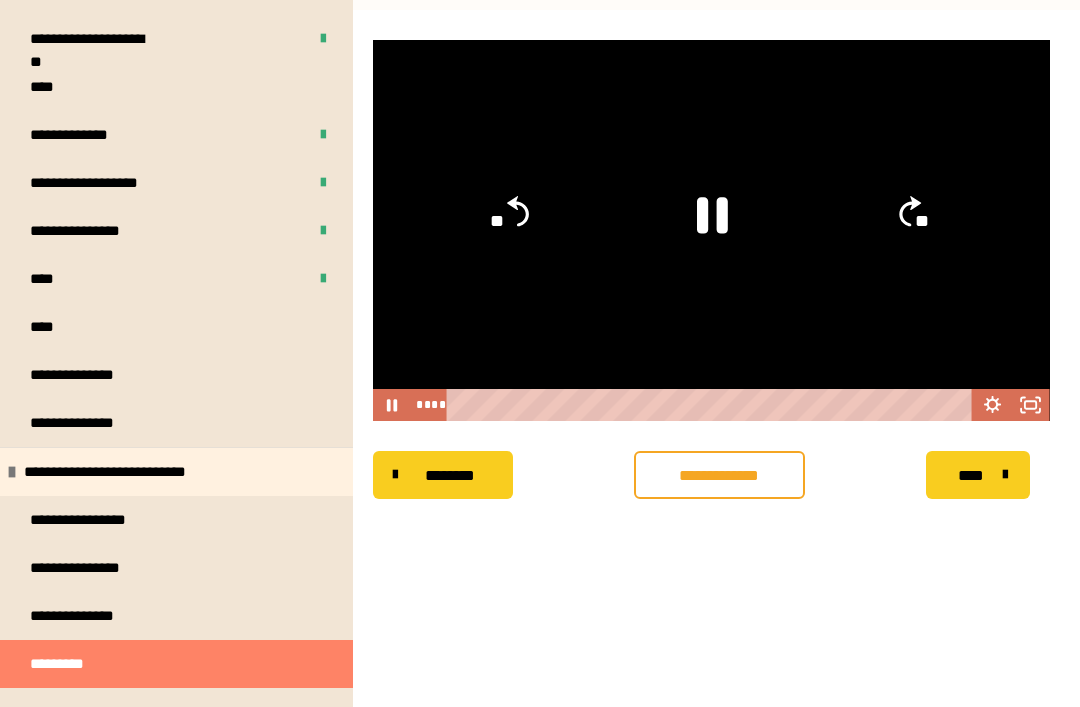 click 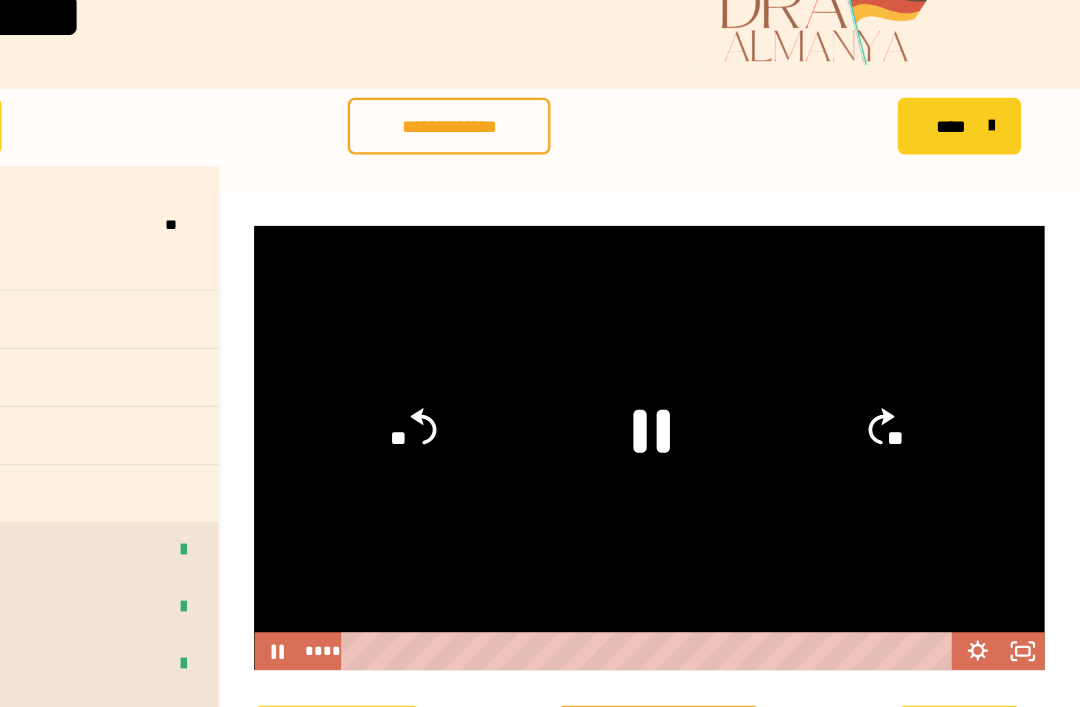 scroll, scrollTop: 129, scrollLeft: 0, axis: vertical 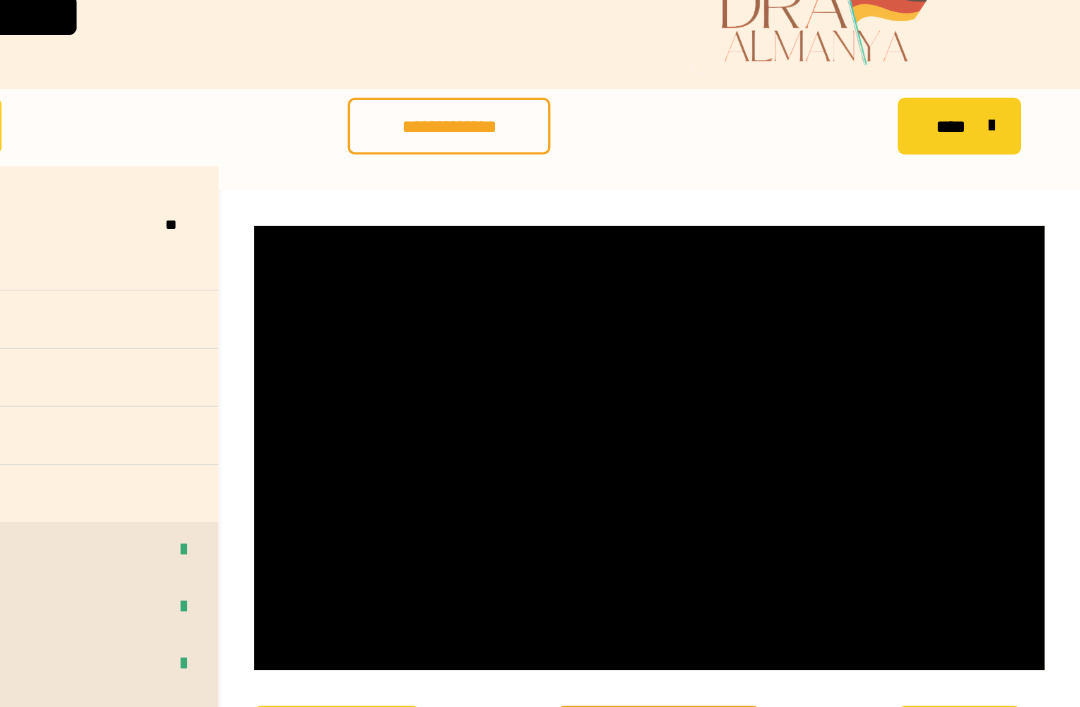 click at bounding box center [716, 385] 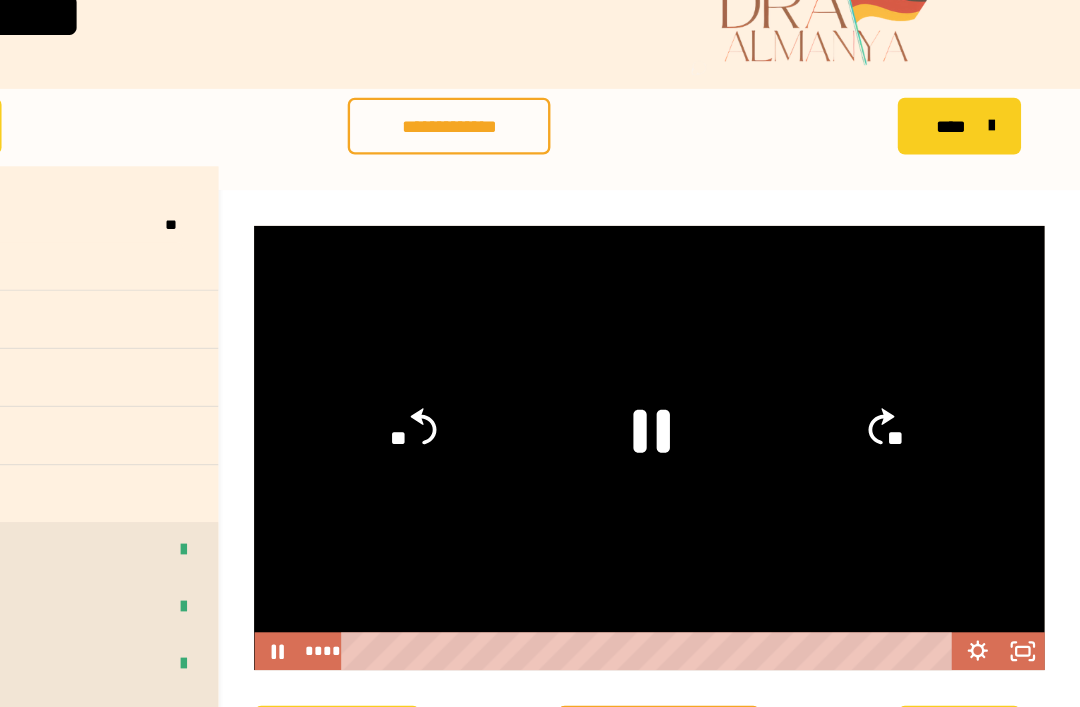 click 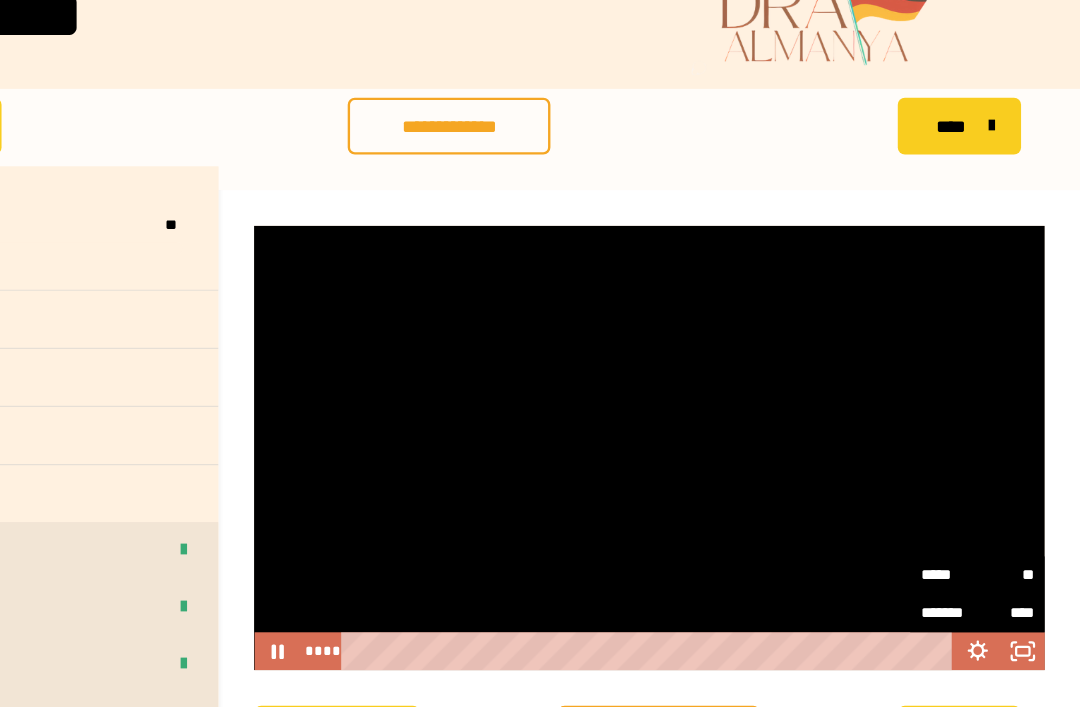 click on "**" at bounding box center (1017, 493) 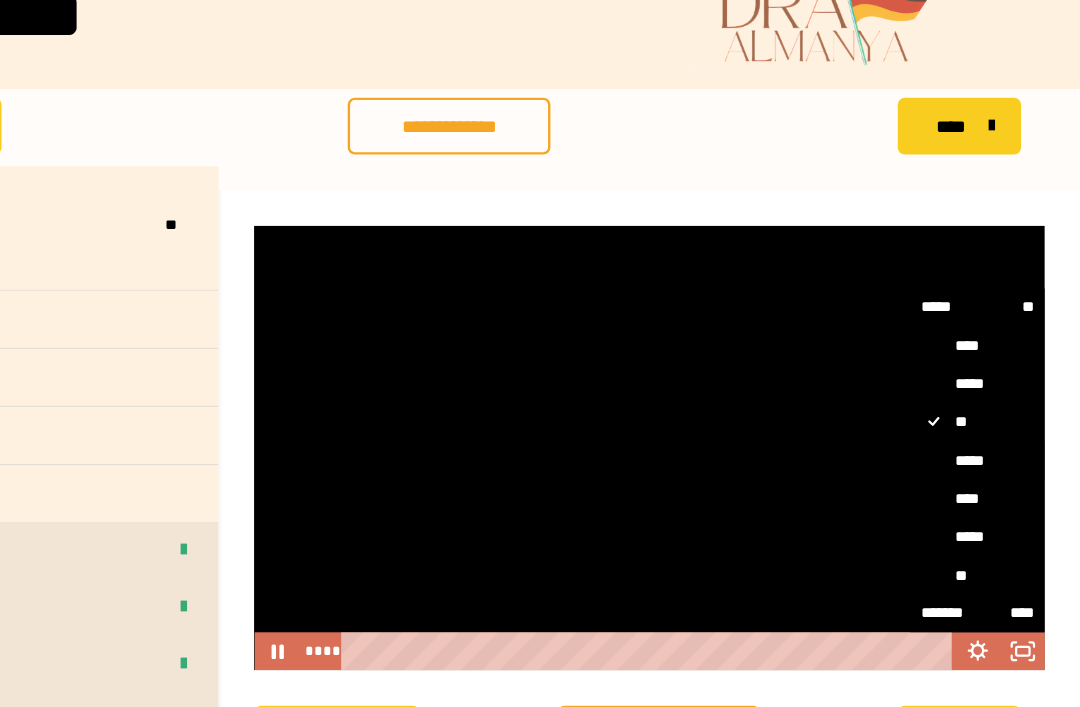 click on "*****" at bounding box center [993, 396] 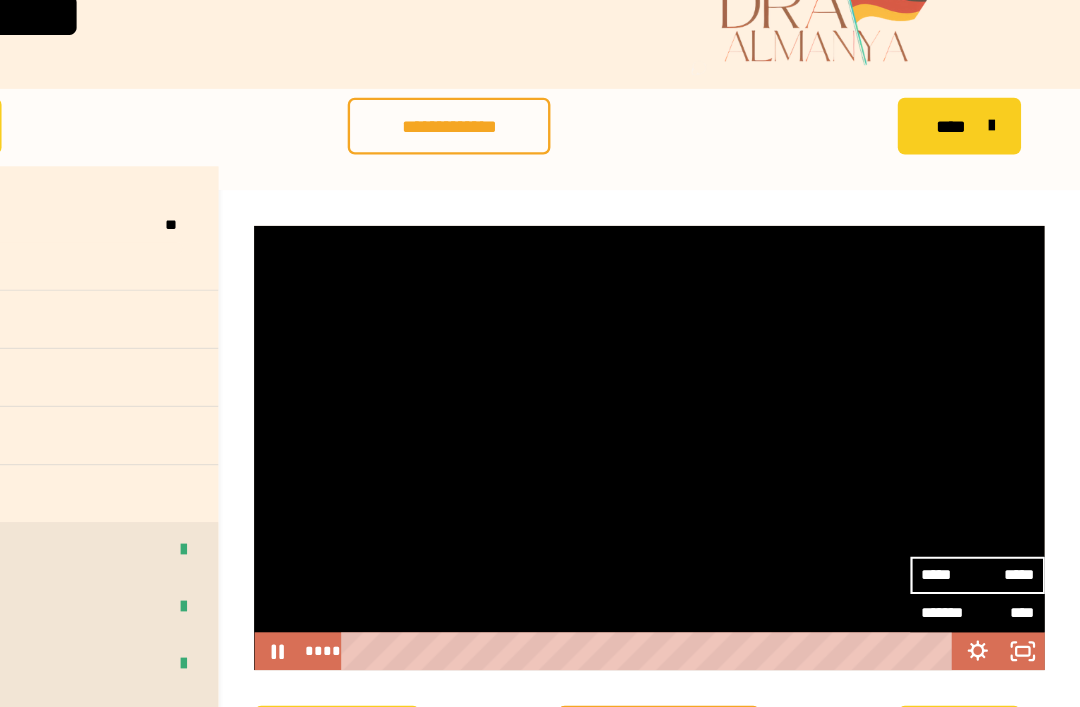 click 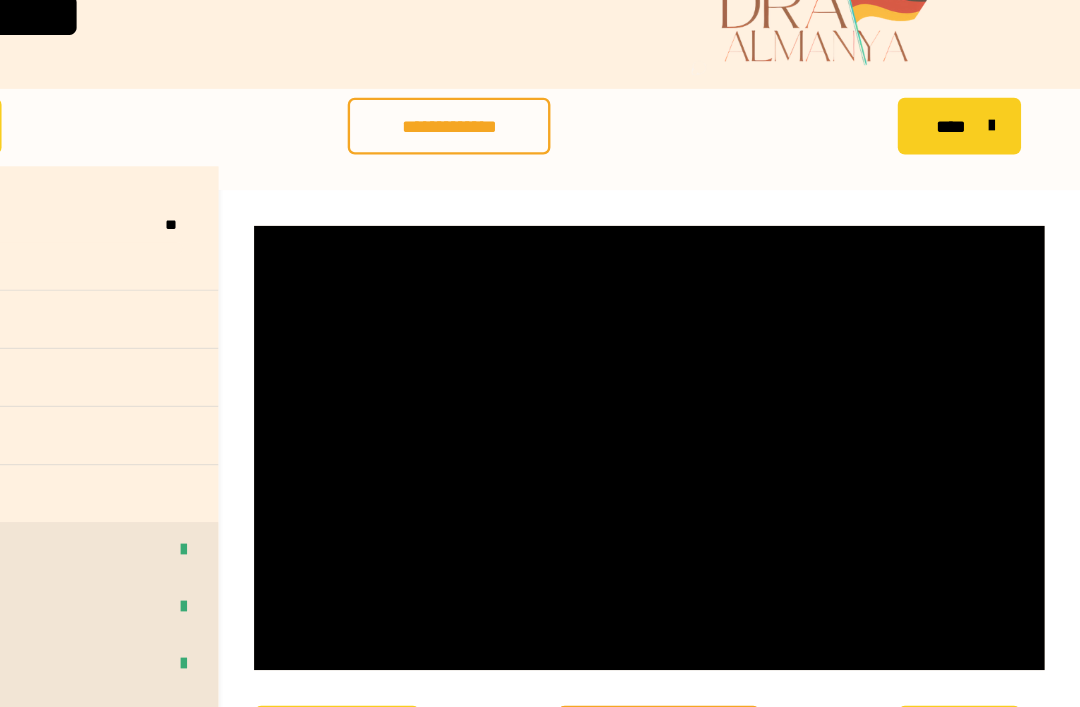 click at bounding box center (716, 385) 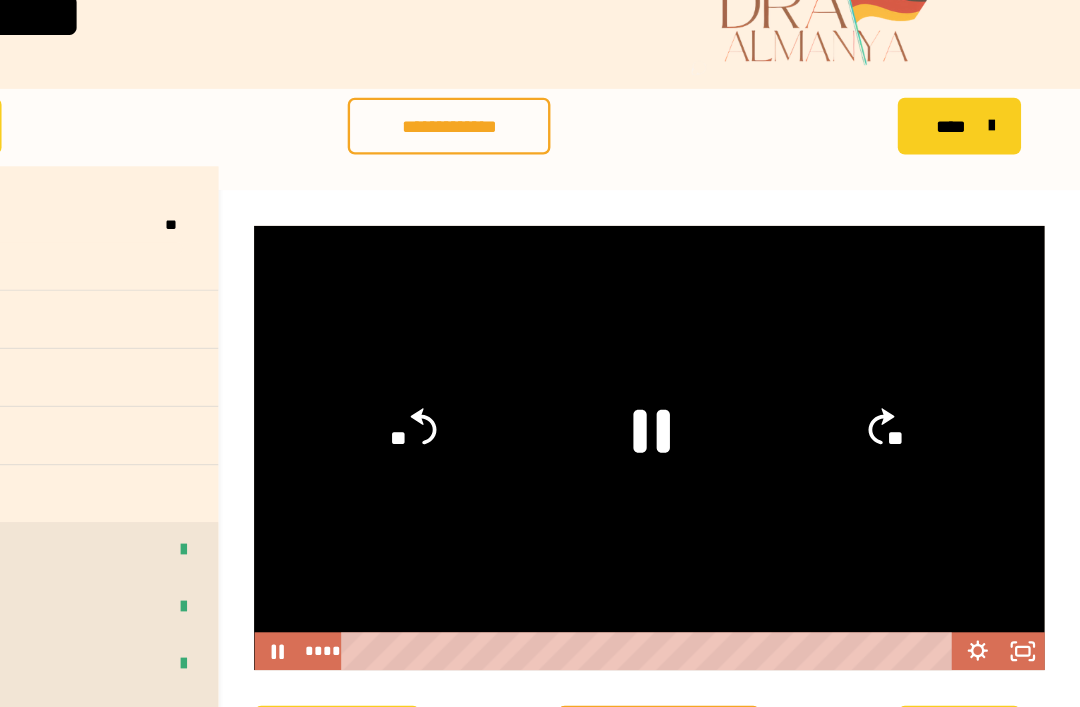 click 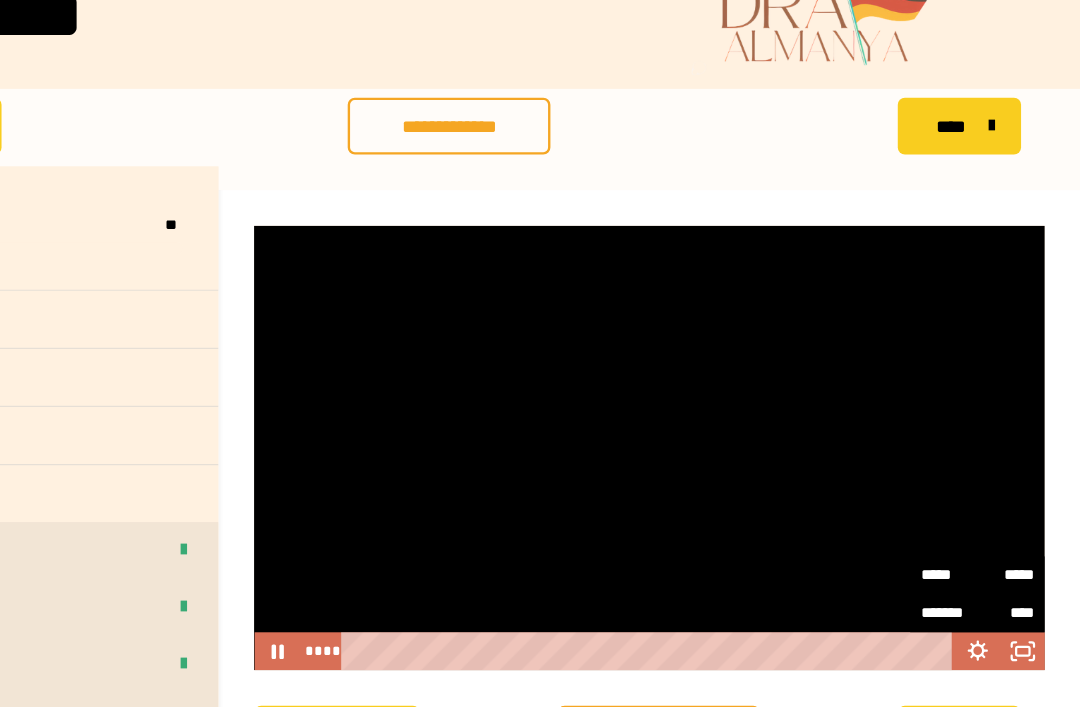 click on "*****" at bounding box center (1017, 490) 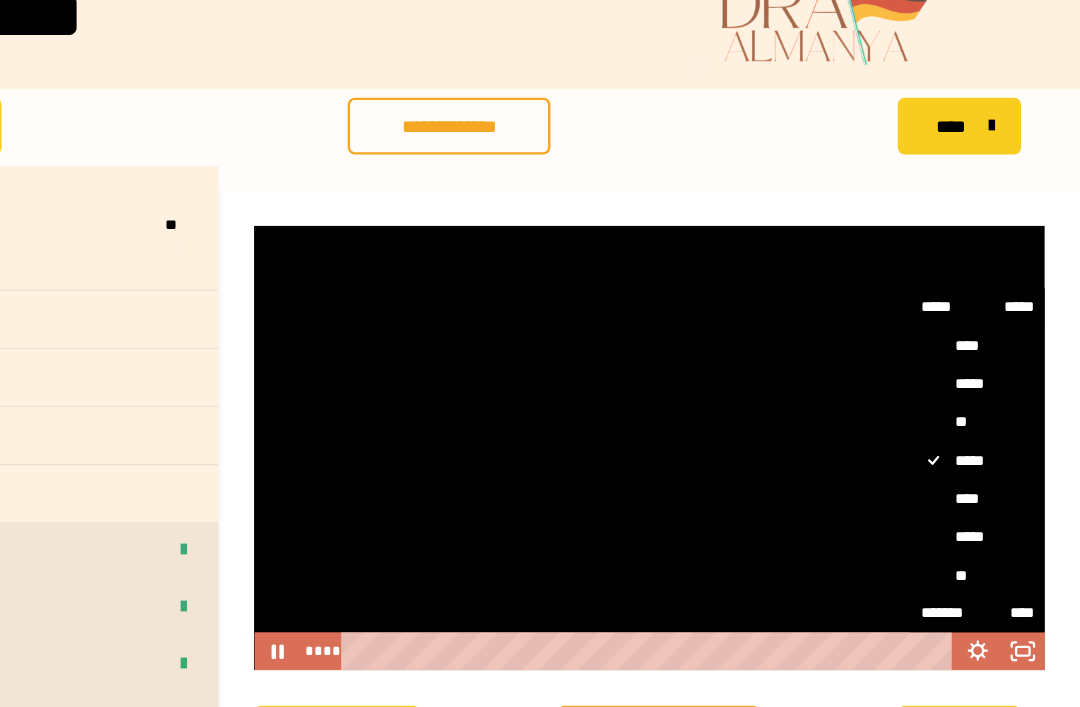 click on "**" at bounding box center [993, 363] 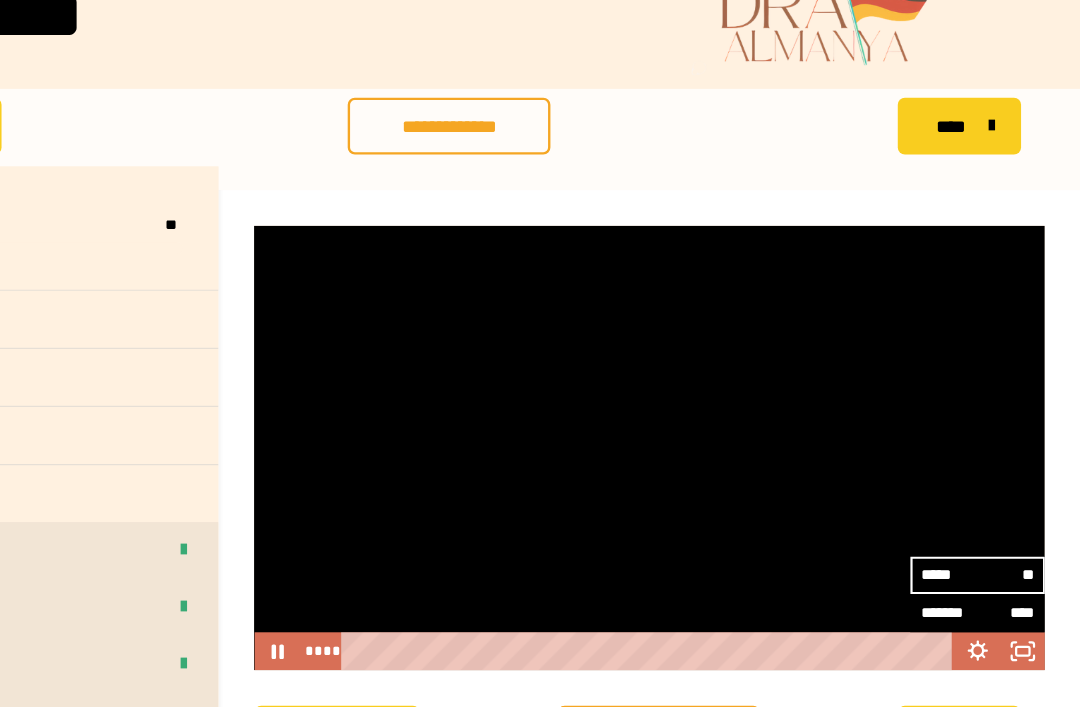 click on "**********" at bounding box center (716, 627) 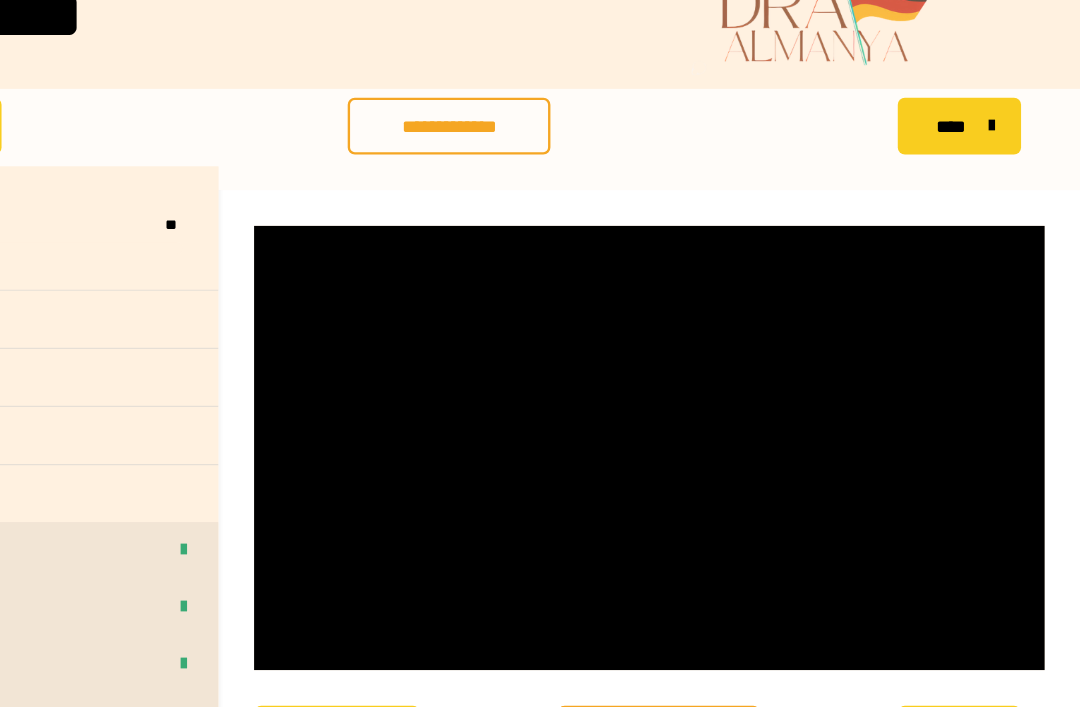 click at bounding box center [716, 385] 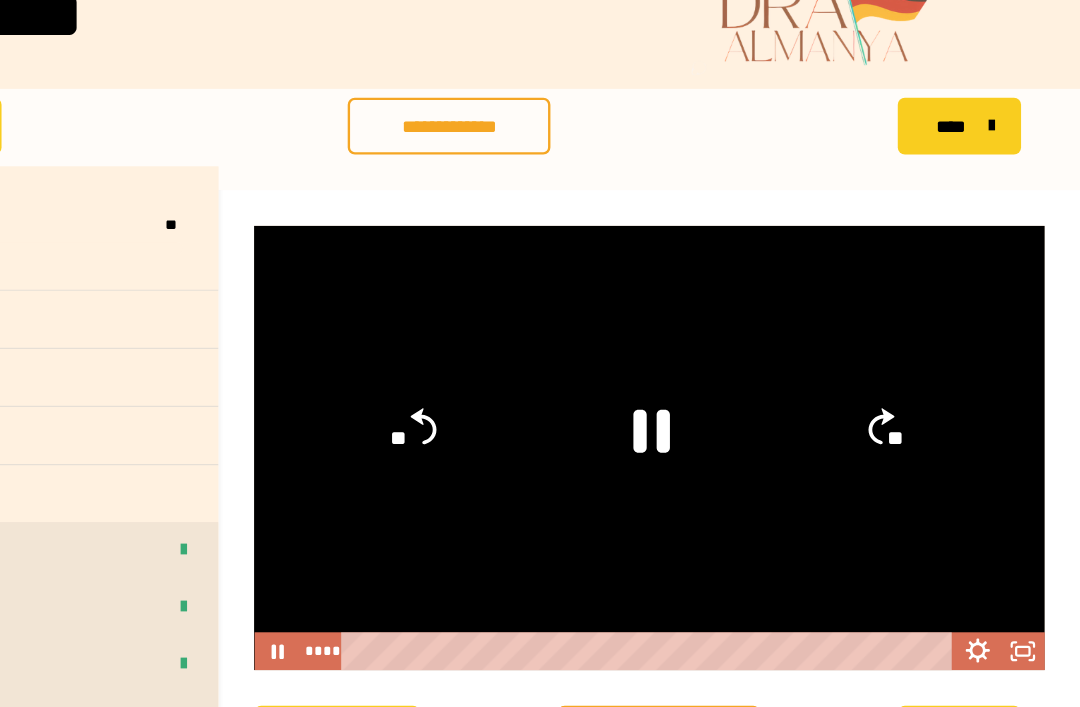 click 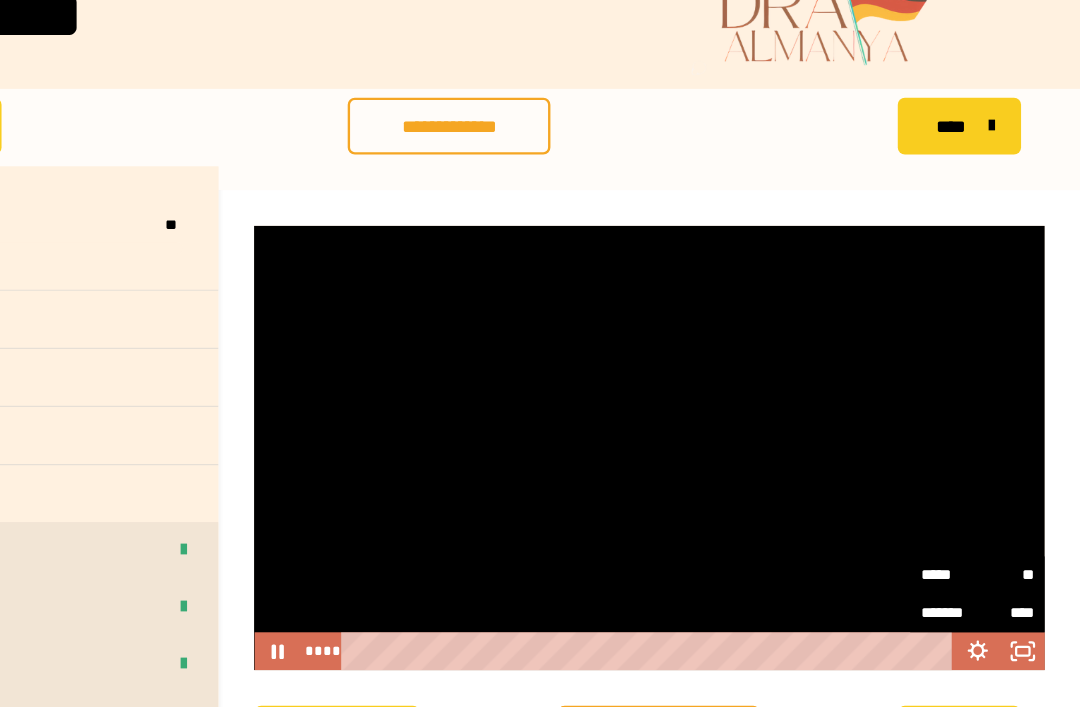 click on "**" at bounding box center (1017, 489) 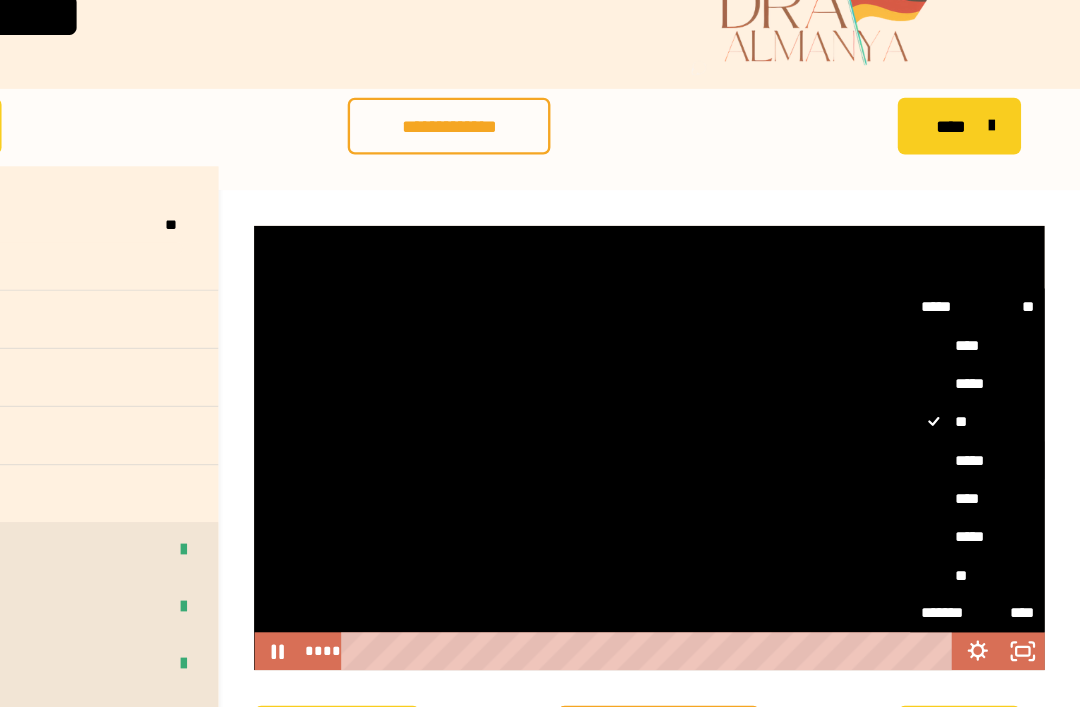 click on "*****" at bounding box center (993, 396) 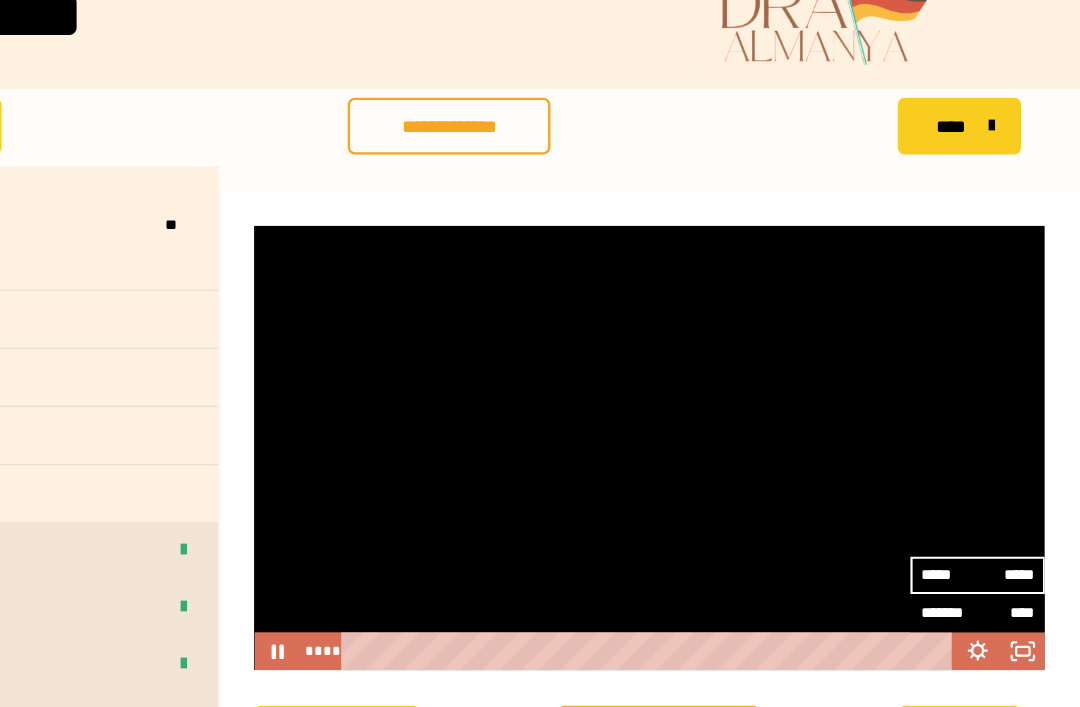 click 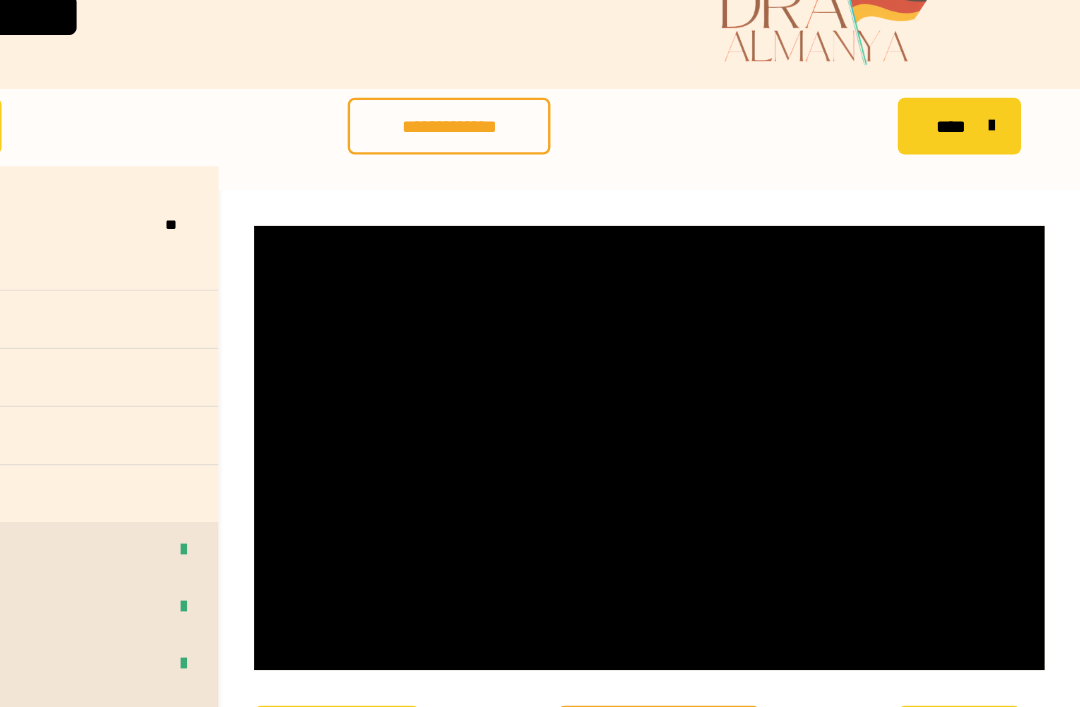 click on "**********" at bounding box center (724, 627) 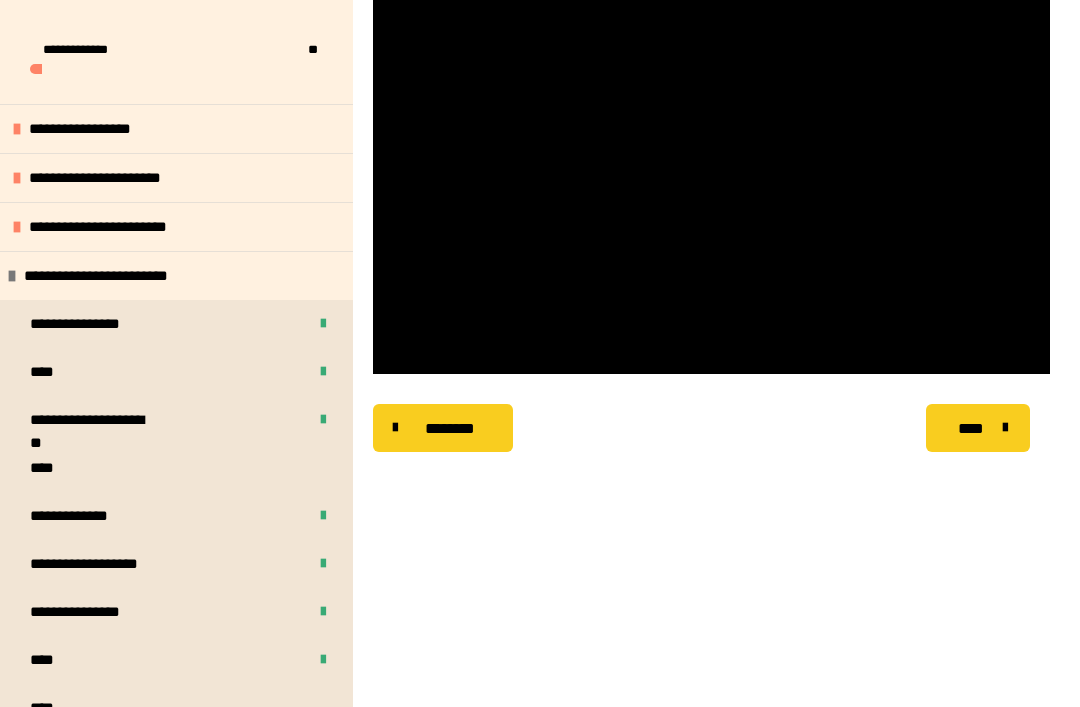scroll, scrollTop: 337, scrollLeft: 0, axis: vertical 